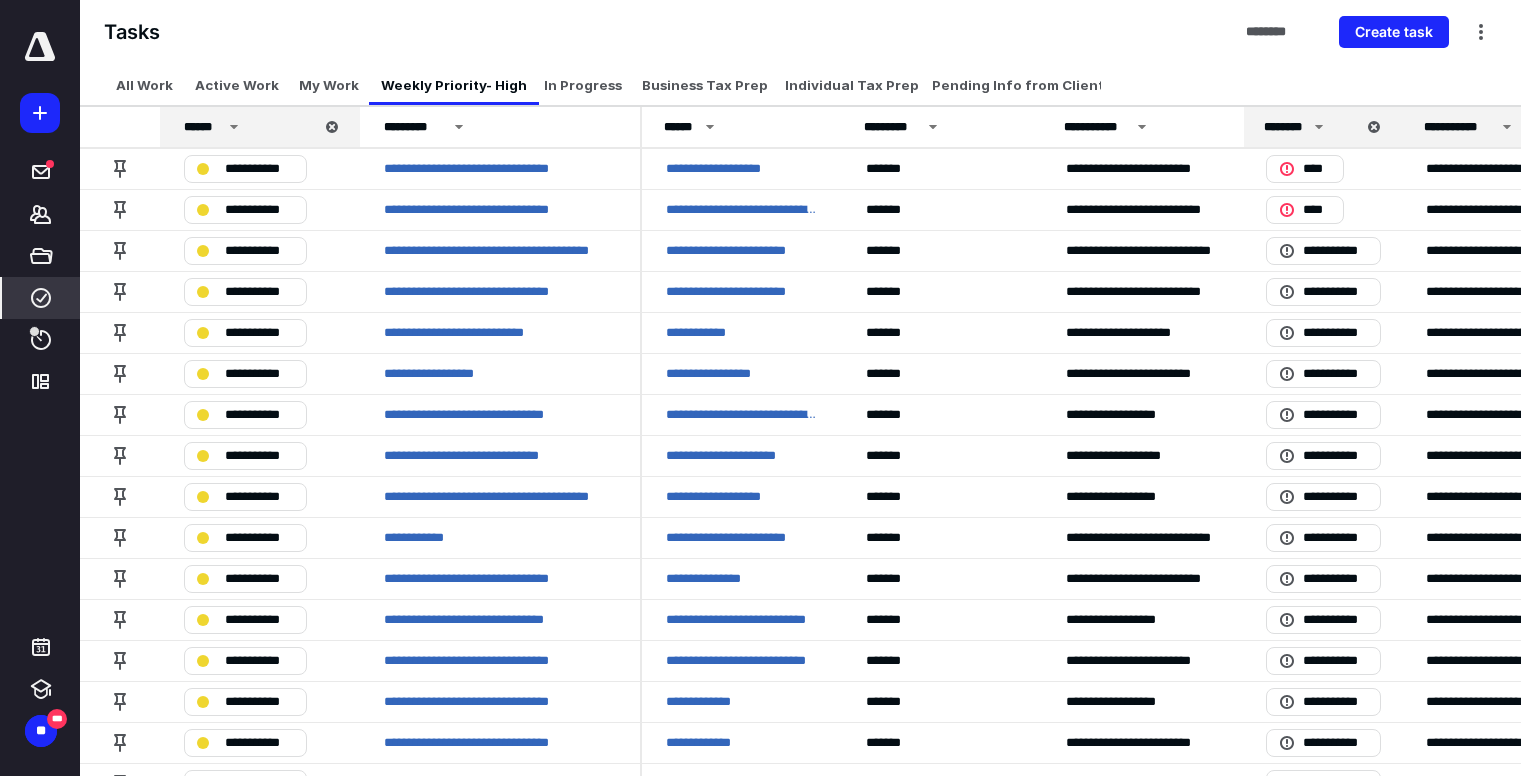 scroll, scrollTop: 0, scrollLeft: 0, axis: both 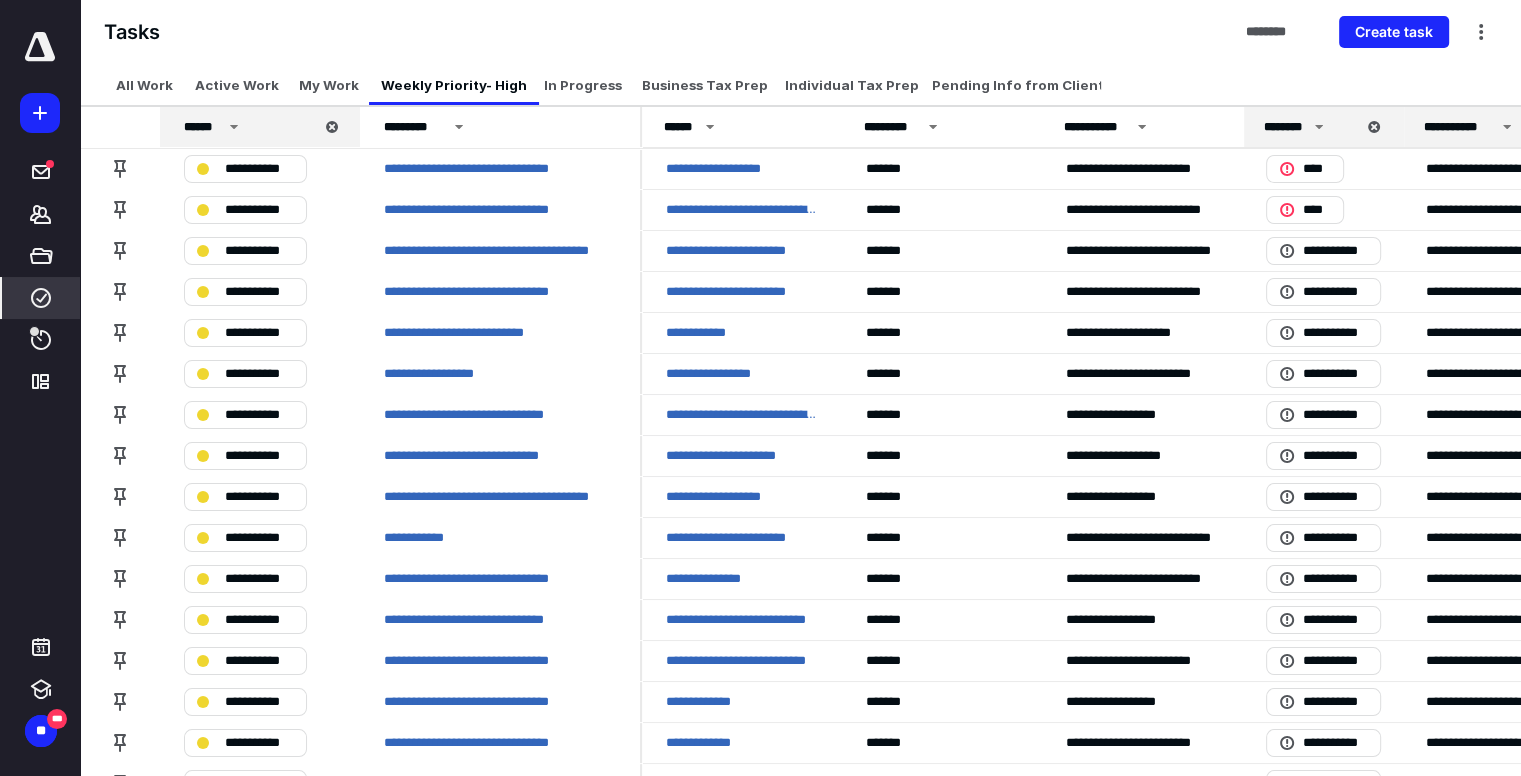 click on "****" at bounding box center (41, 340) 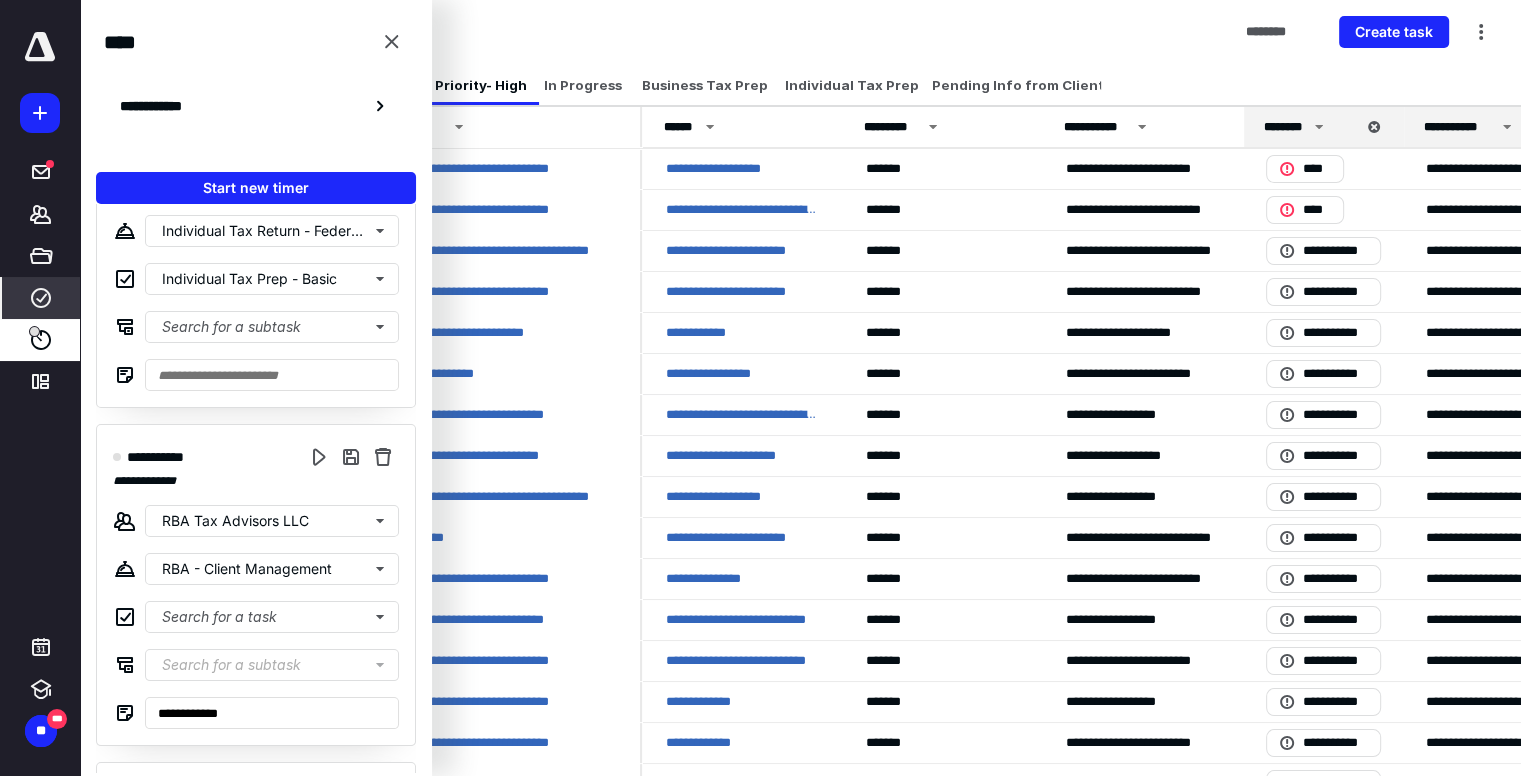 scroll, scrollTop: 2807, scrollLeft: 0, axis: vertical 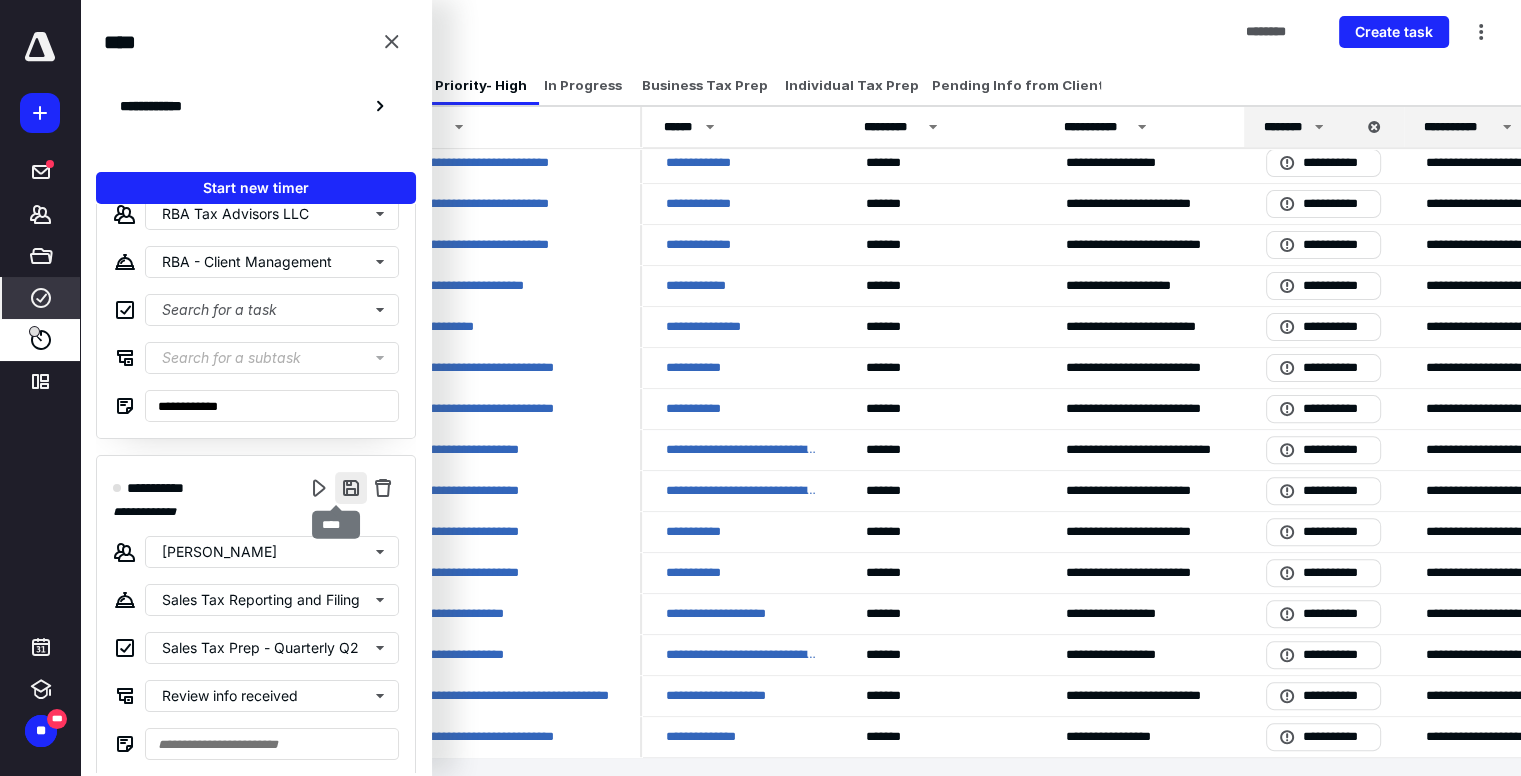 click at bounding box center (351, 488) 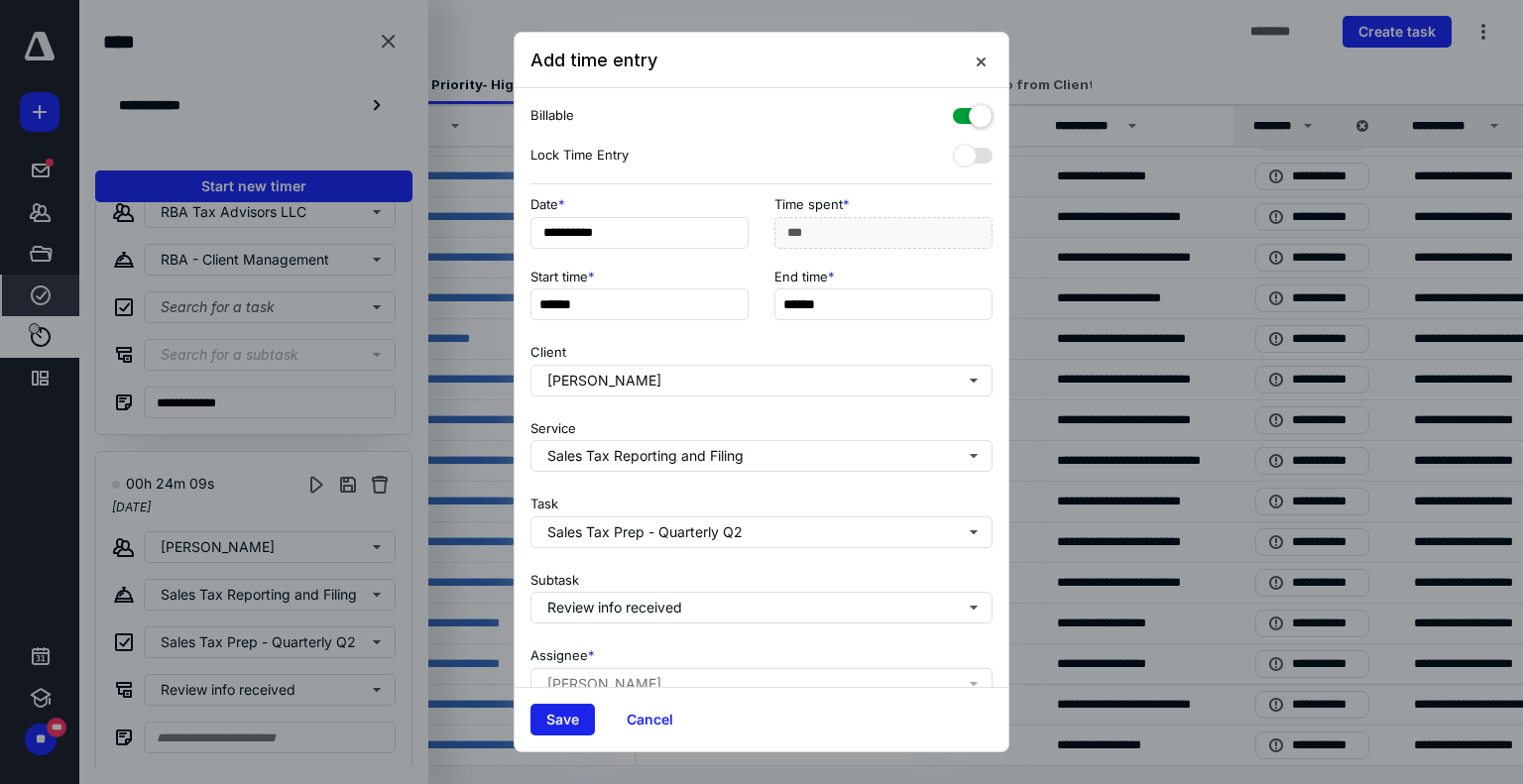 click on "Save" at bounding box center [562, 720] 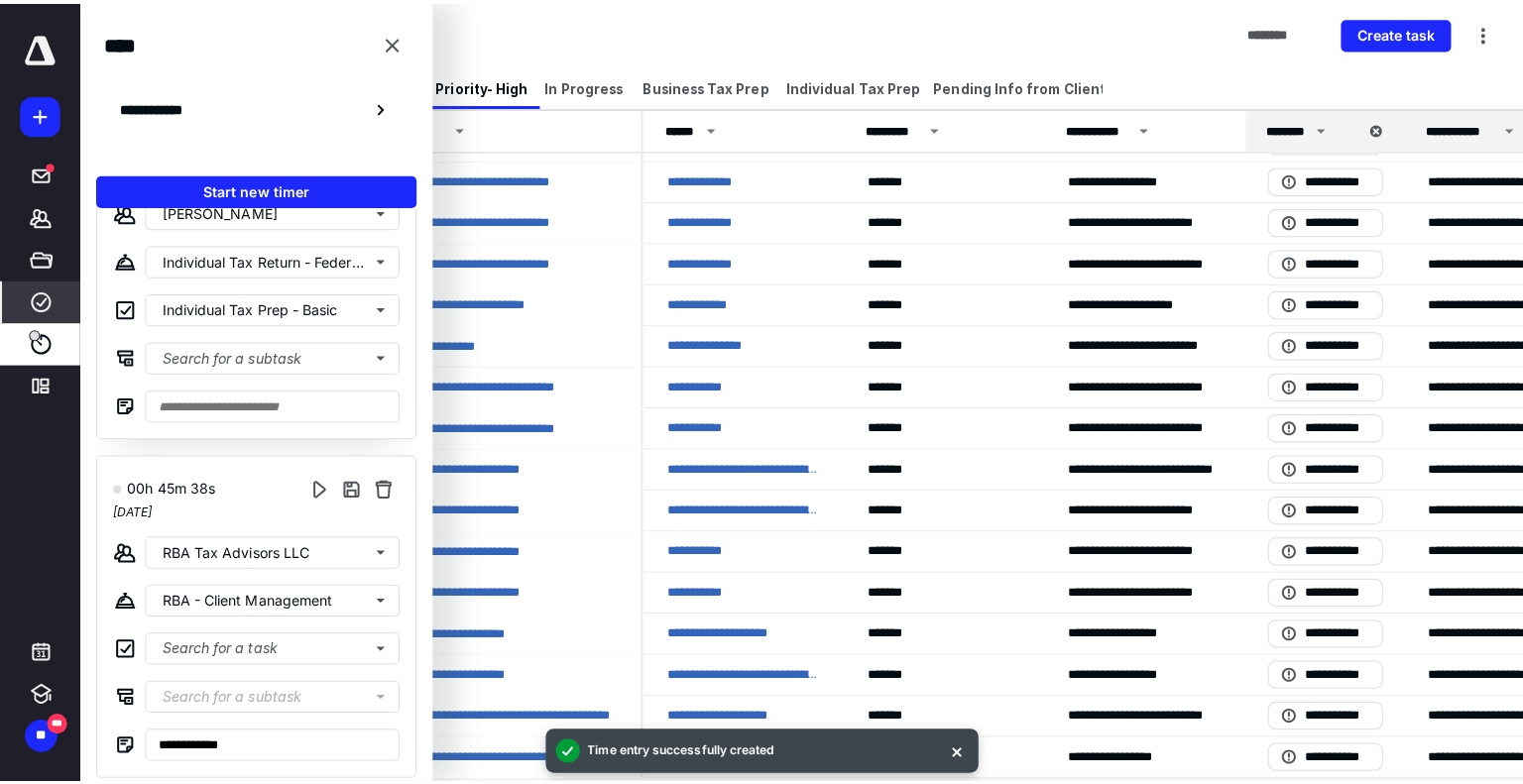 scroll, scrollTop: 2447, scrollLeft: 0, axis: vertical 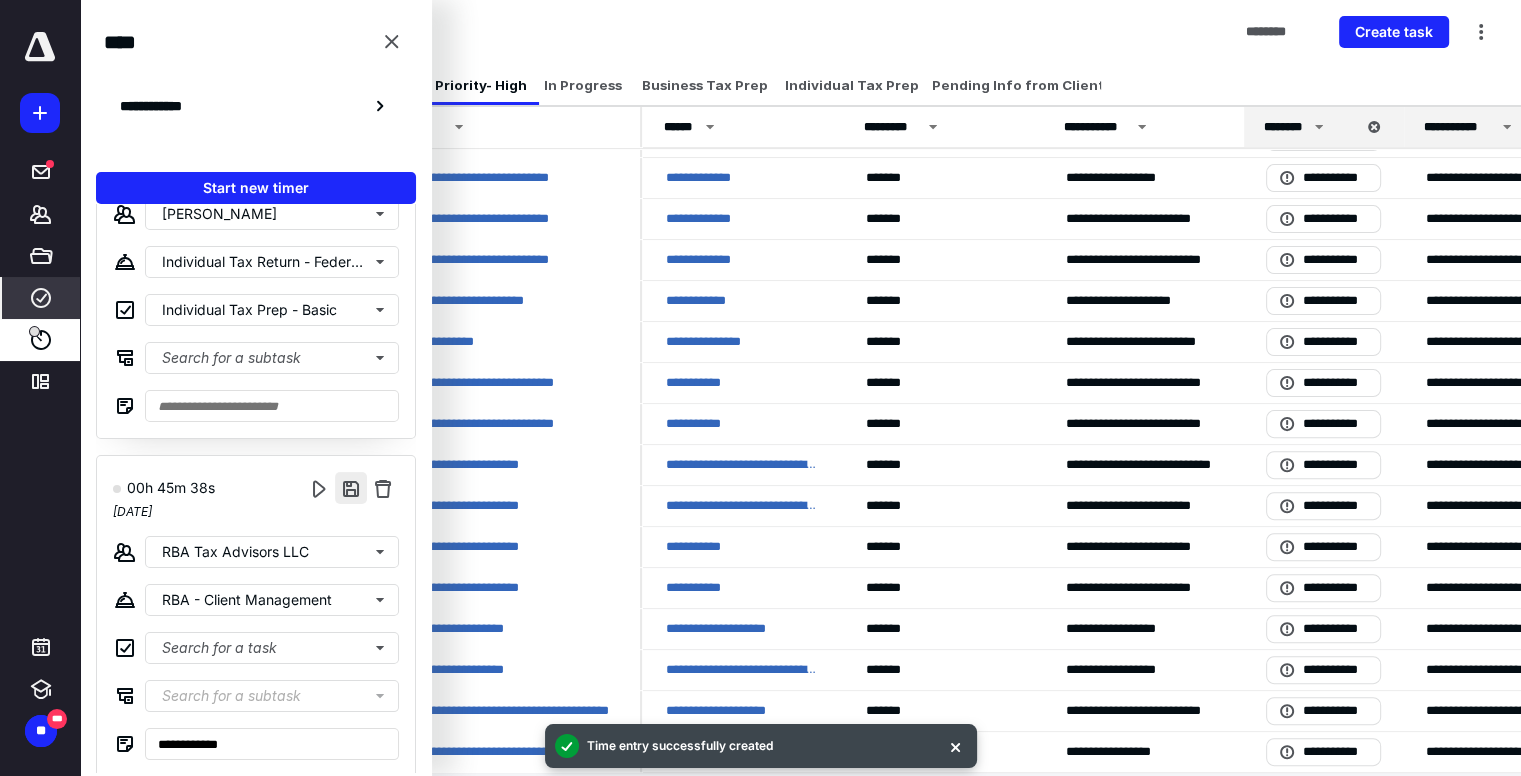 click at bounding box center (351, 488) 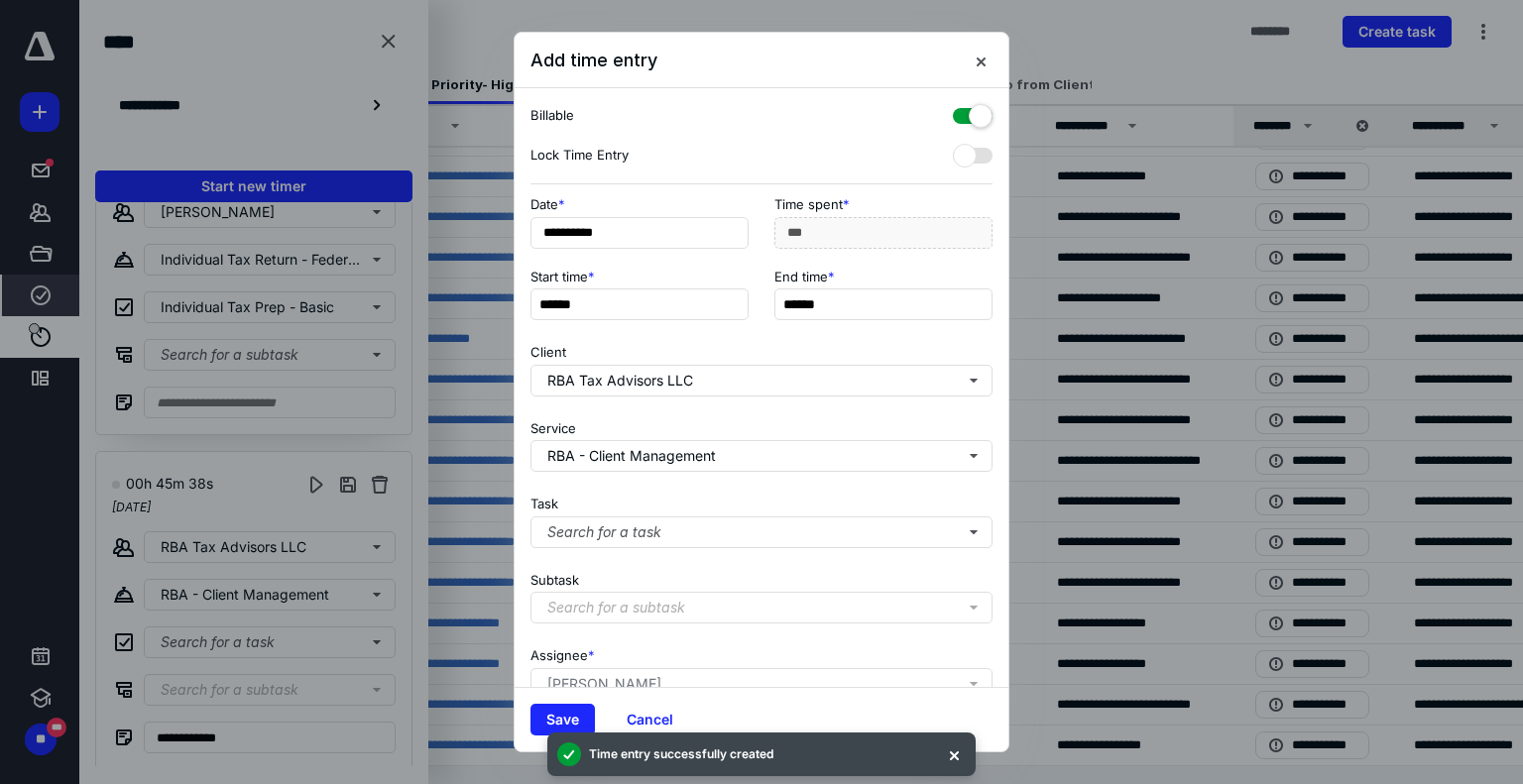 click at bounding box center [973, 112] 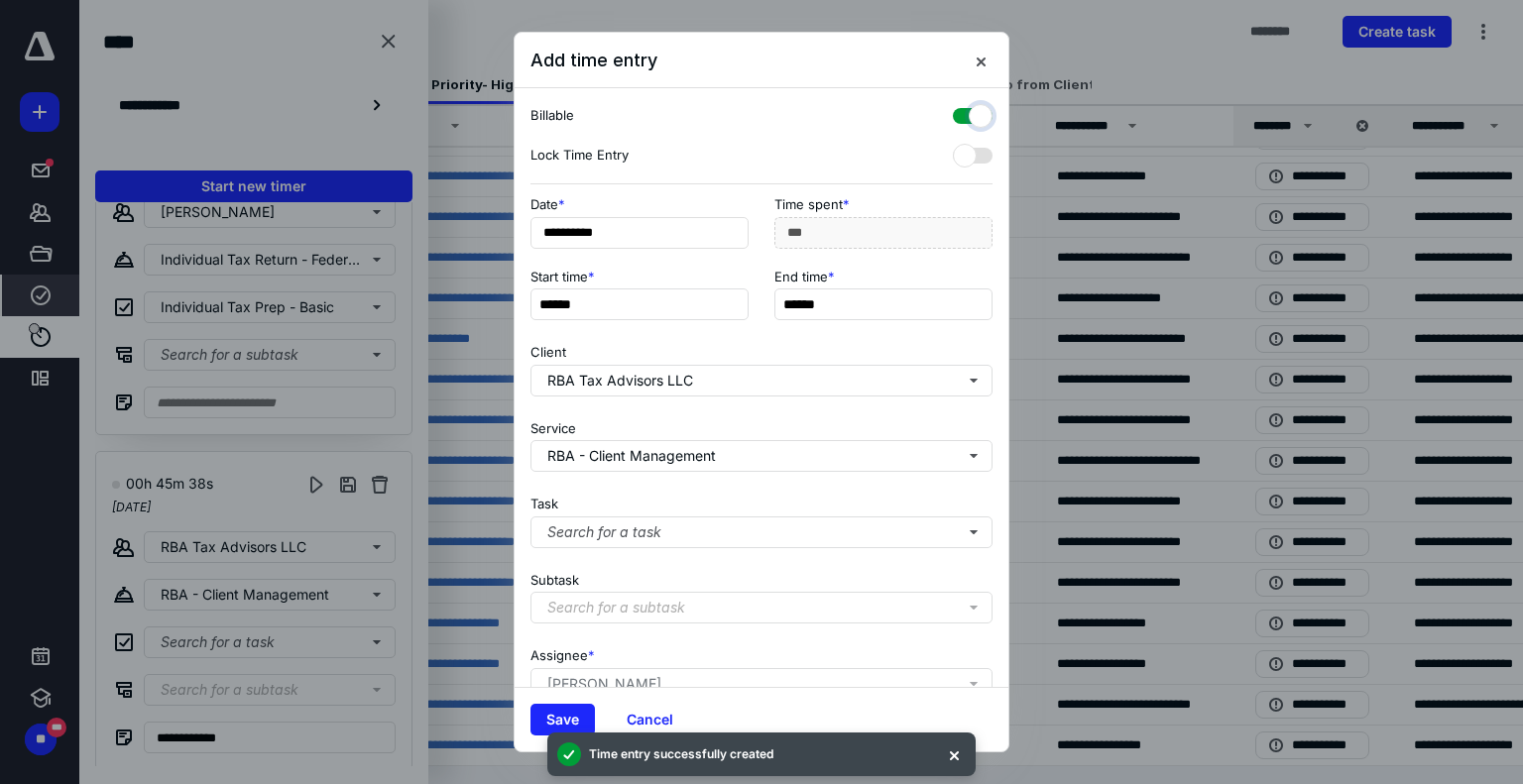 click at bounding box center (963, 113) 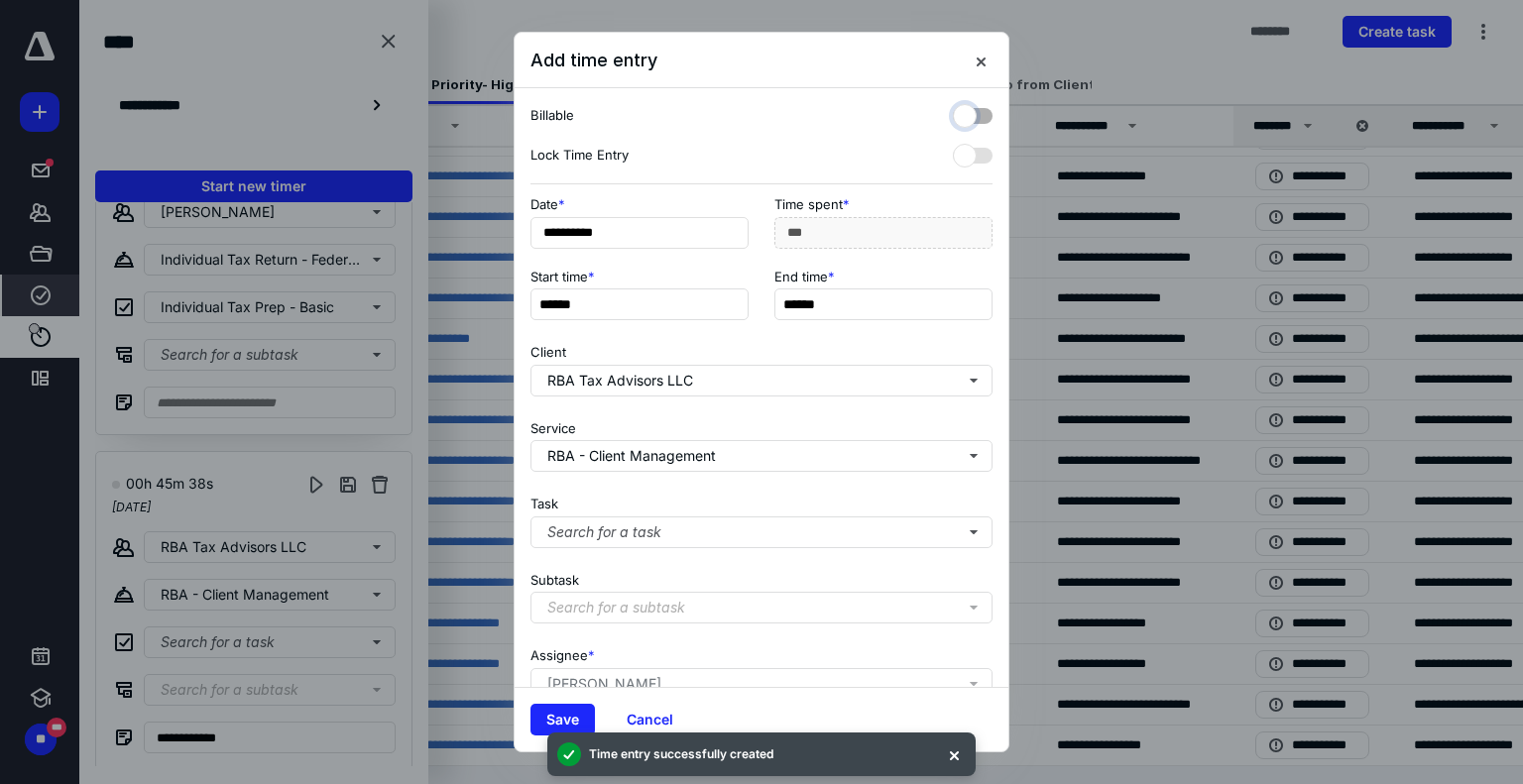 checkbox on "false" 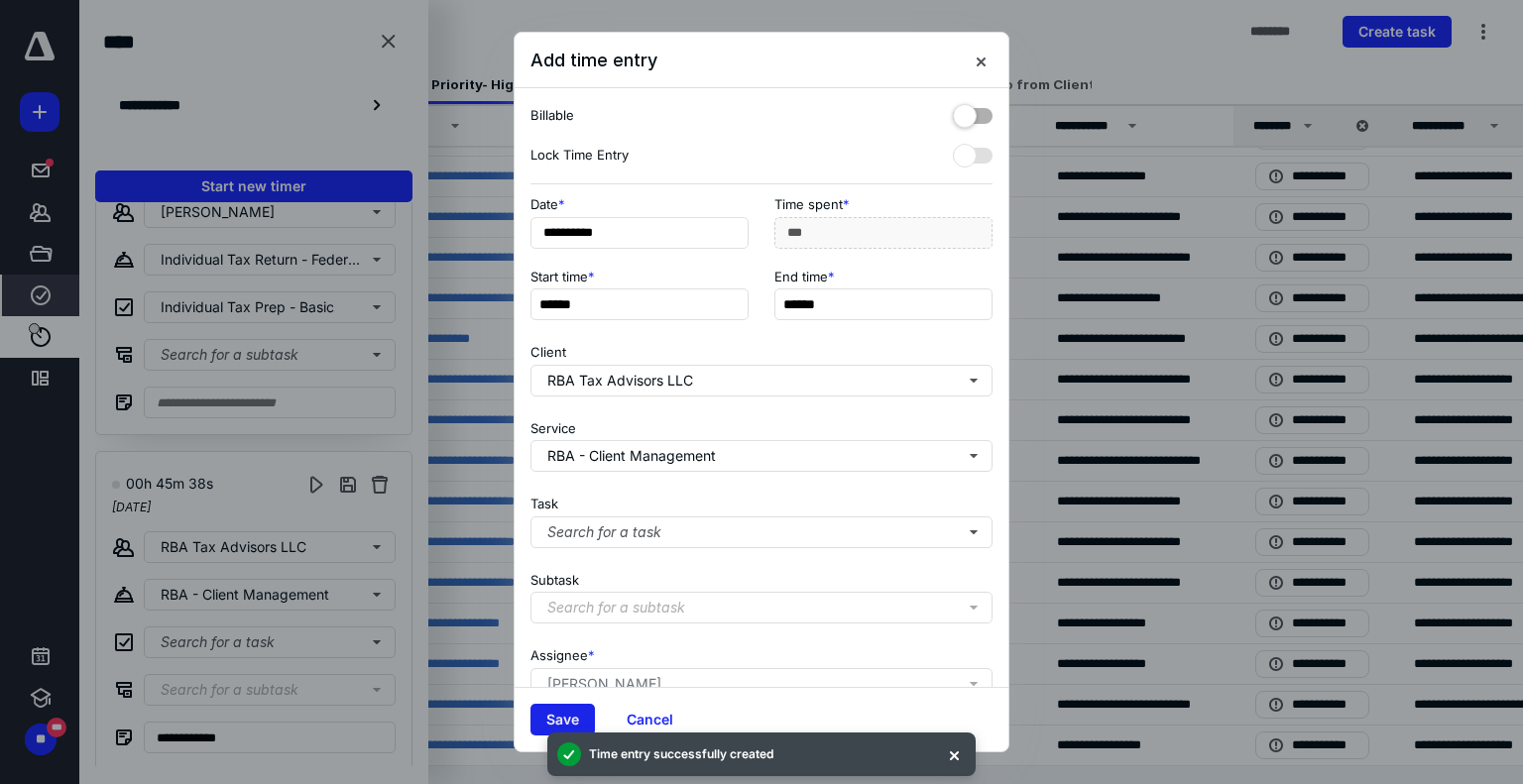 click on "Save" at bounding box center (562, 720) 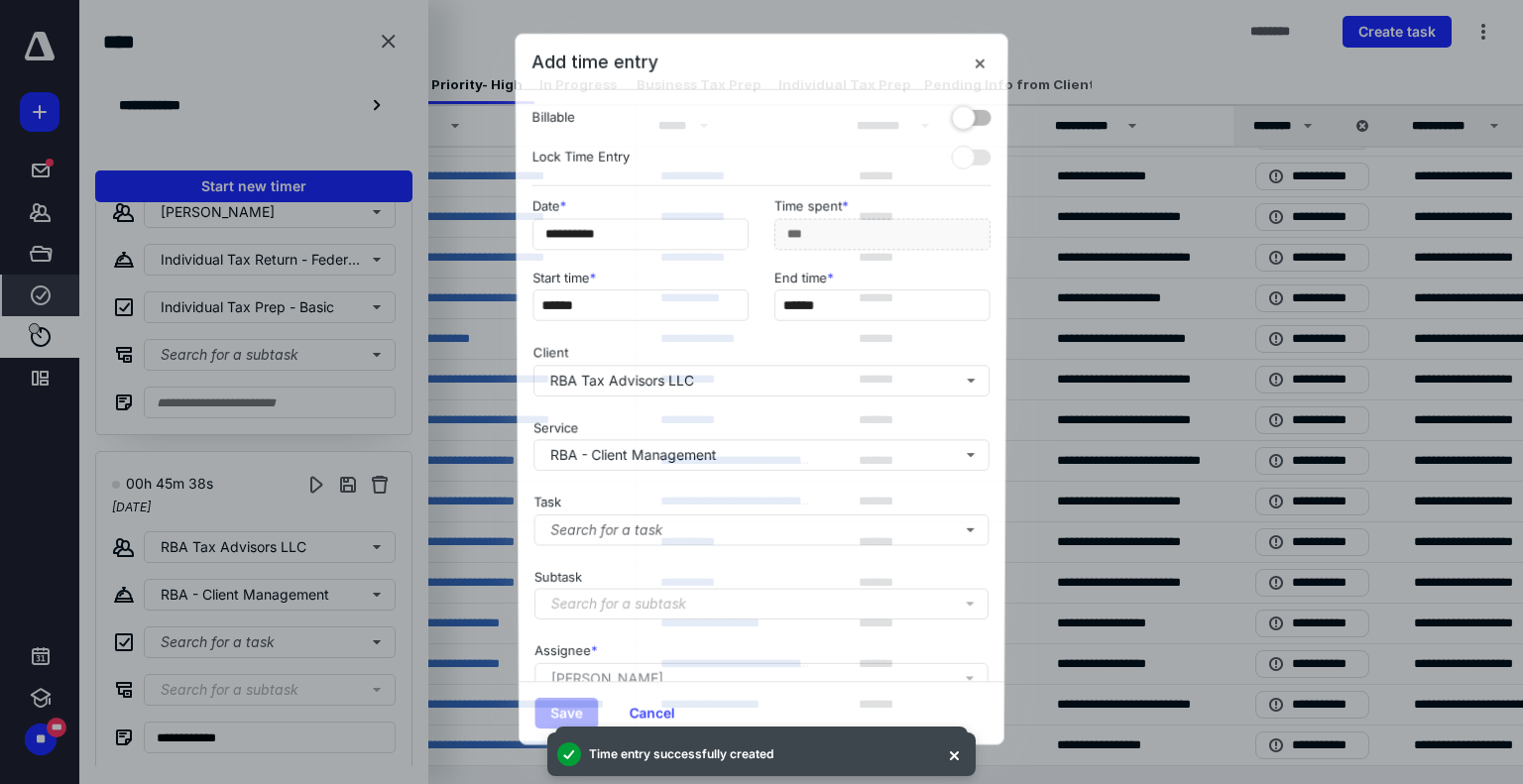 scroll, scrollTop: 2113, scrollLeft: 0, axis: vertical 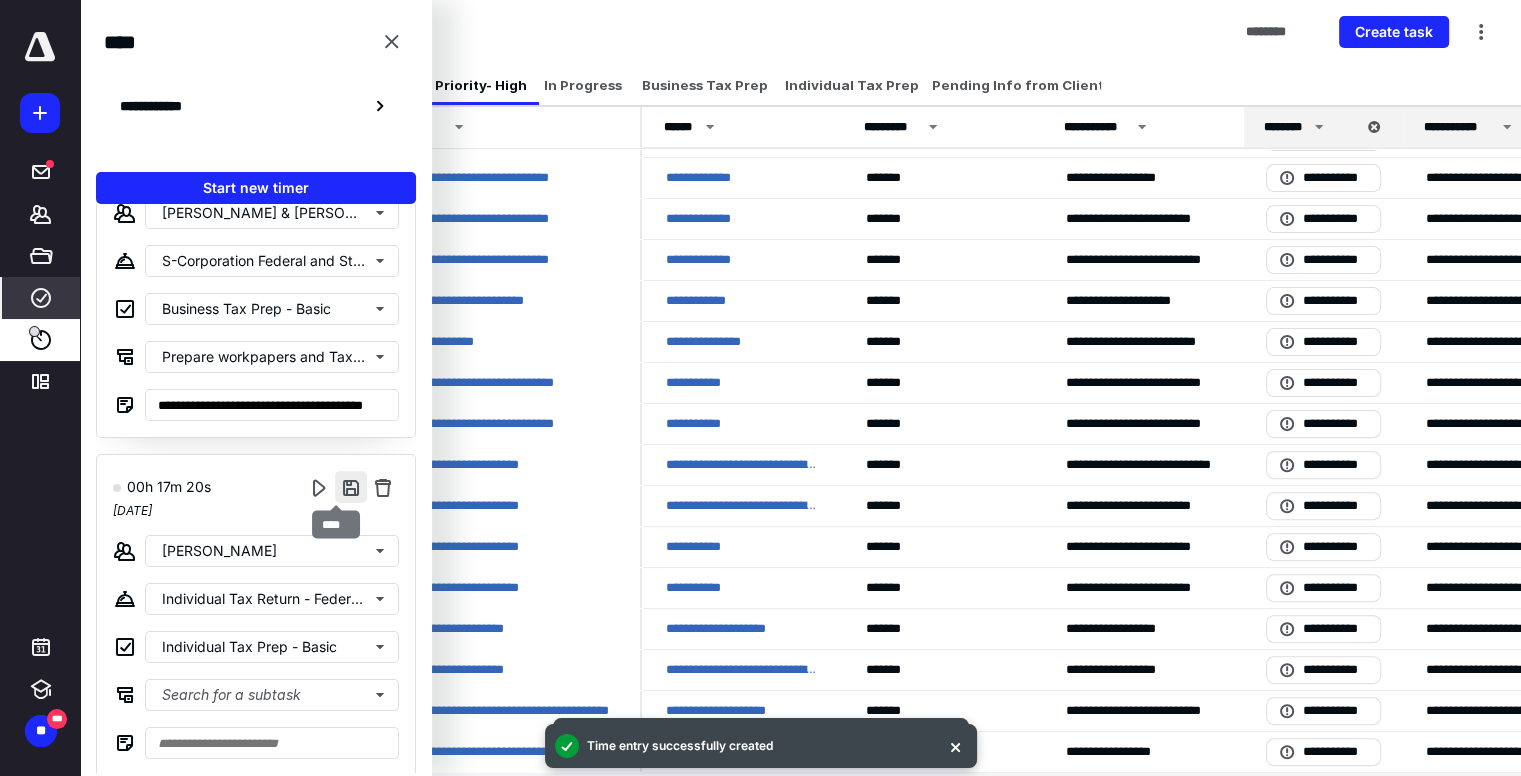 click at bounding box center (351, 487) 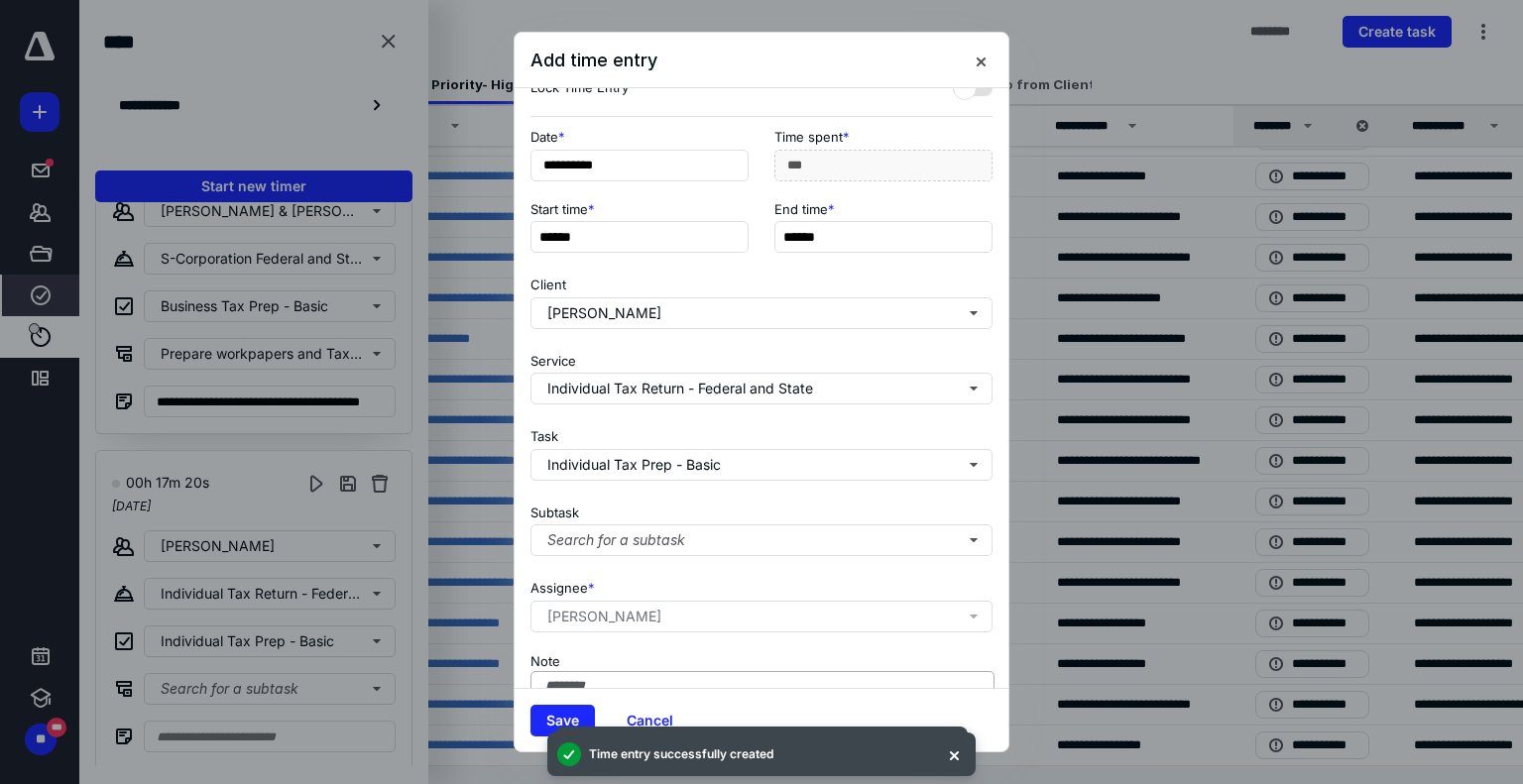 scroll, scrollTop: 180, scrollLeft: 0, axis: vertical 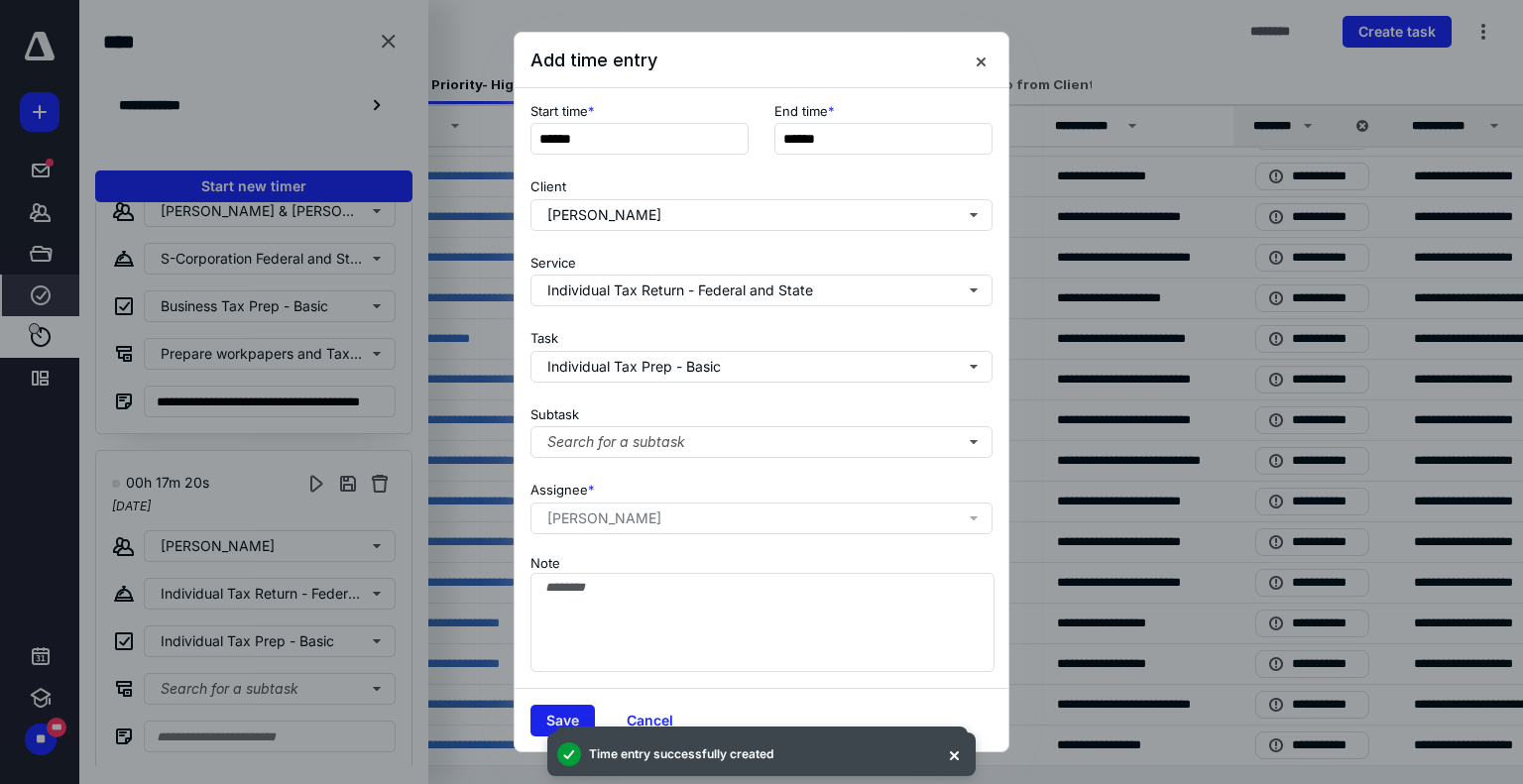 click on "Save" at bounding box center [562, 721] 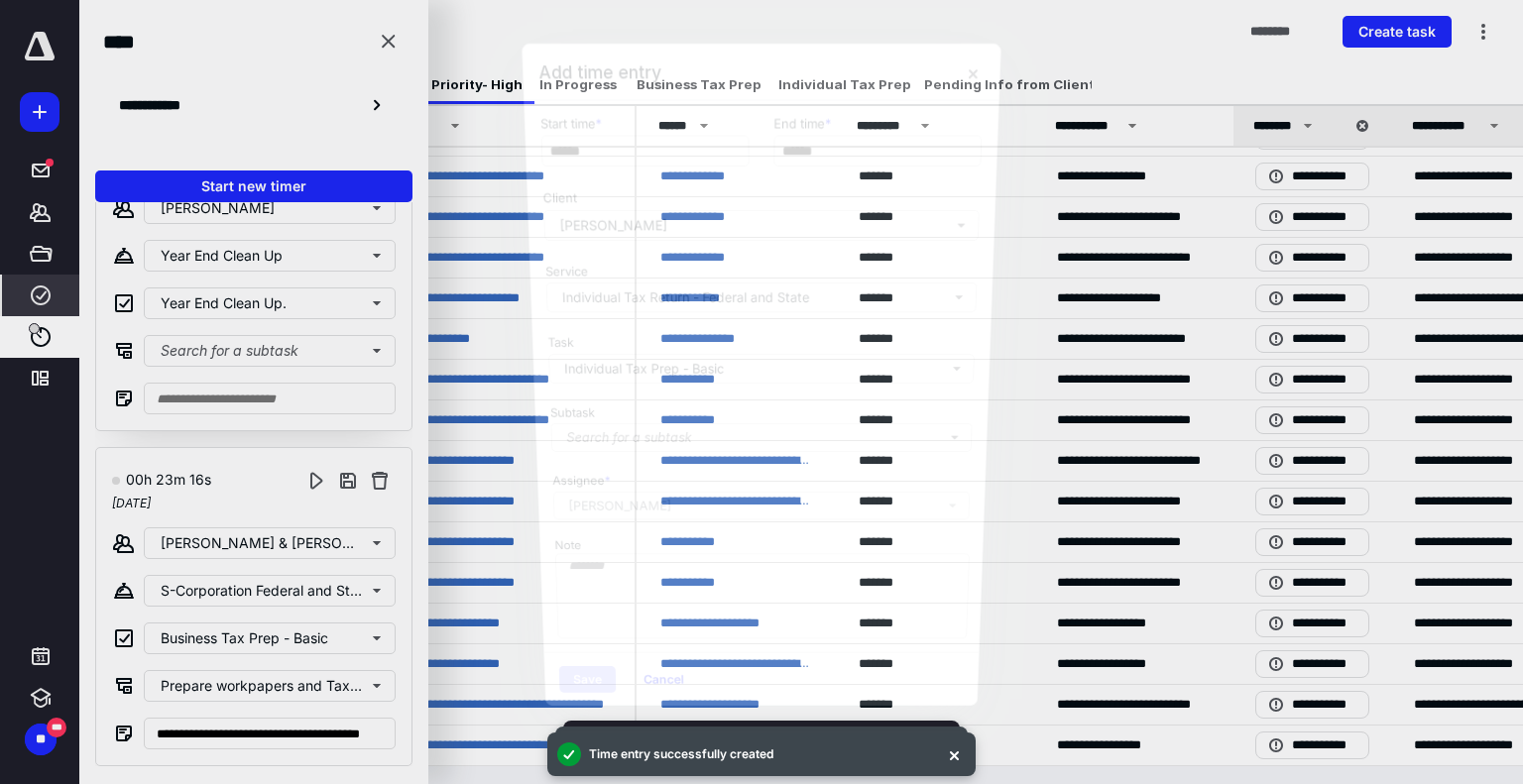 scroll, scrollTop: 1778, scrollLeft: 0, axis: vertical 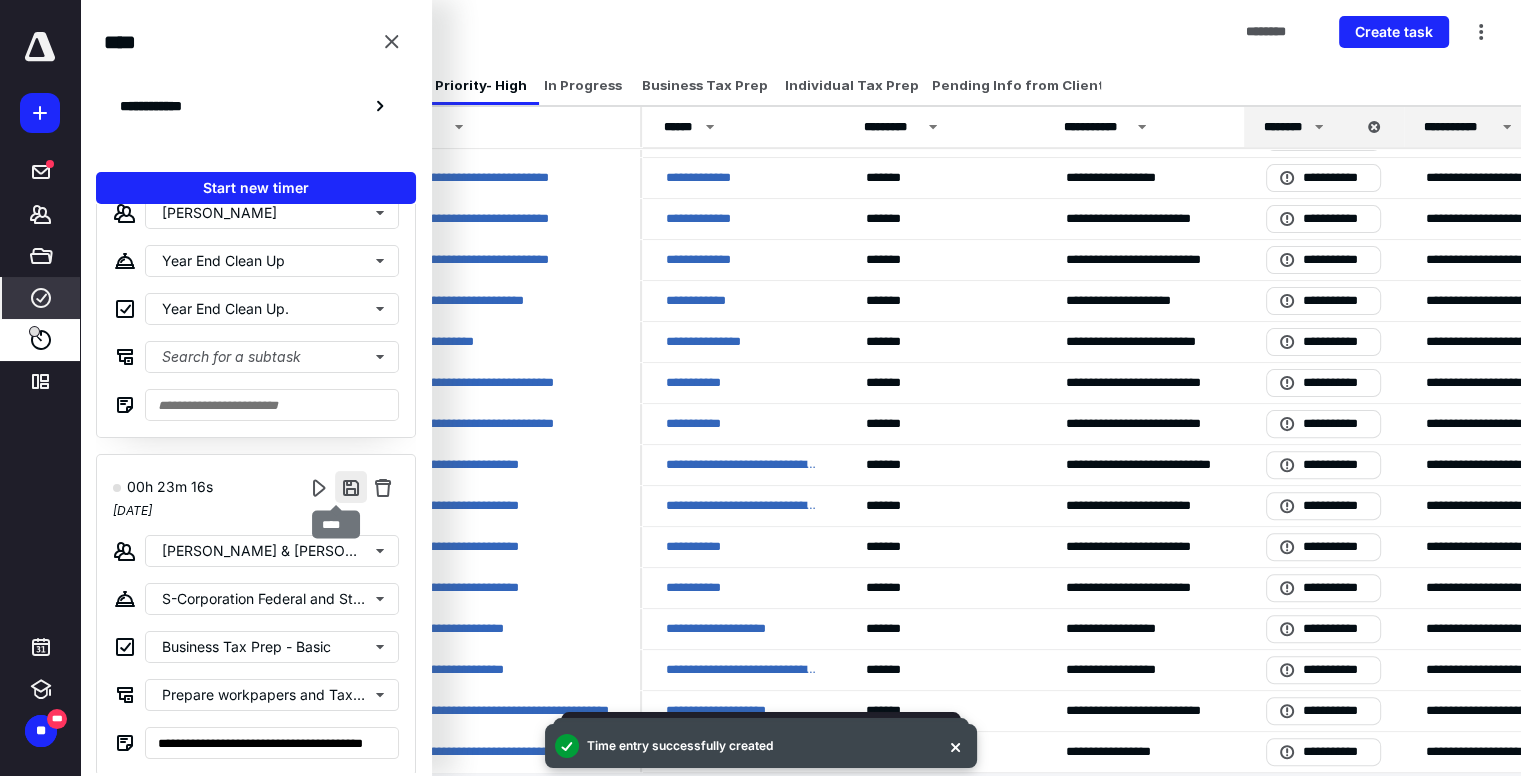 click at bounding box center [351, 487] 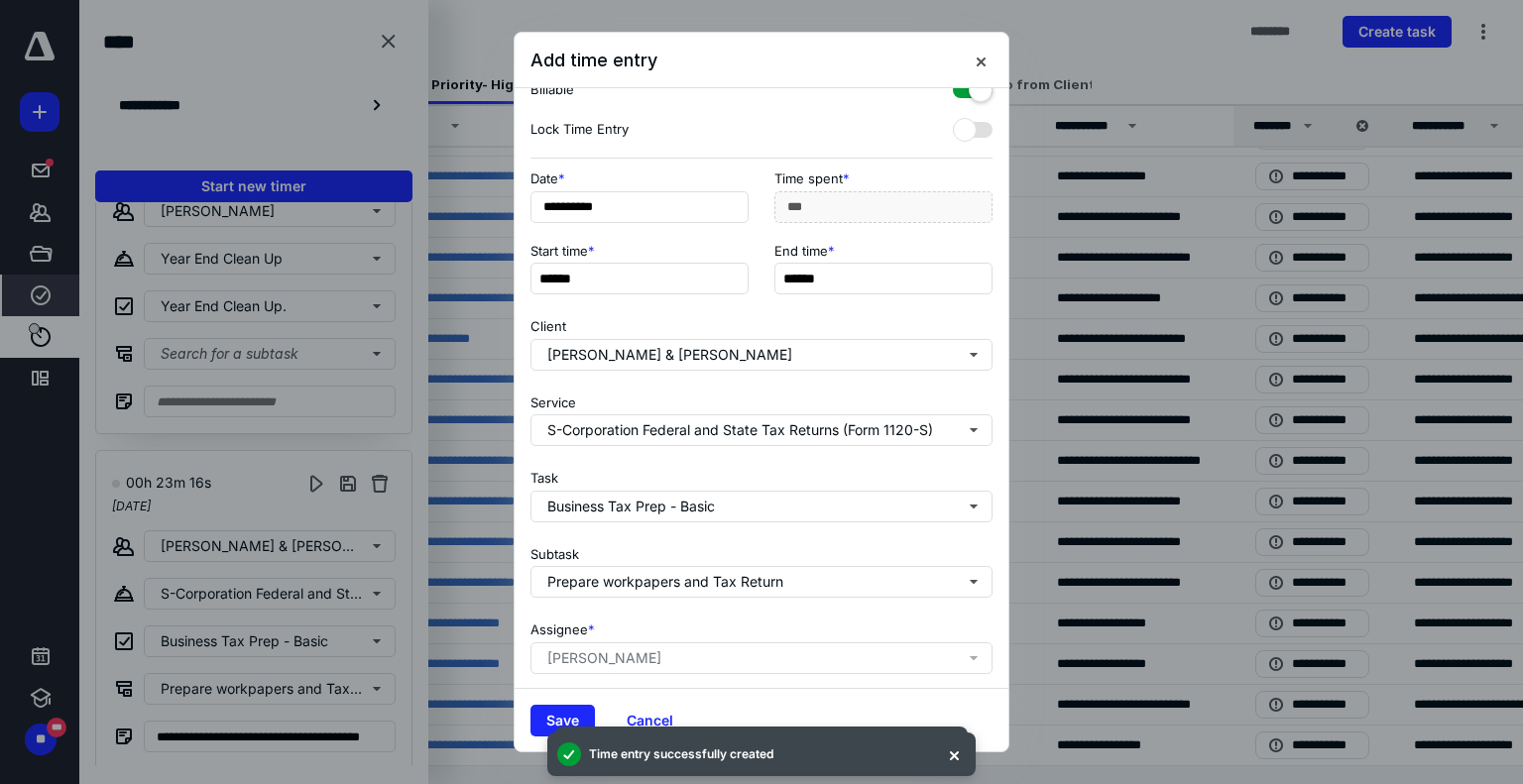 scroll, scrollTop: 0, scrollLeft: 0, axis: both 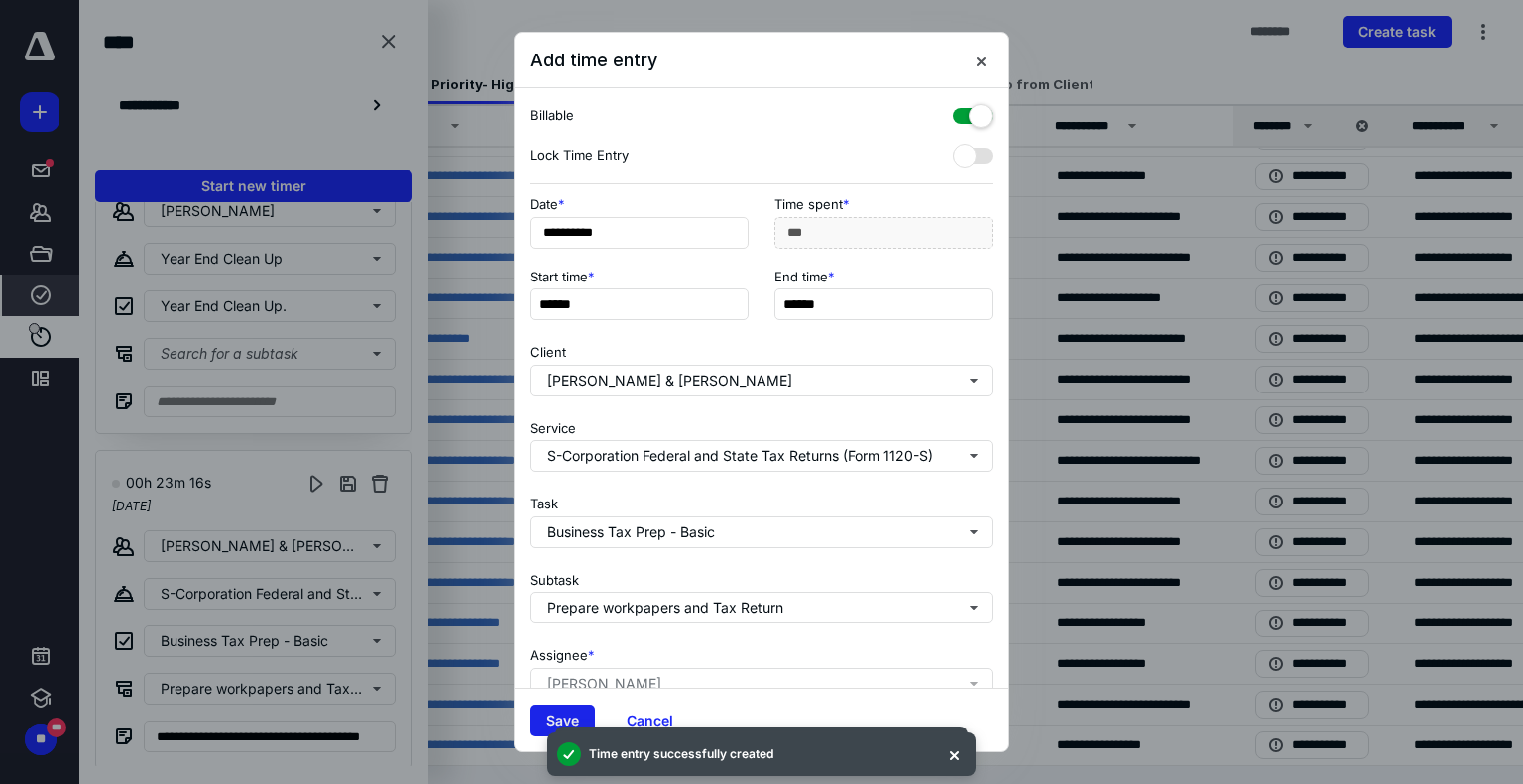 click on "Save" at bounding box center [562, 721] 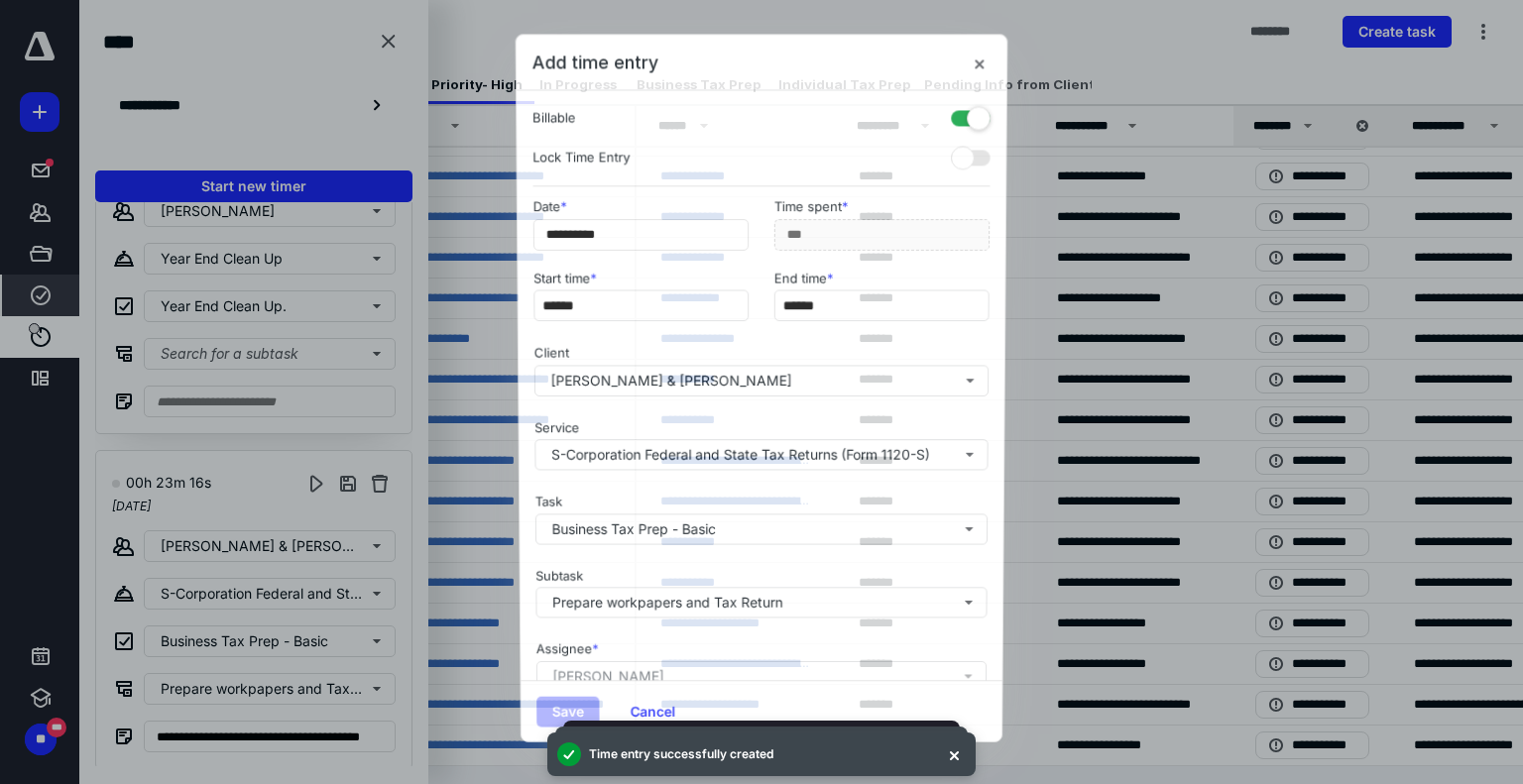 scroll, scrollTop: 1443, scrollLeft: 0, axis: vertical 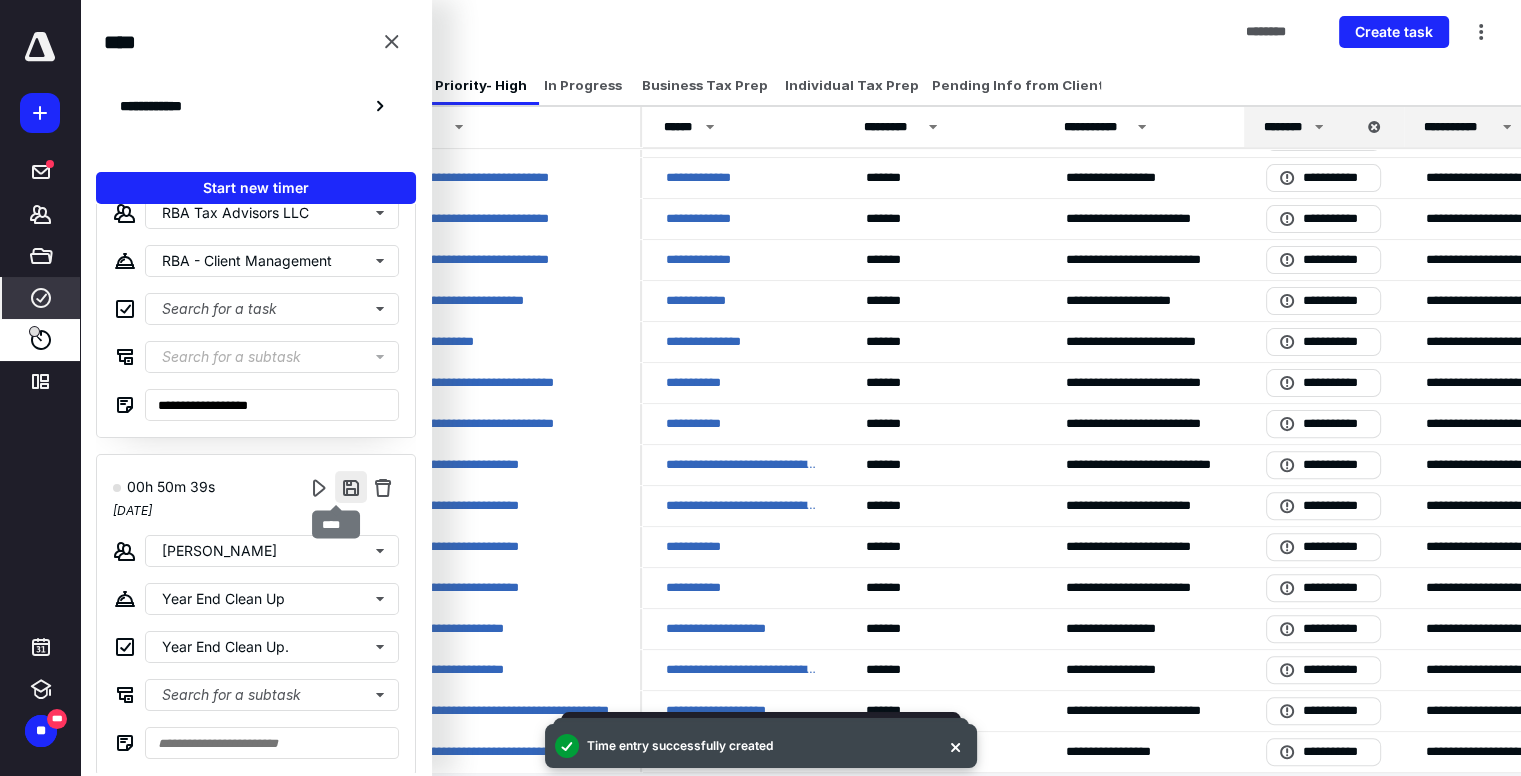 click at bounding box center (351, 487) 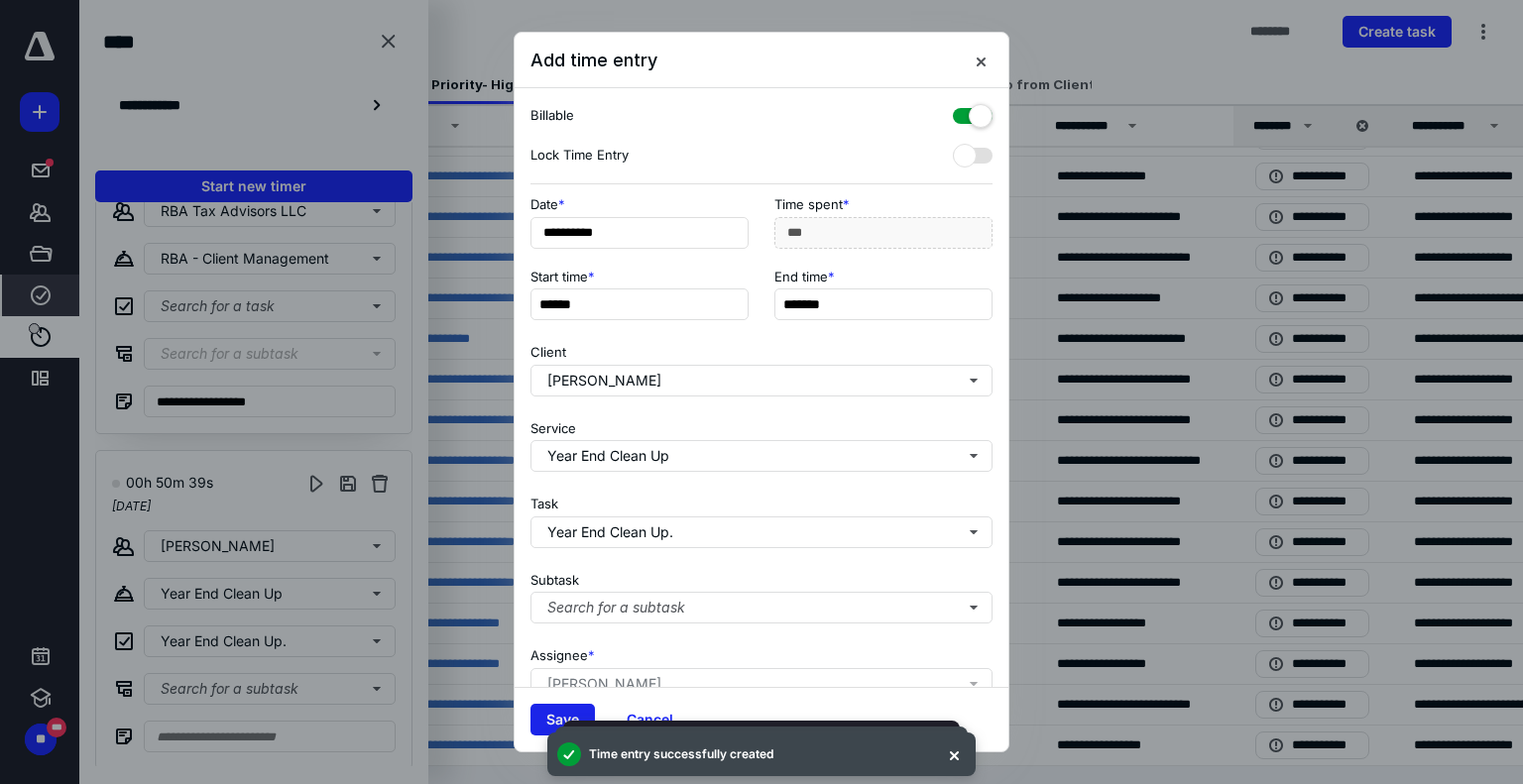 click on "Save" at bounding box center [562, 720] 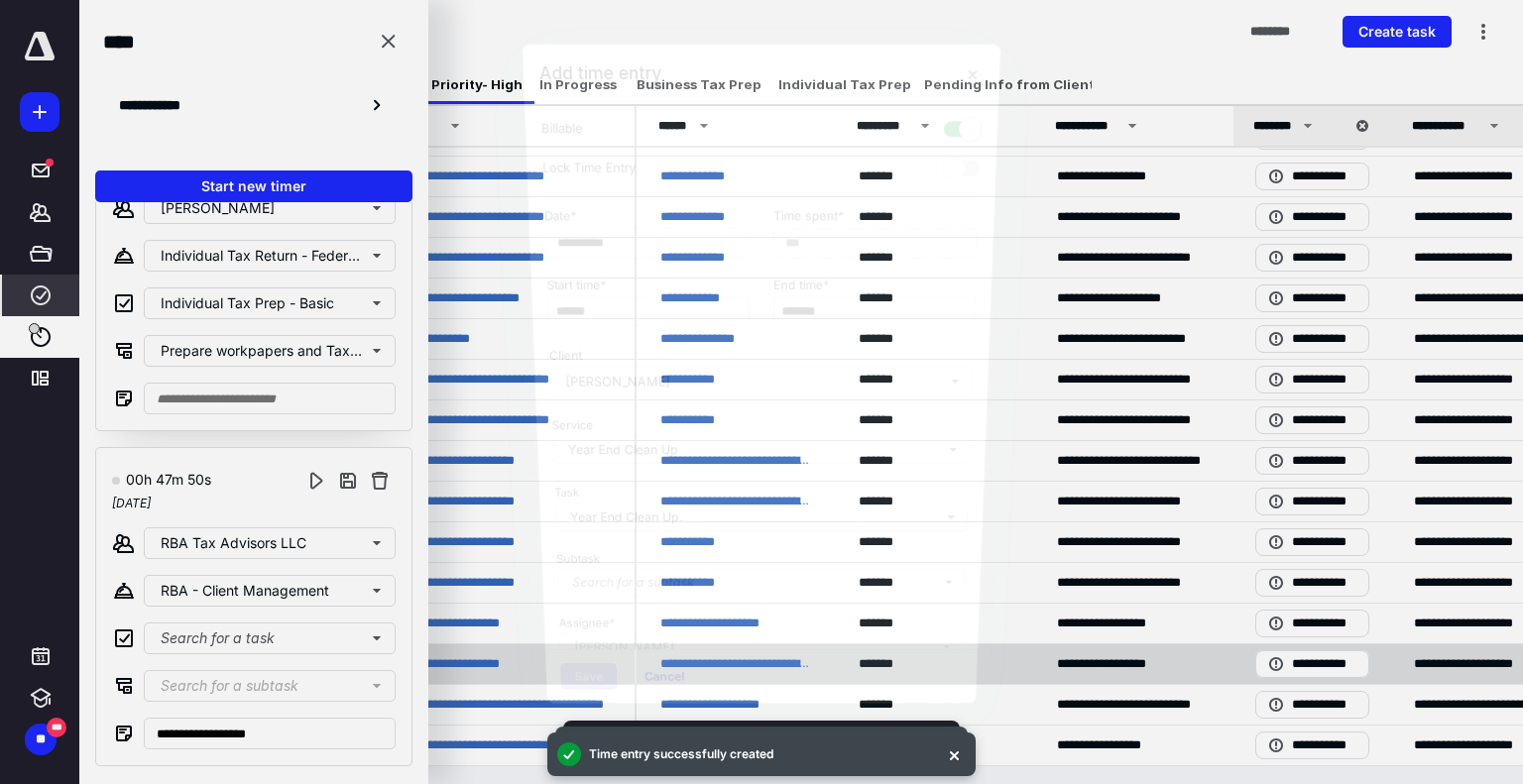 scroll, scrollTop: 1109, scrollLeft: 0, axis: vertical 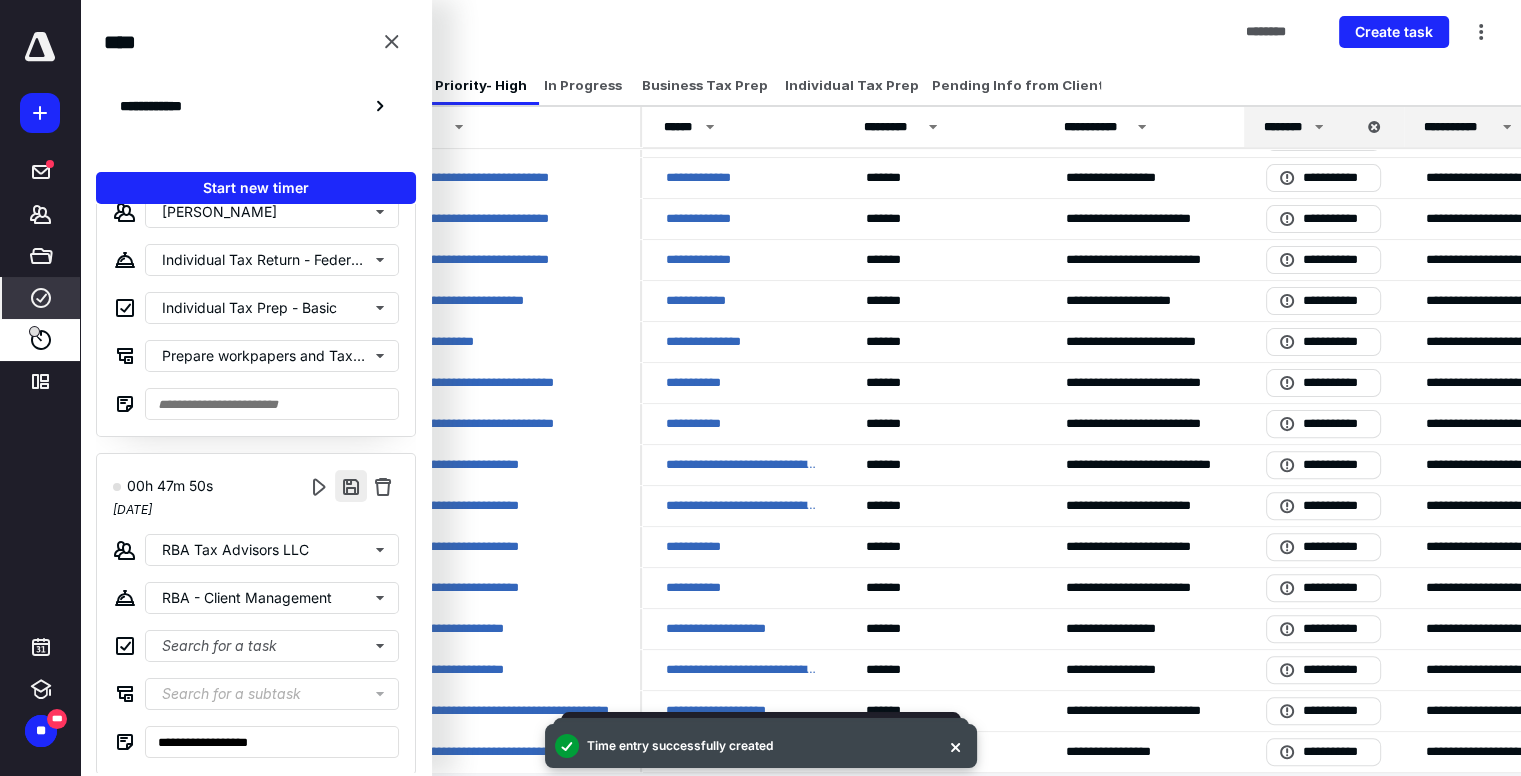 click at bounding box center (351, 486) 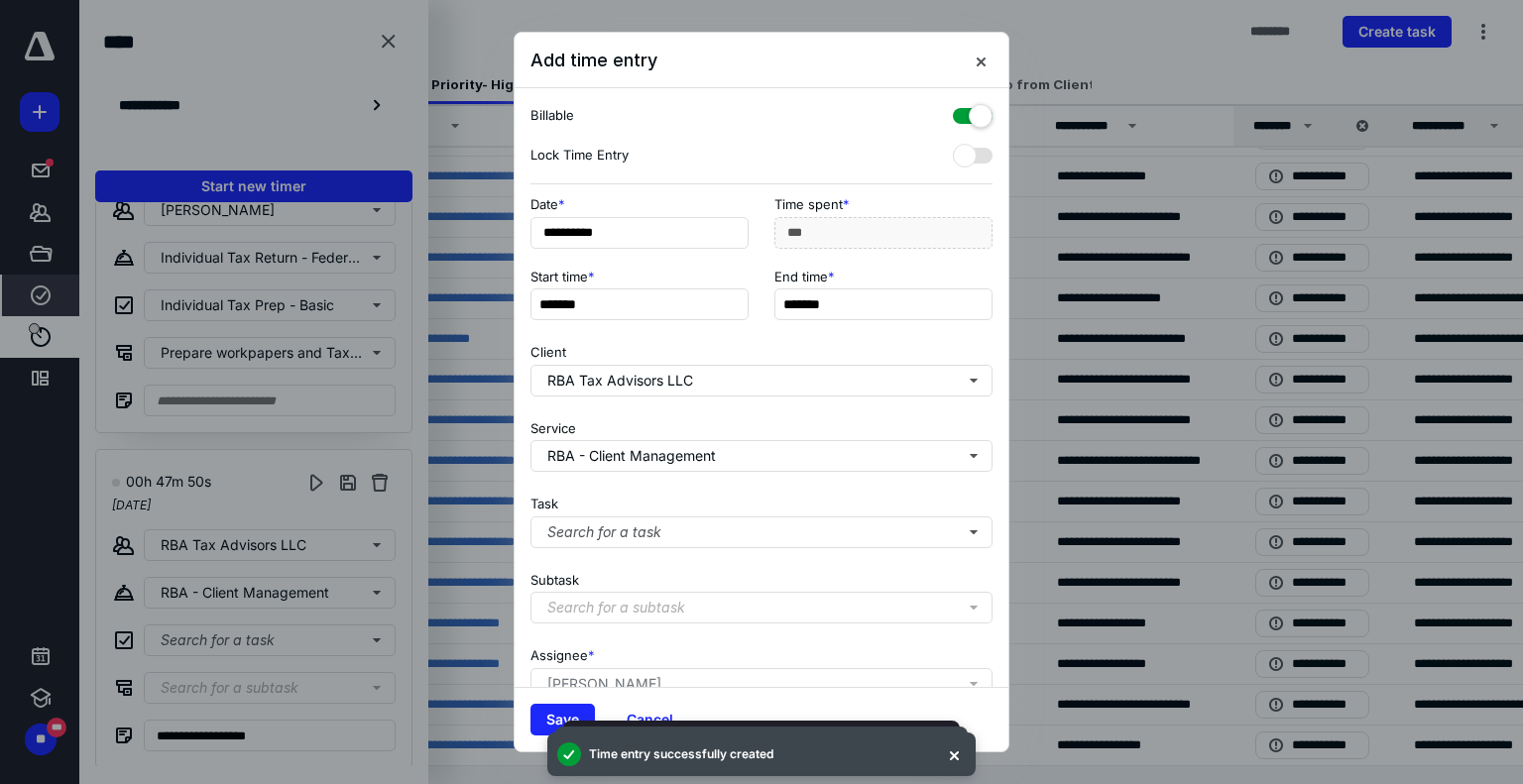 click at bounding box center [973, 112] 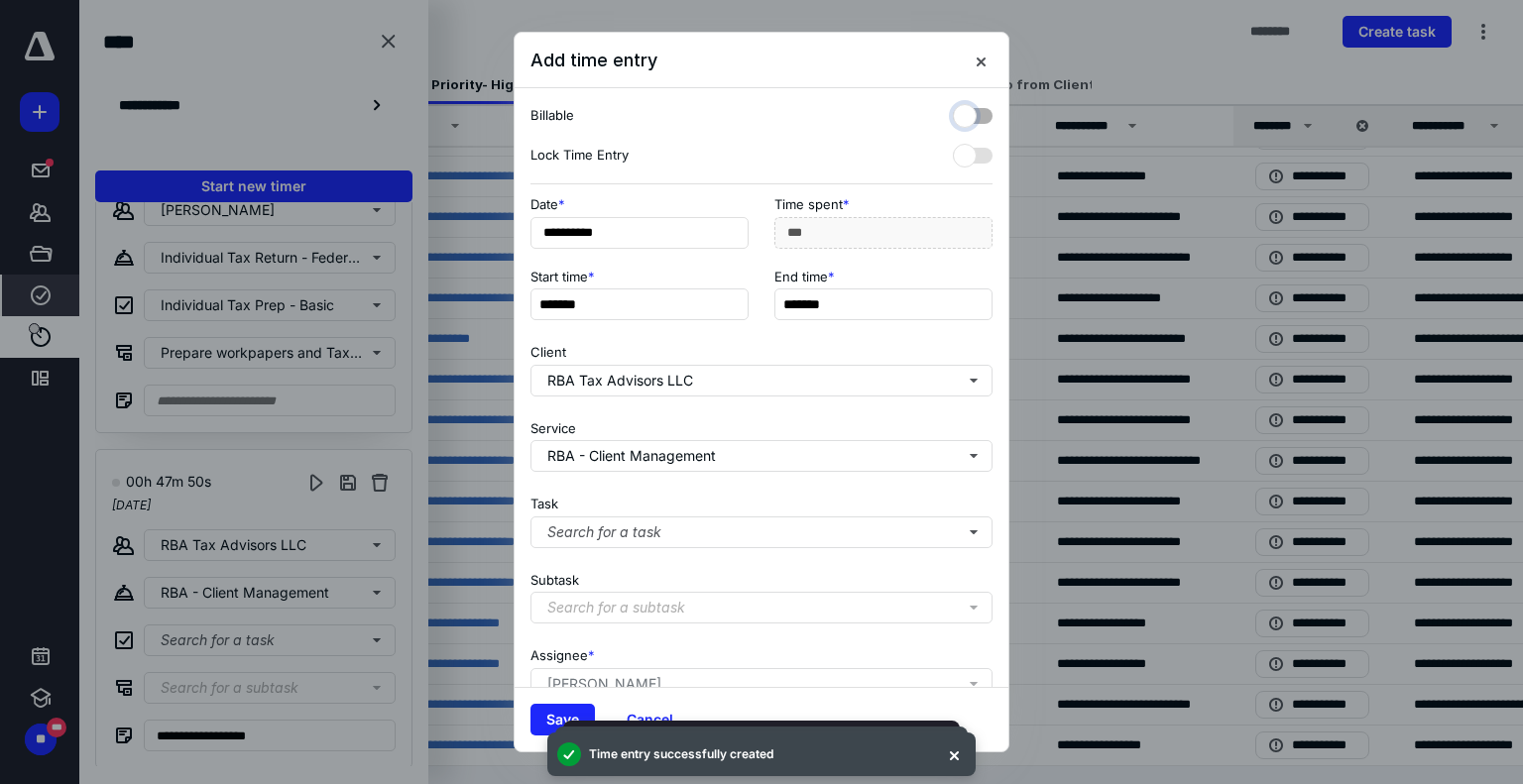 checkbox on "false" 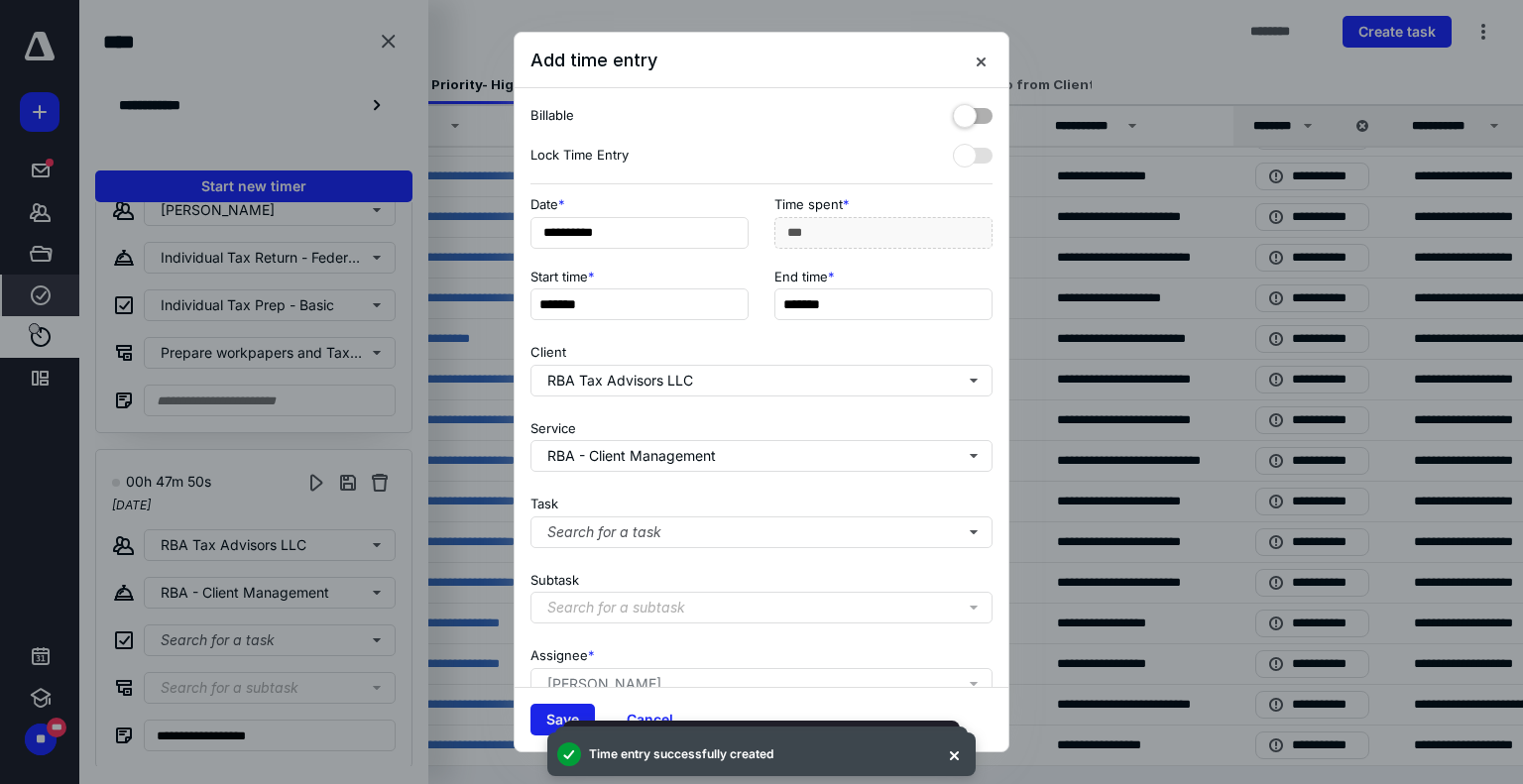 click on "Save" at bounding box center (562, 720) 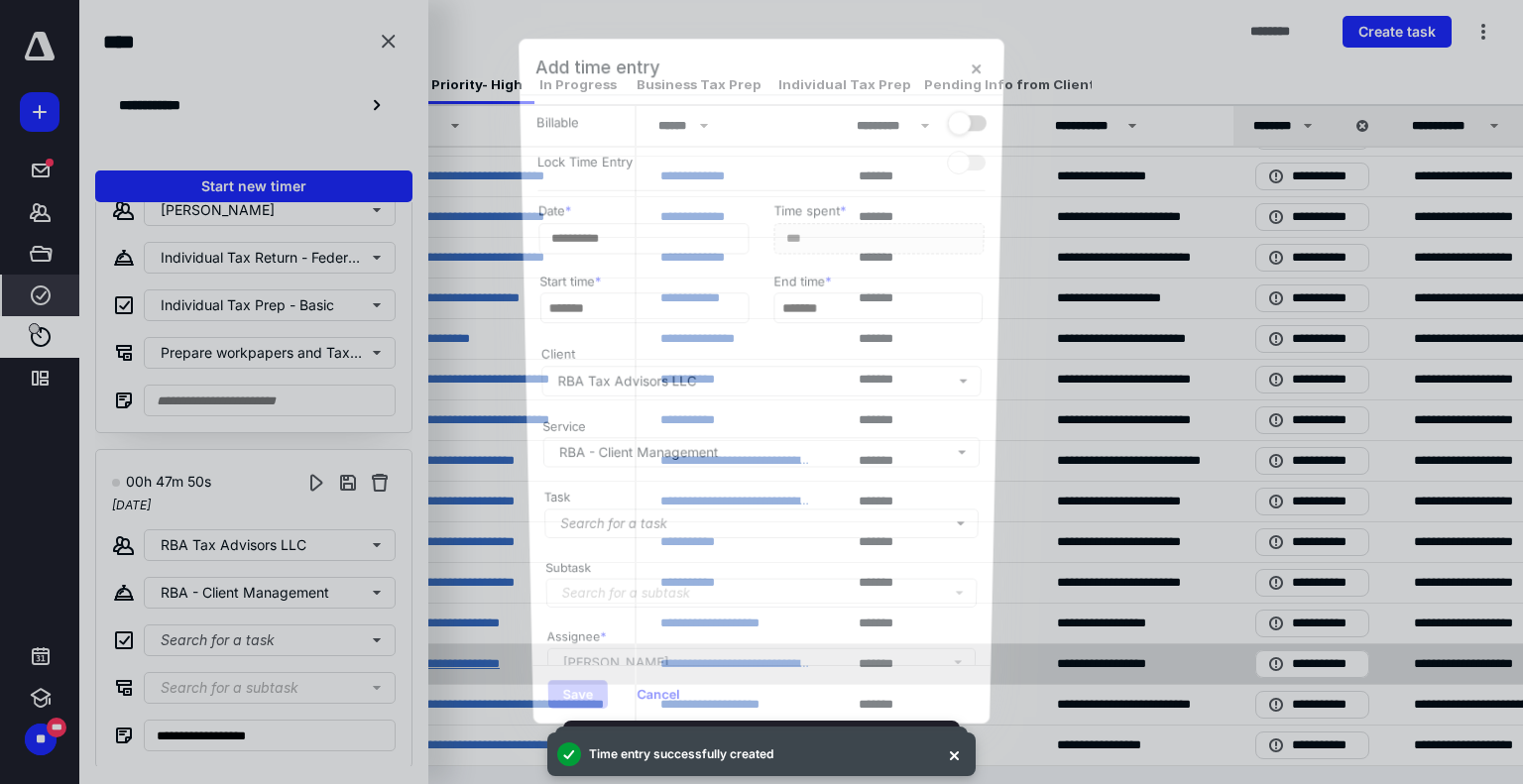 scroll, scrollTop: 774, scrollLeft: 0, axis: vertical 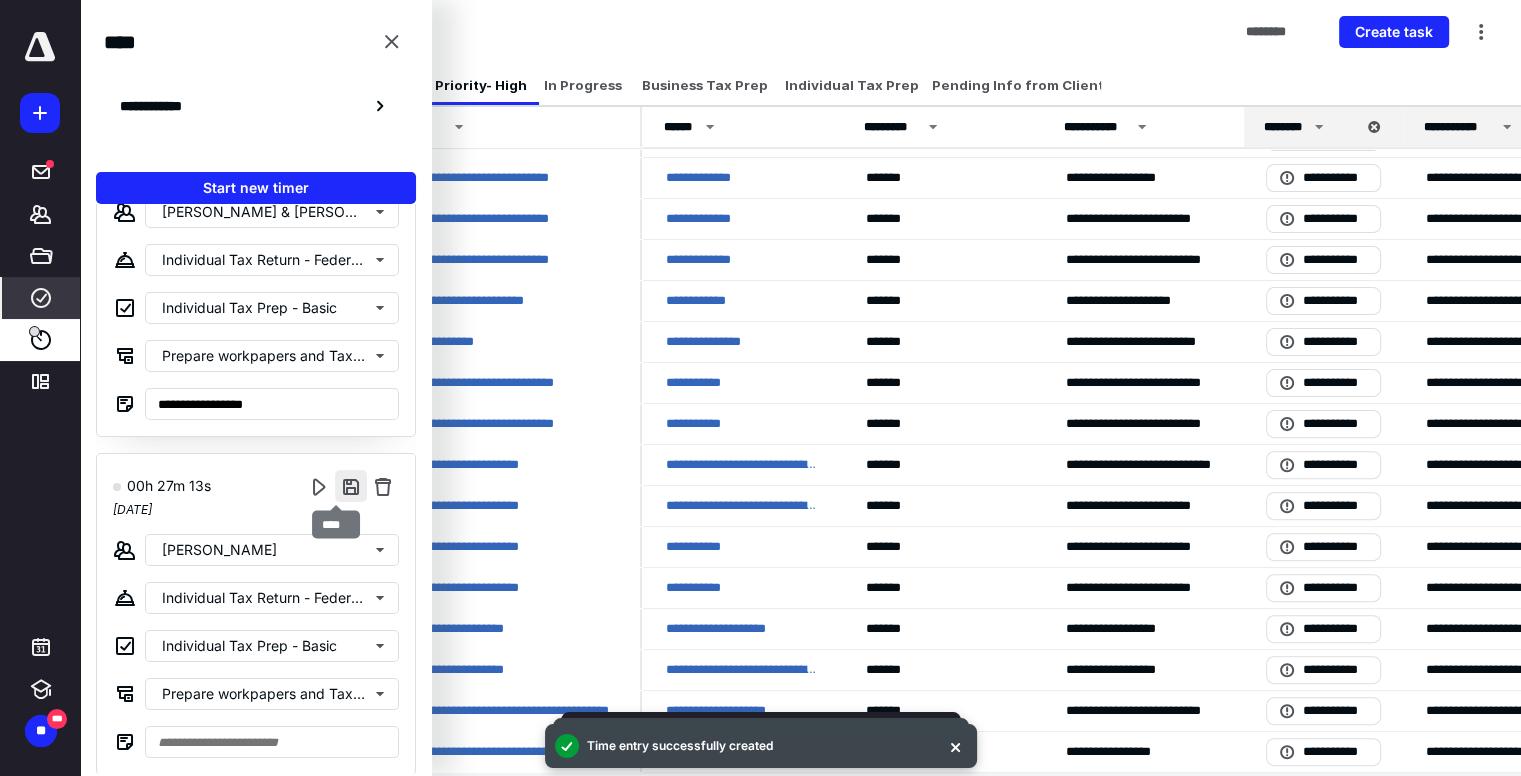 click at bounding box center (351, 486) 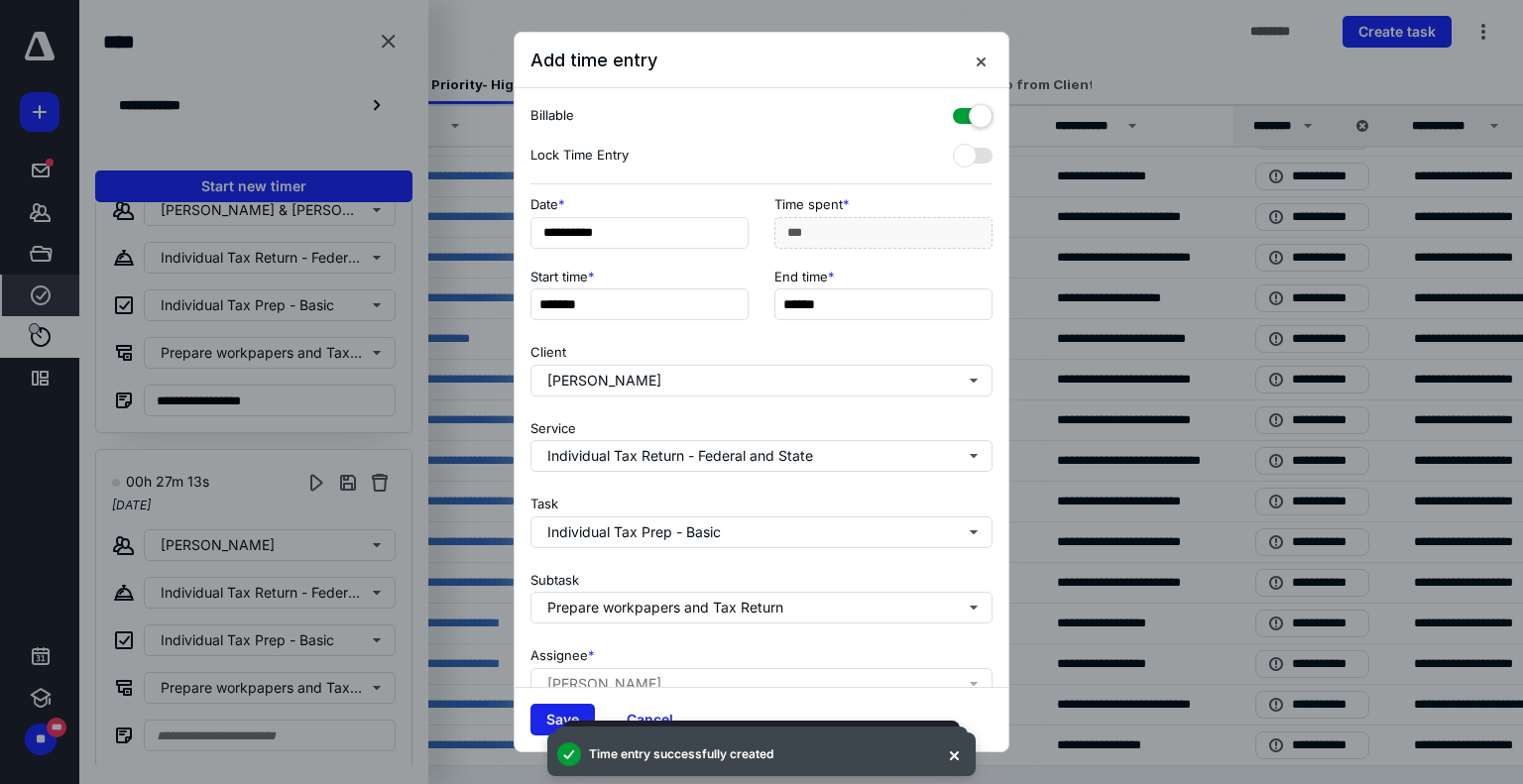 click on "Save" at bounding box center (562, 720) 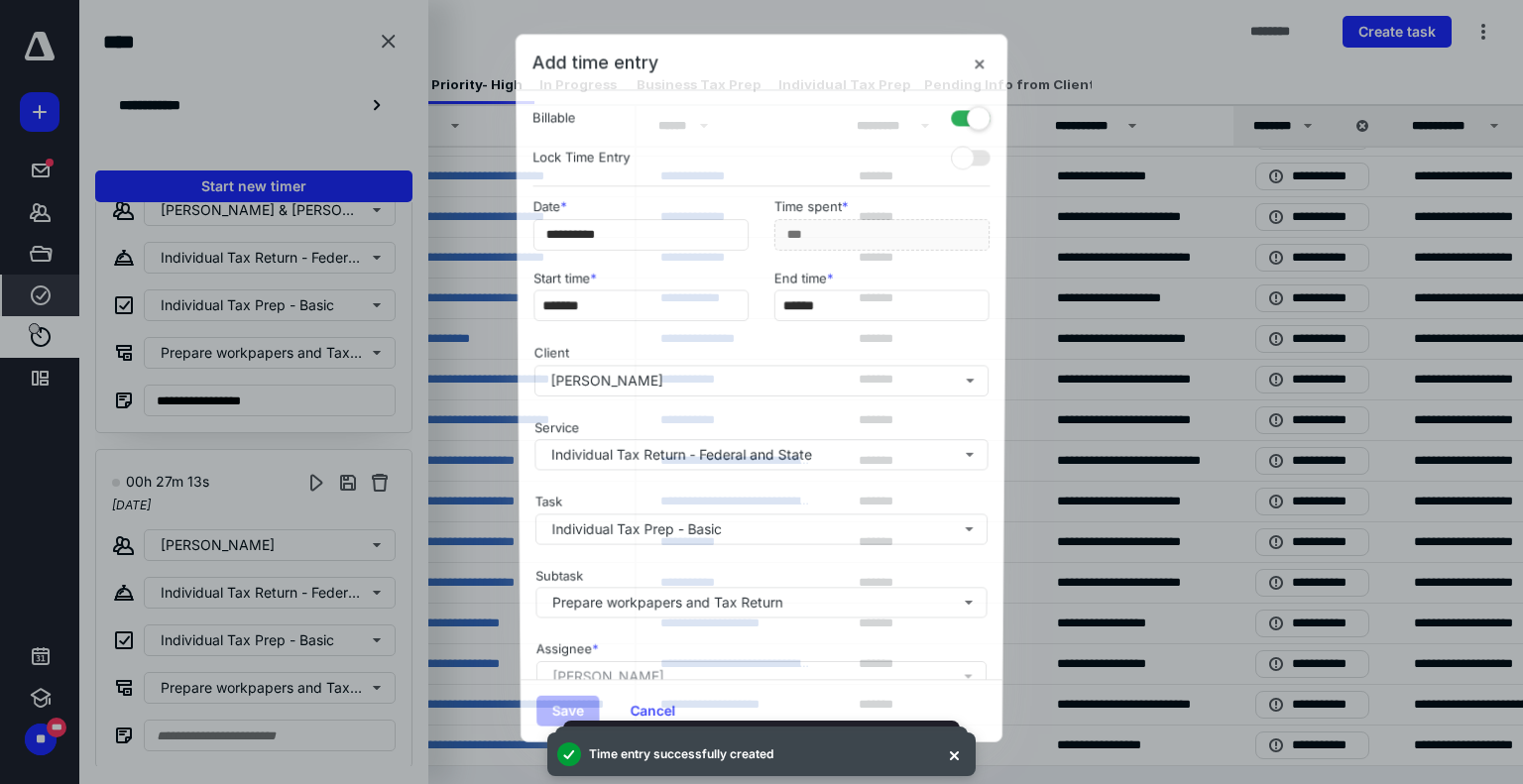 scroll, scrollTop: 440, scrollLeft: 0, axis: vertical 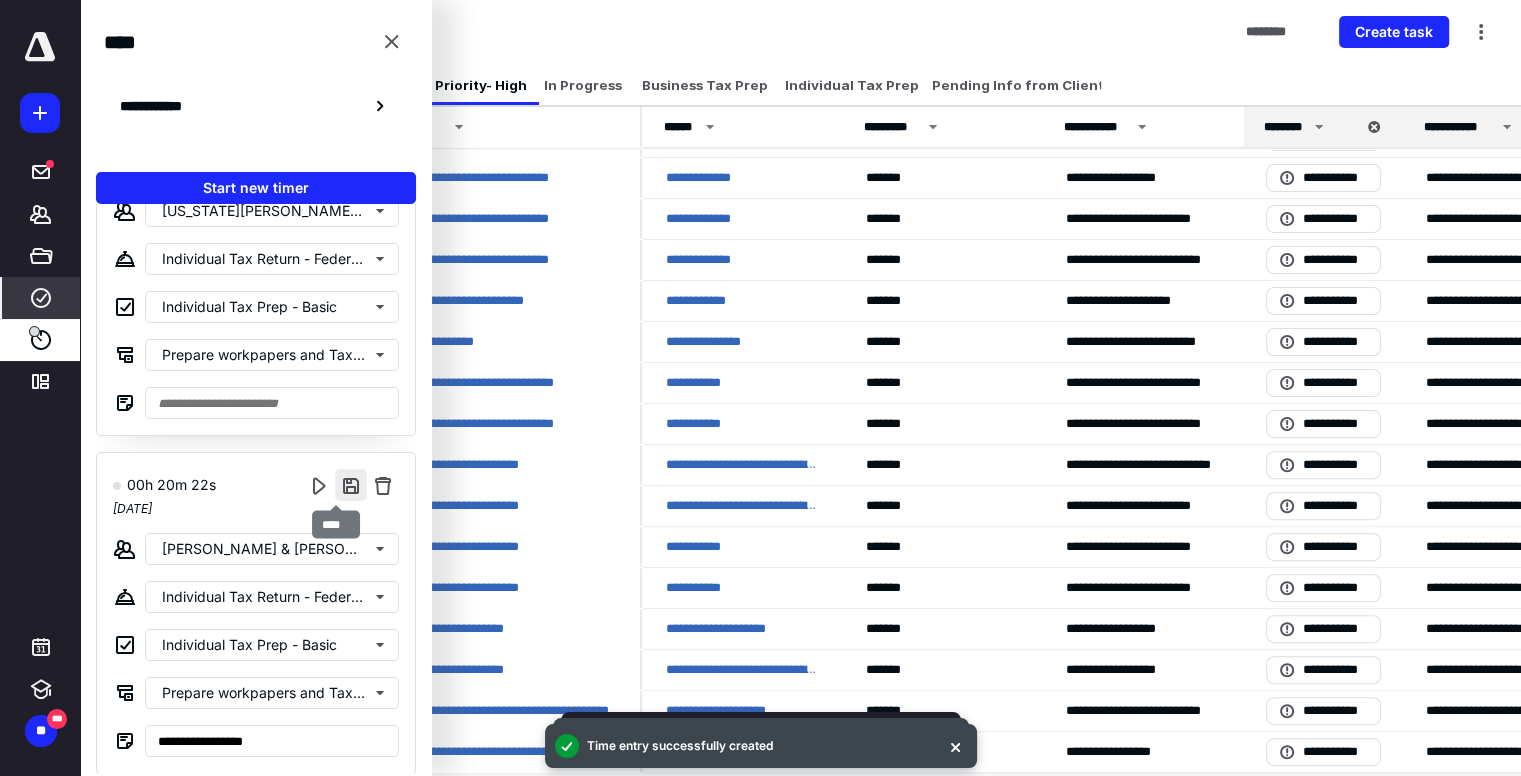 click at bounding box center (351, 485) 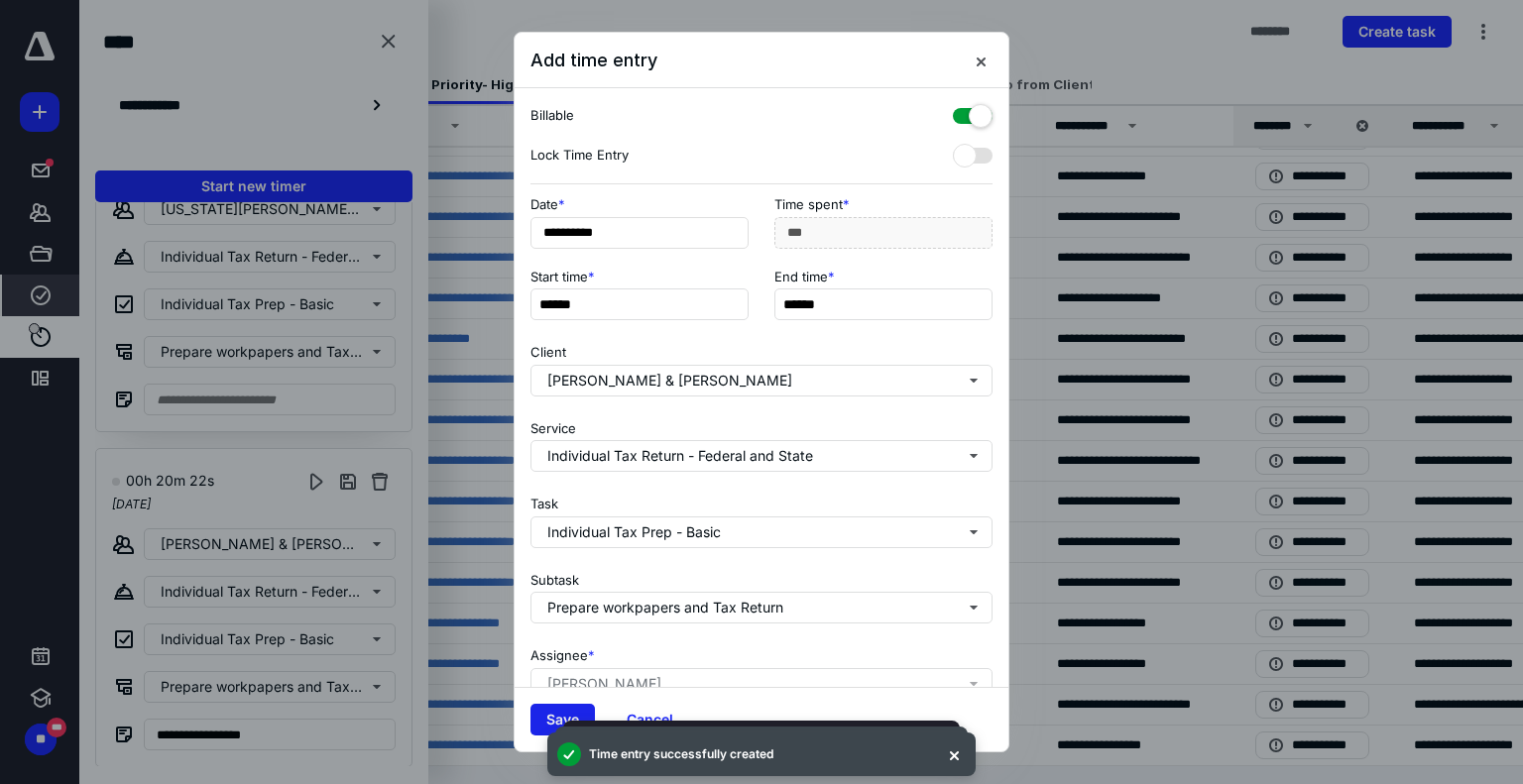 click on "Save" at bounding box center (562, 720) 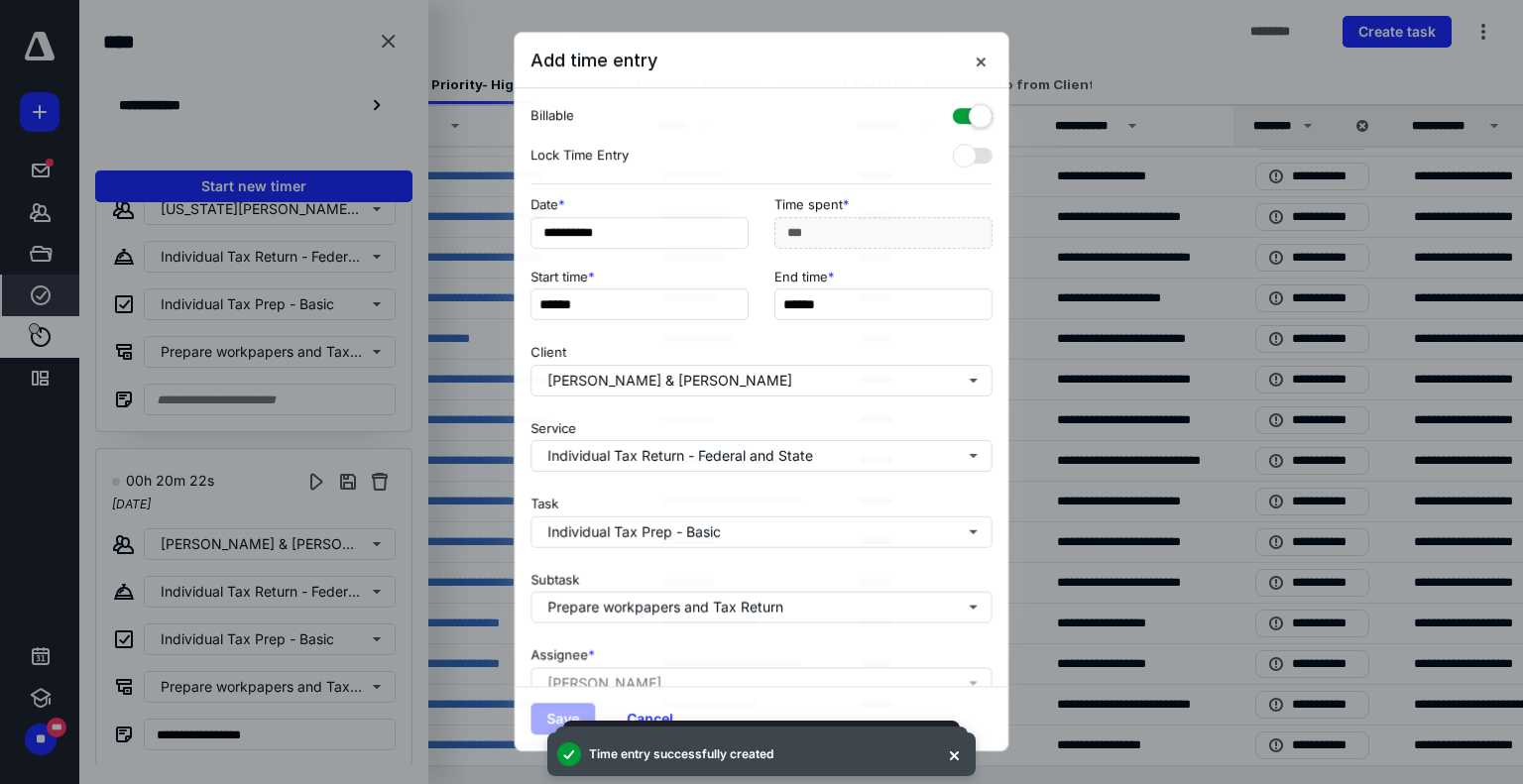 scroll, scrollTop: 105, scrollLeft: 0, axis: vertical 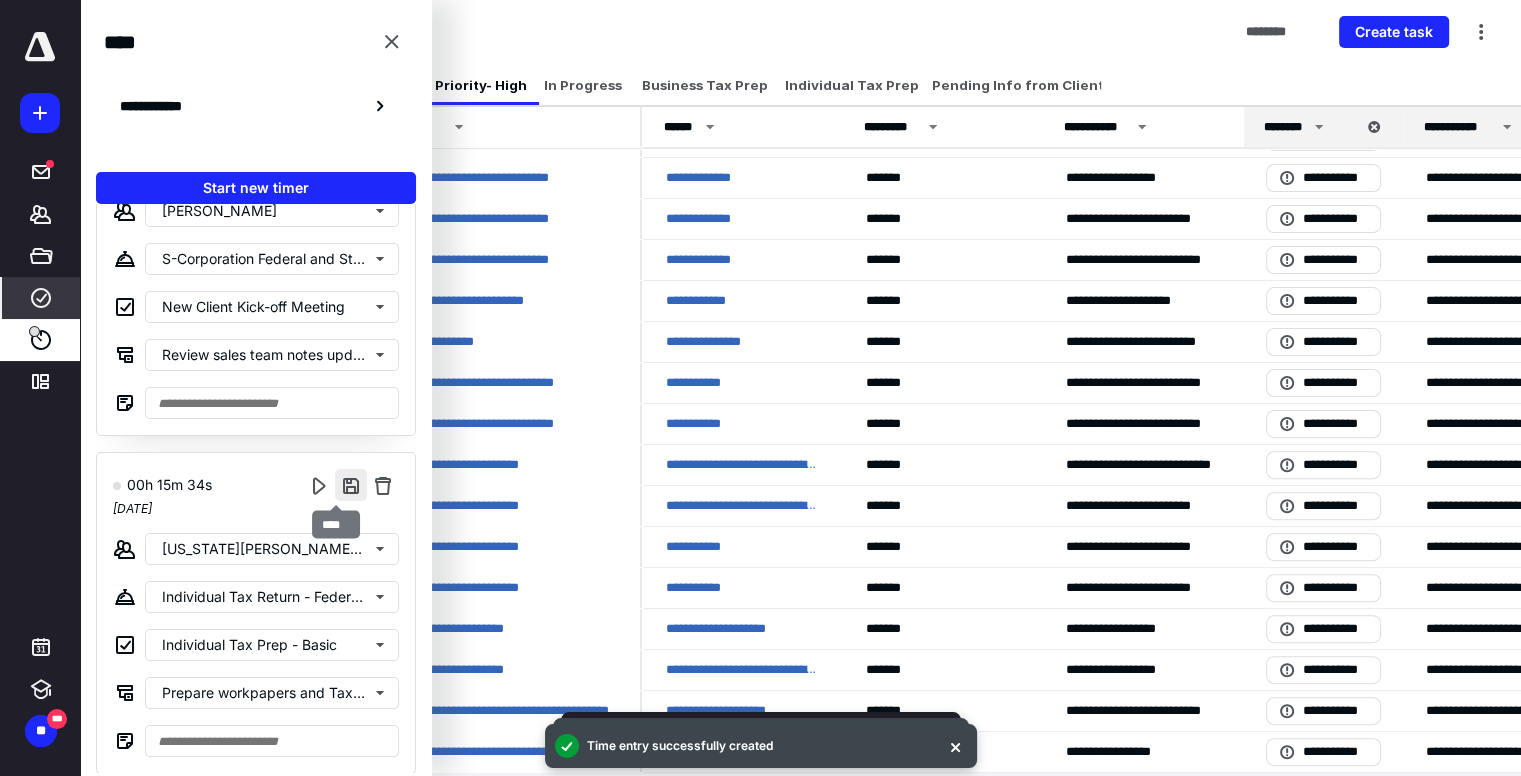 click at bounding box center [351, 485] 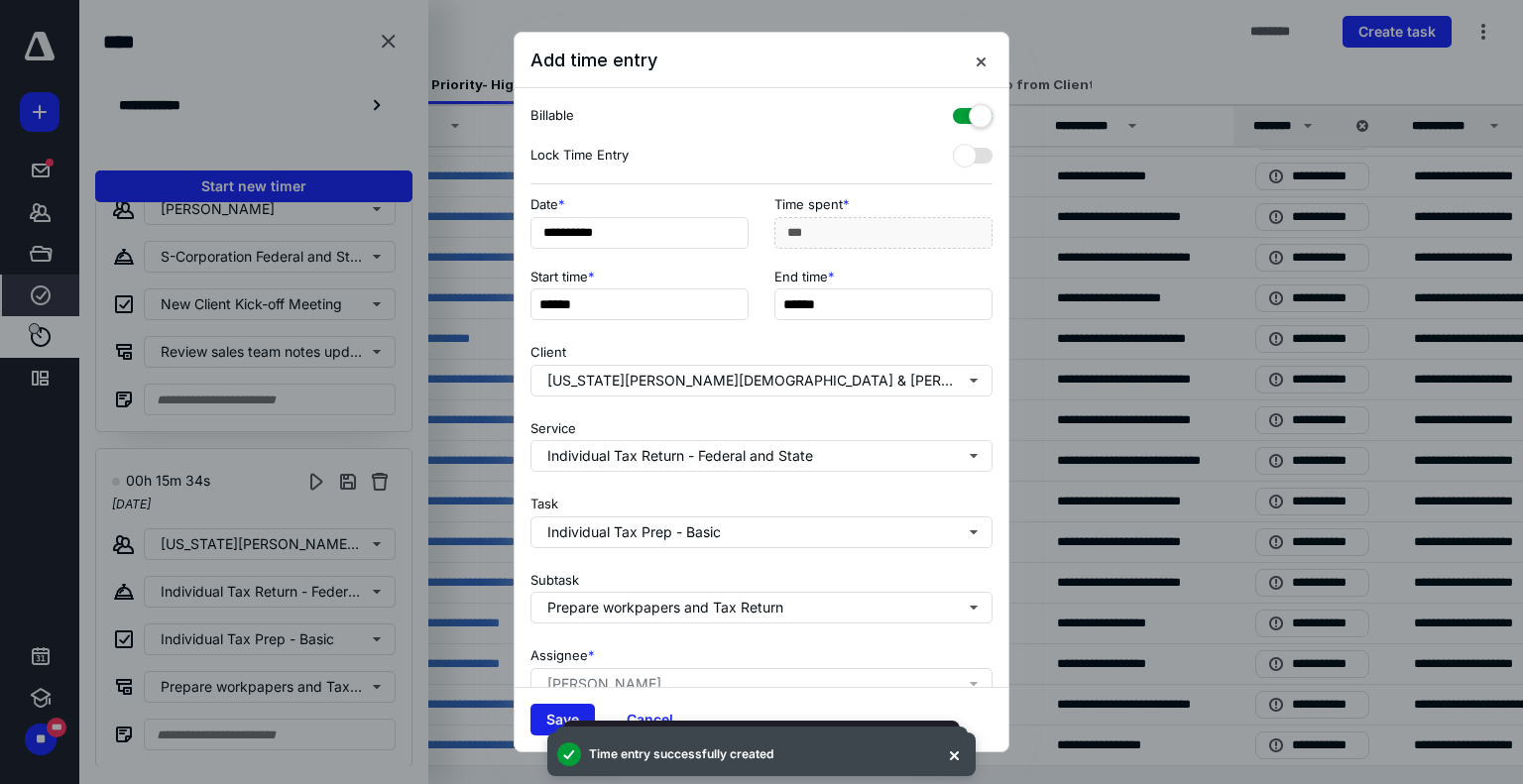 click on "Save" at bounding box center (562, 720) 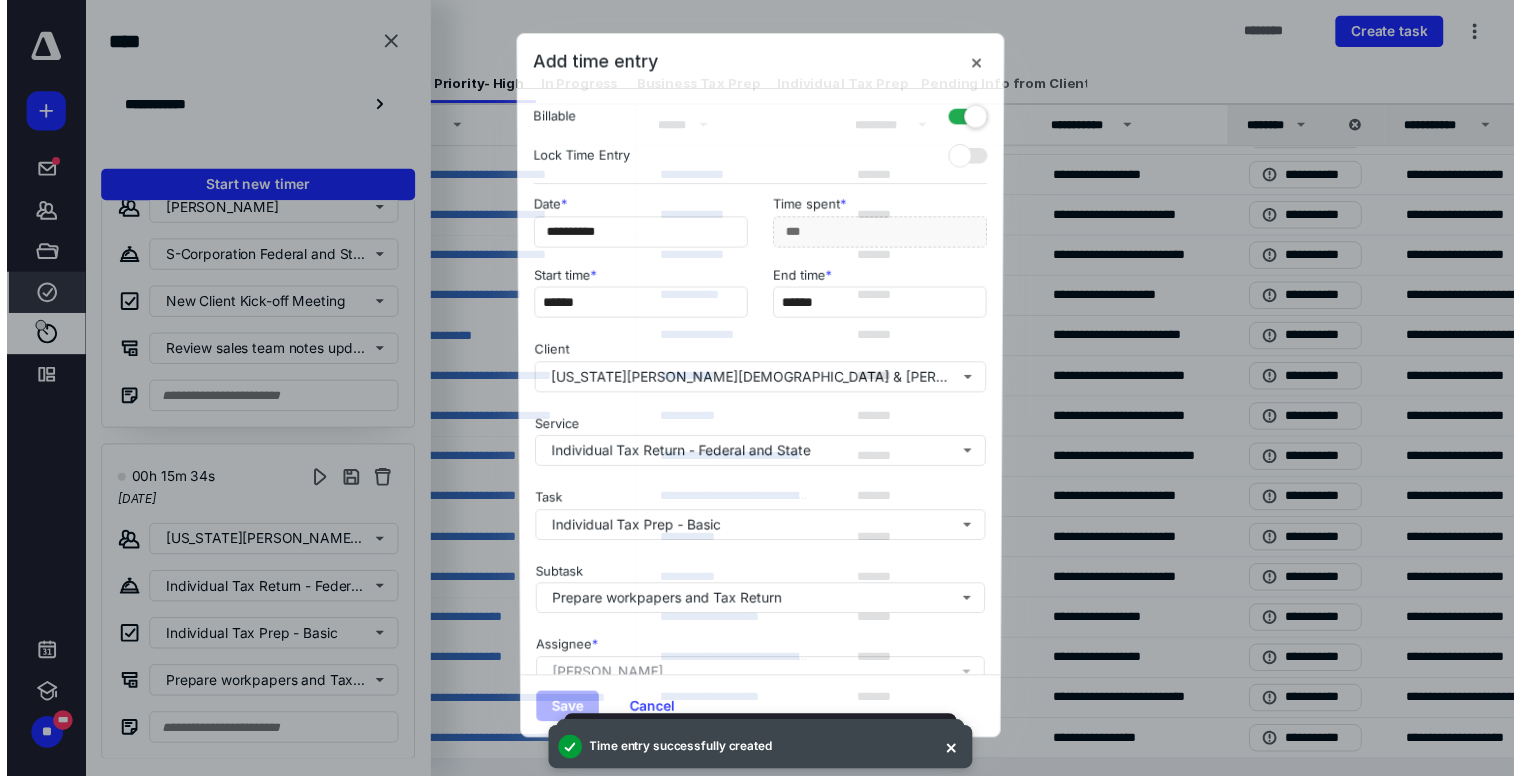 scroll, scrollTop: 0, scrollLeft: 0, axis: both 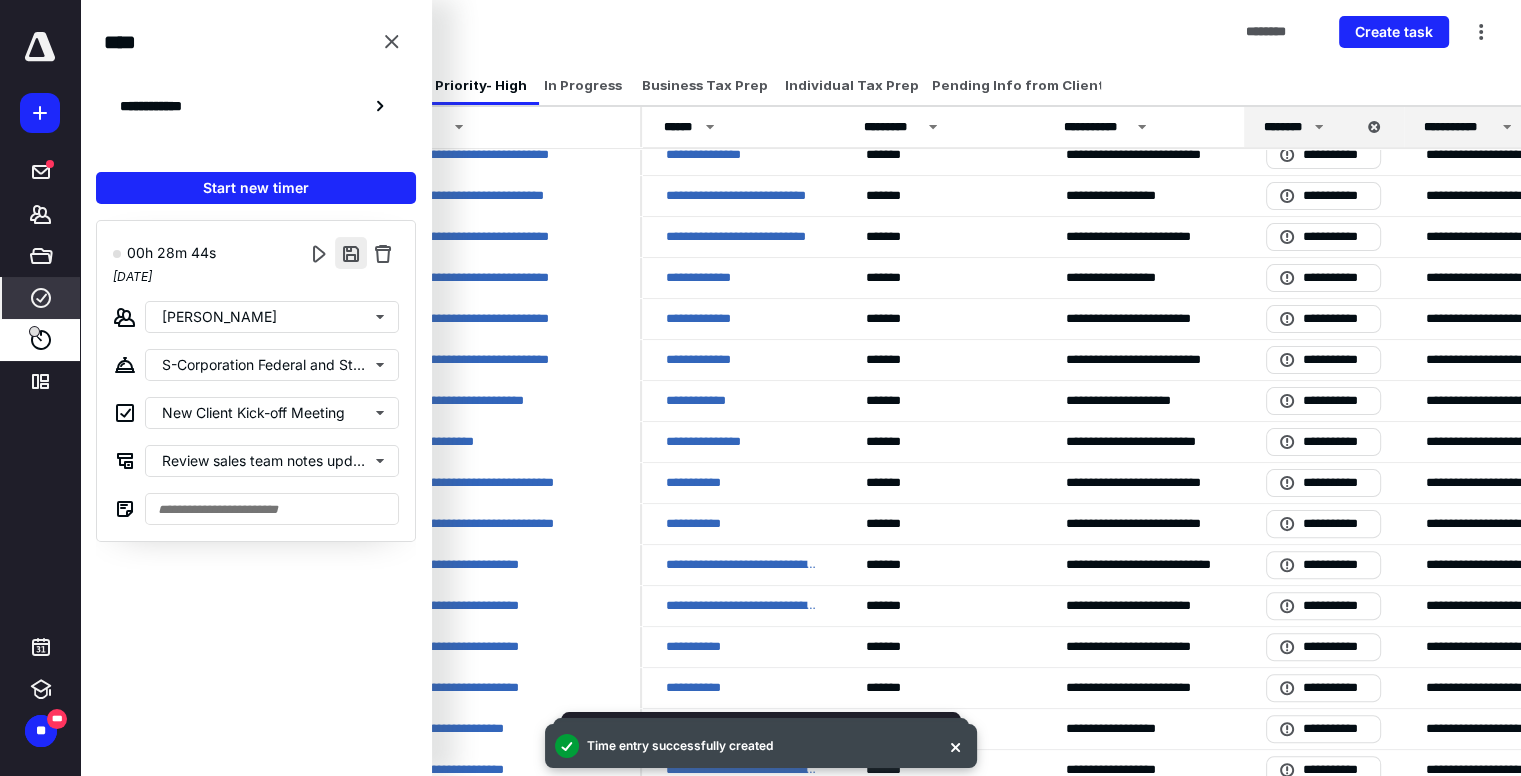 click at bounding box center [351, 253] 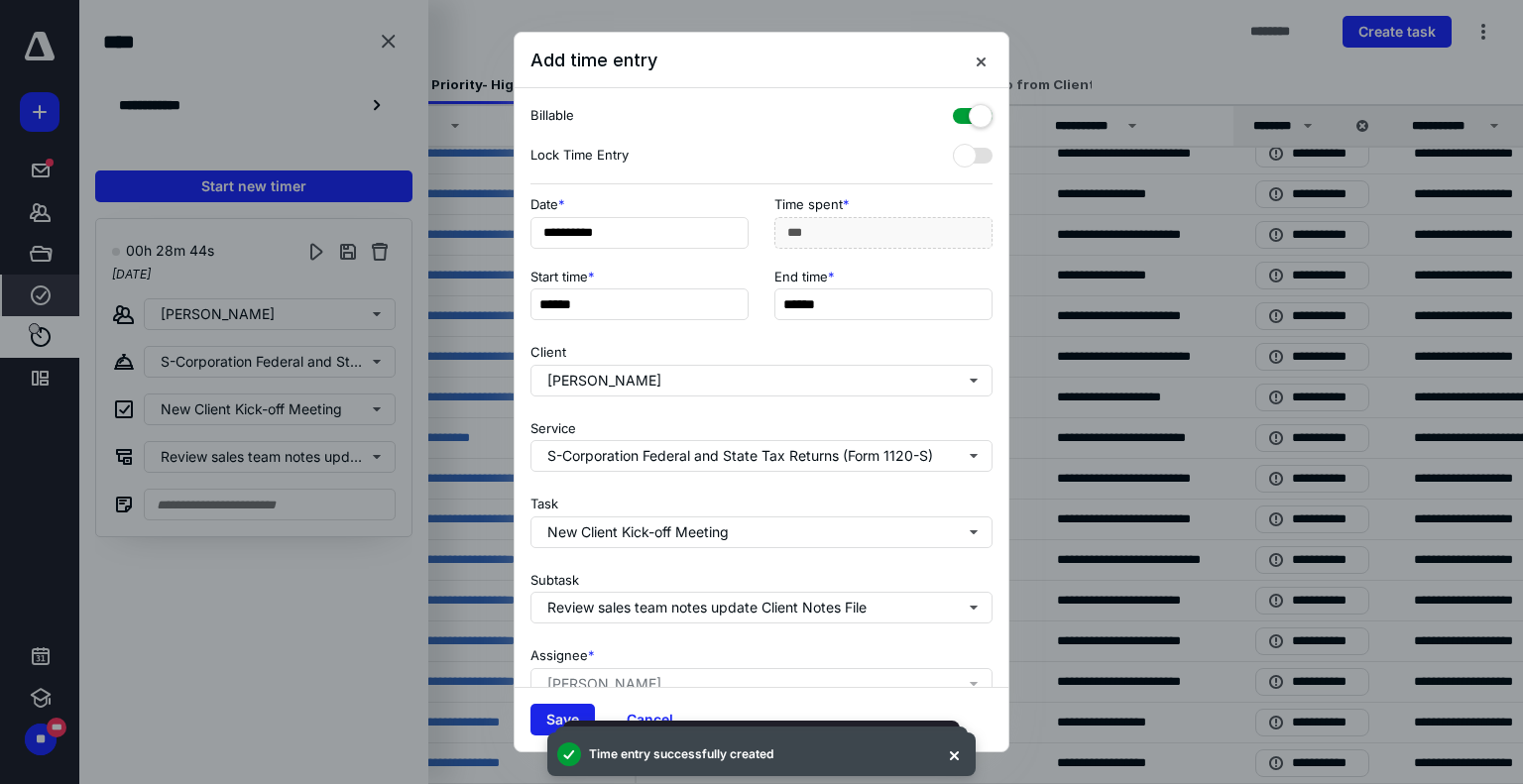 click on "Save" at bounding box center [562, 720] 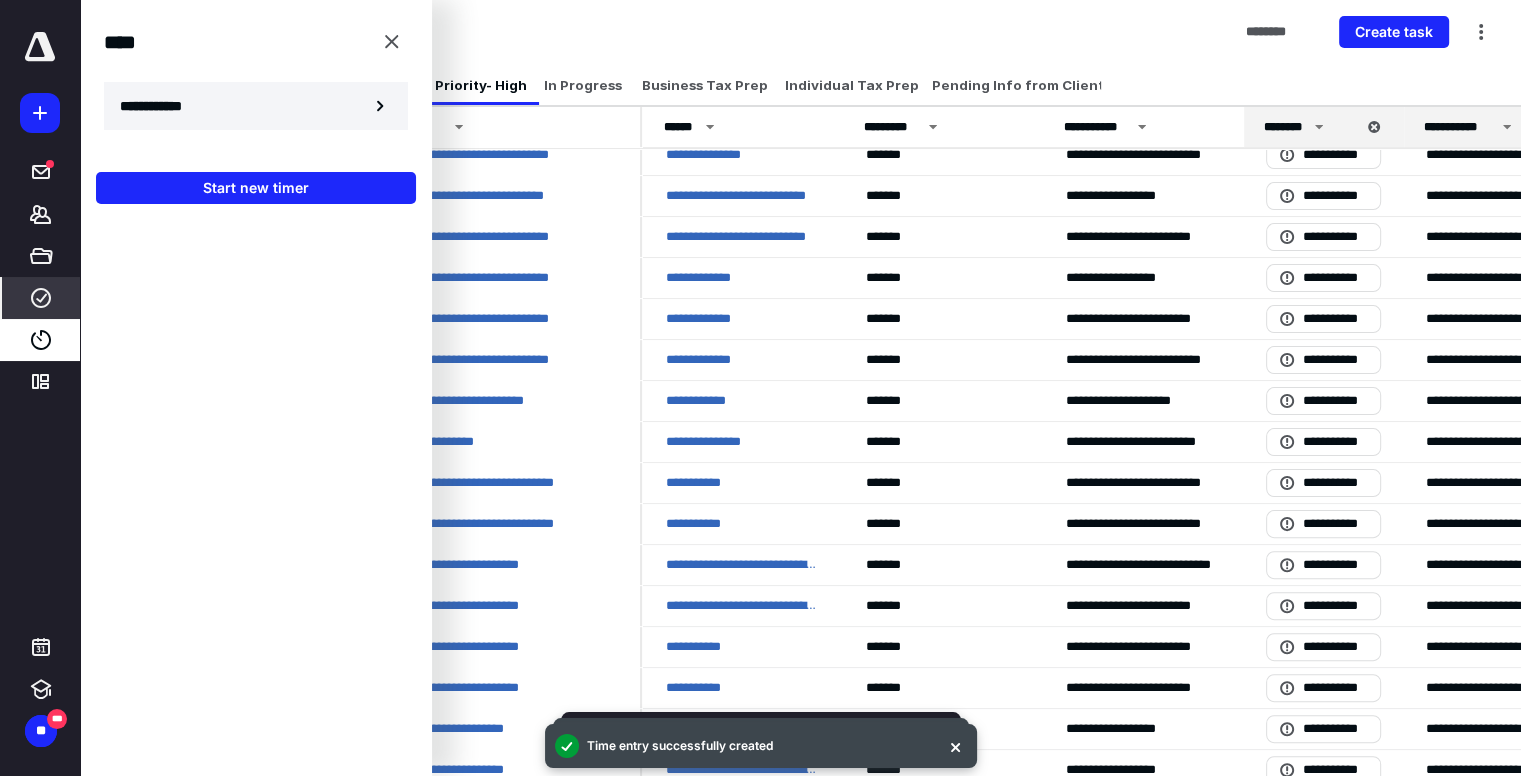 click on "**********" at bounding box center (256, 106) 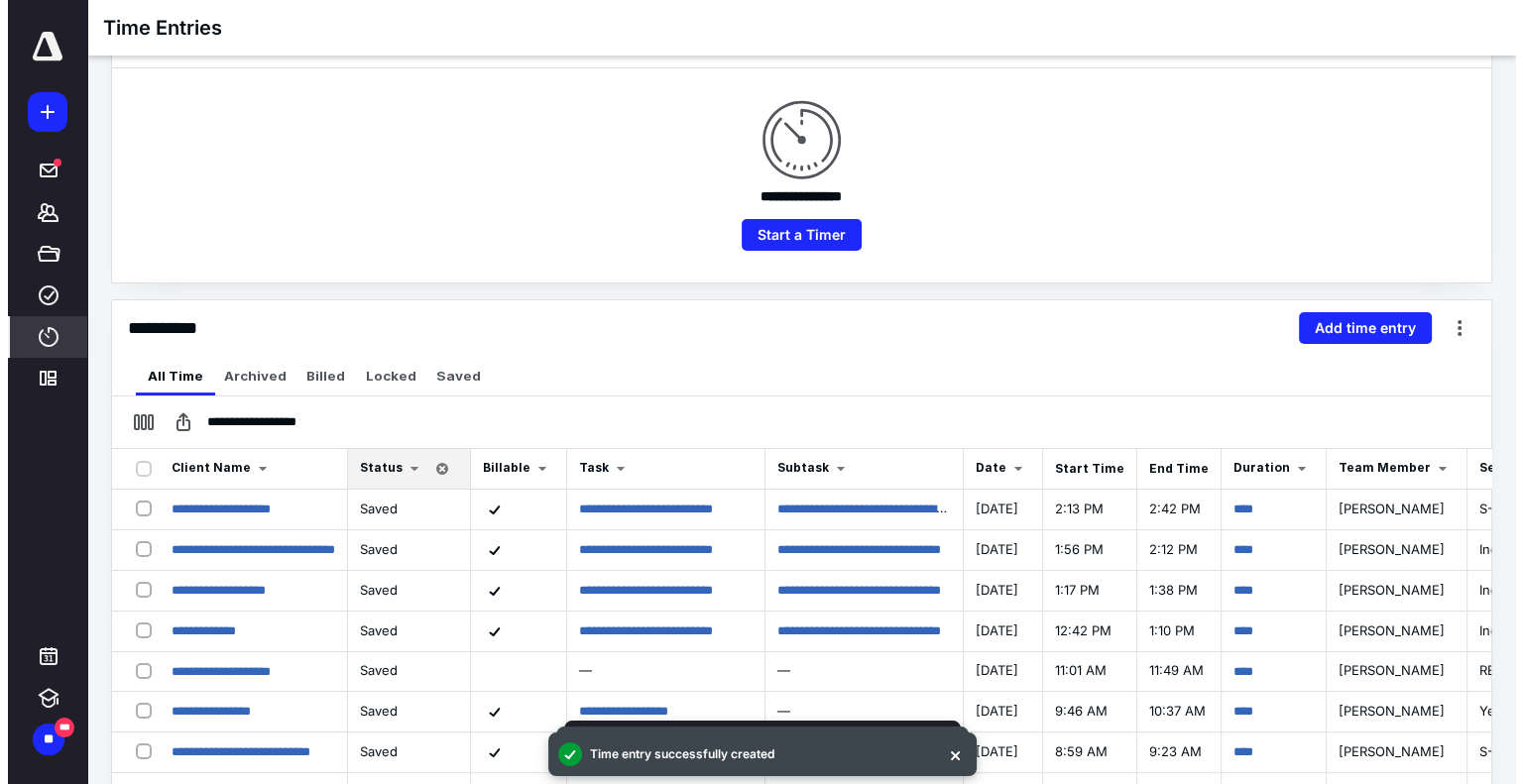 scroll, scrollTop: 297, scrollLeft: 0, axis: vertical 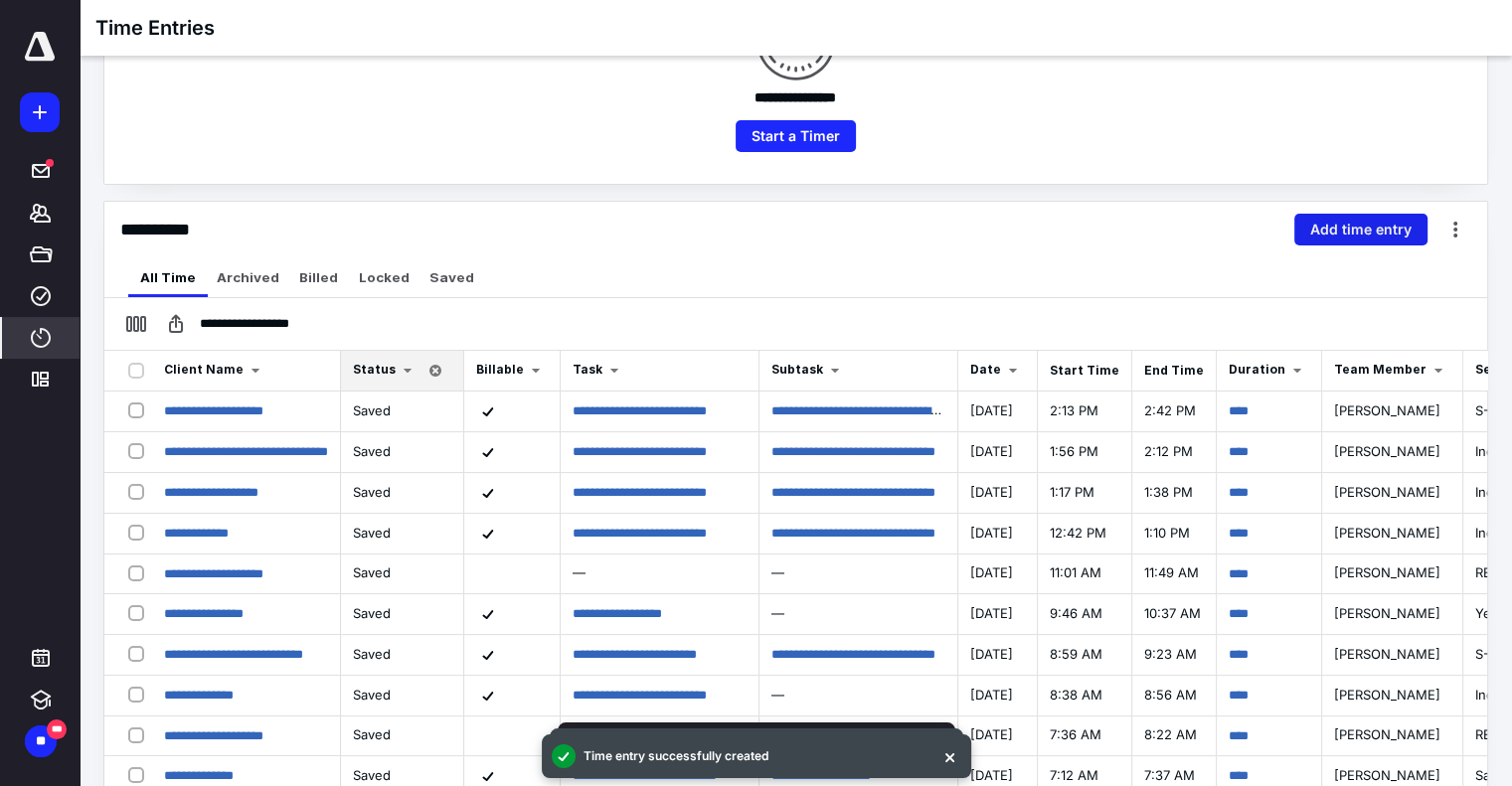 click on "Add time entry" at bounding box center [1361, 230] 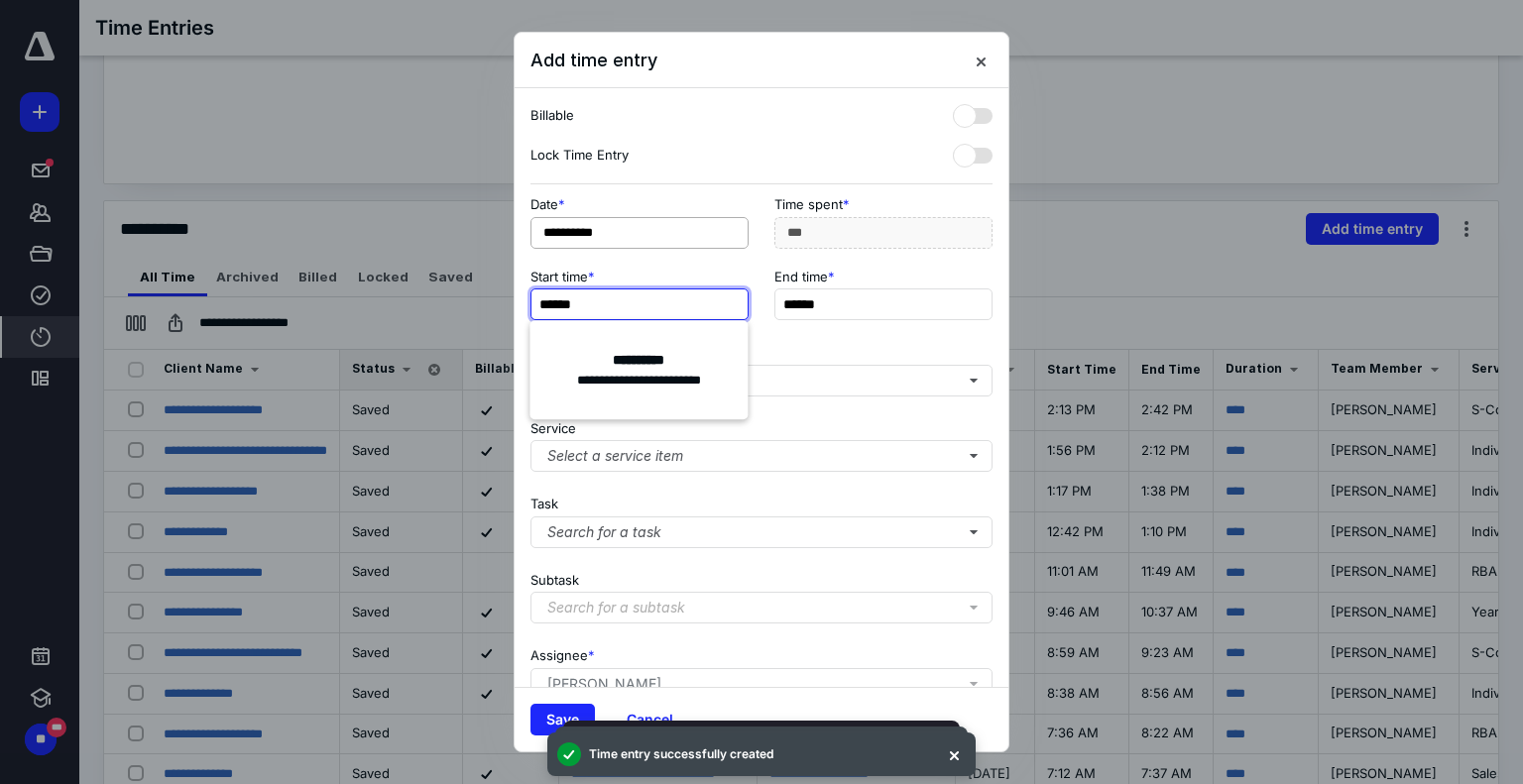 type on "******" 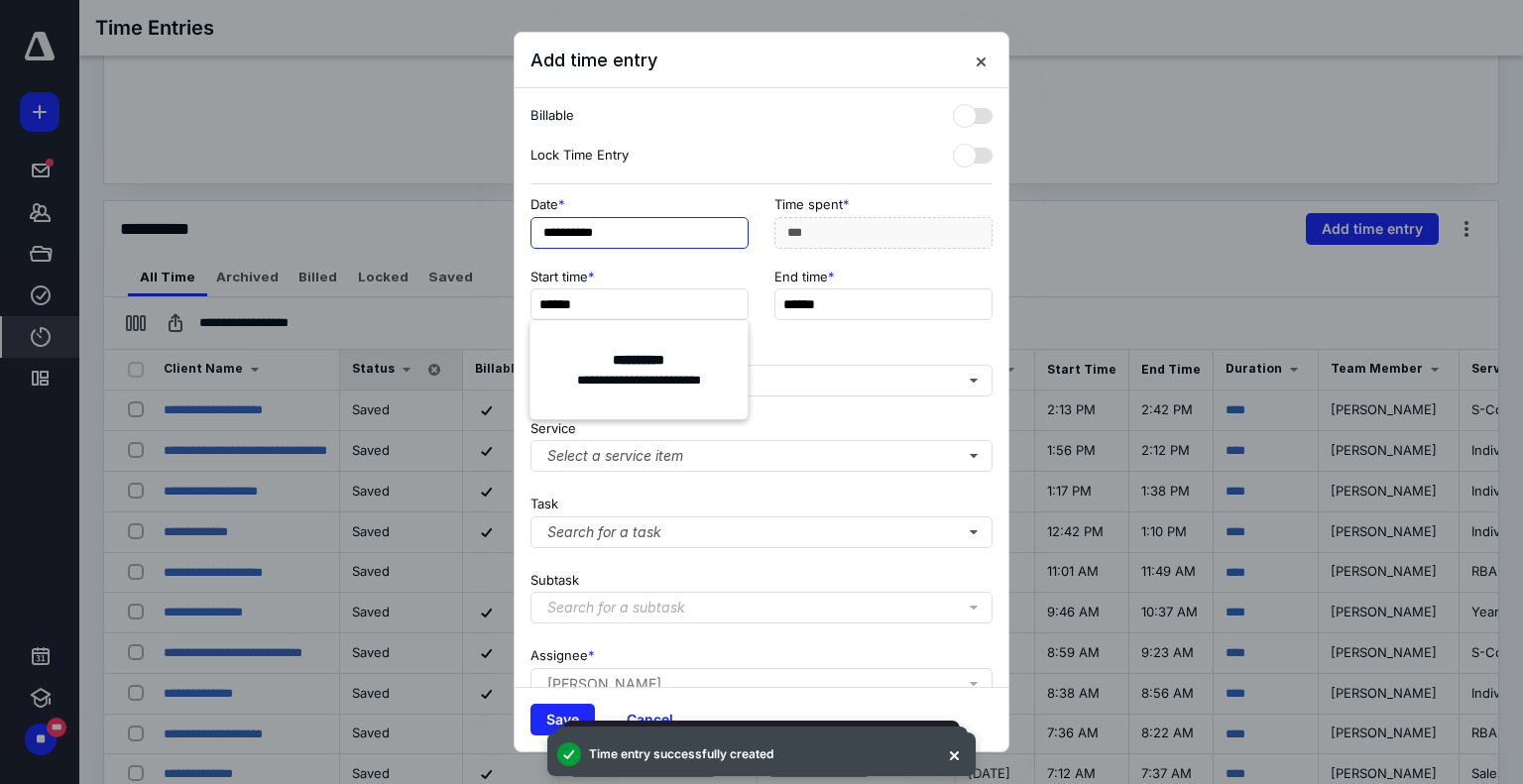type on "*******" 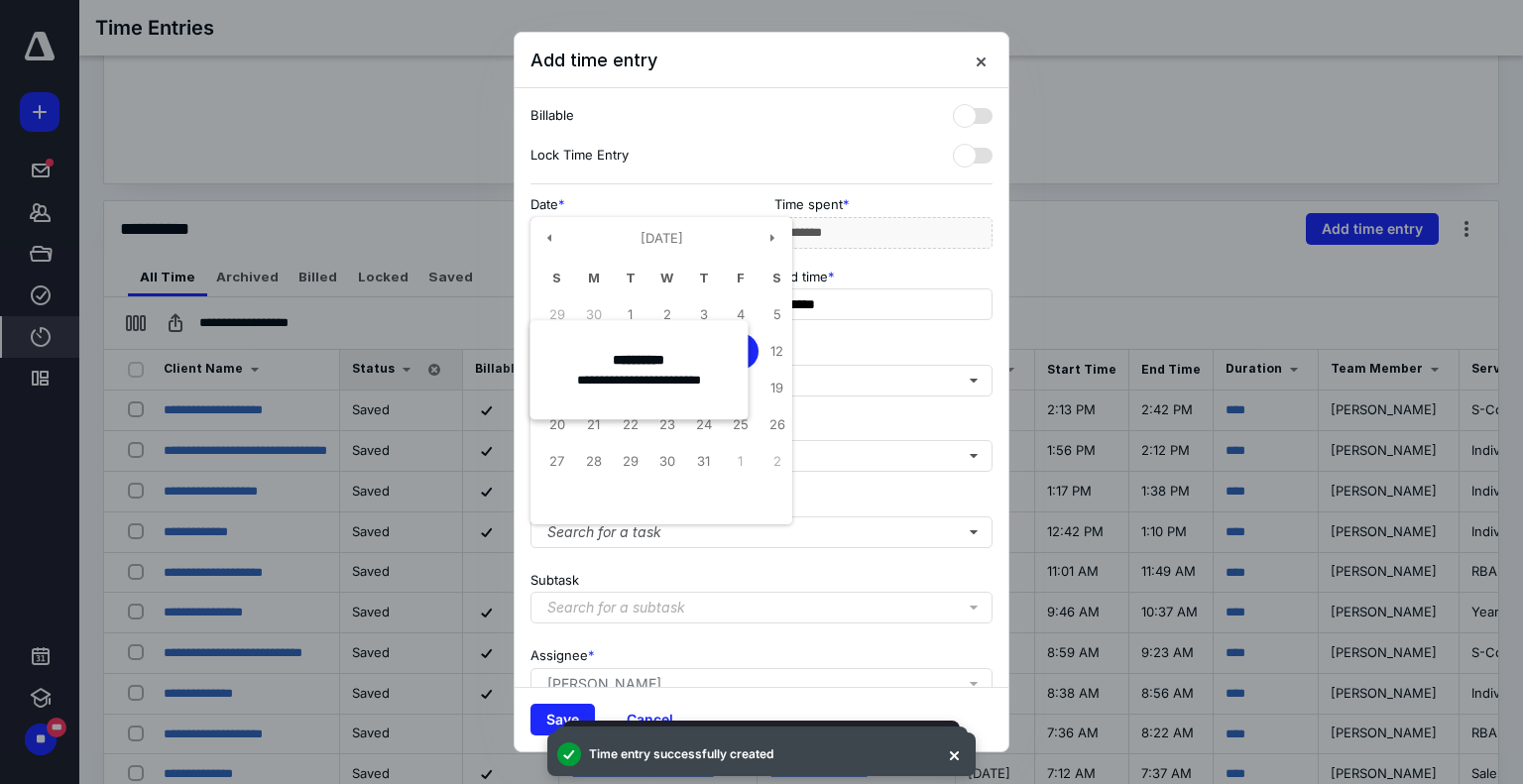 click on "**********" at bounding box center [640, 233] 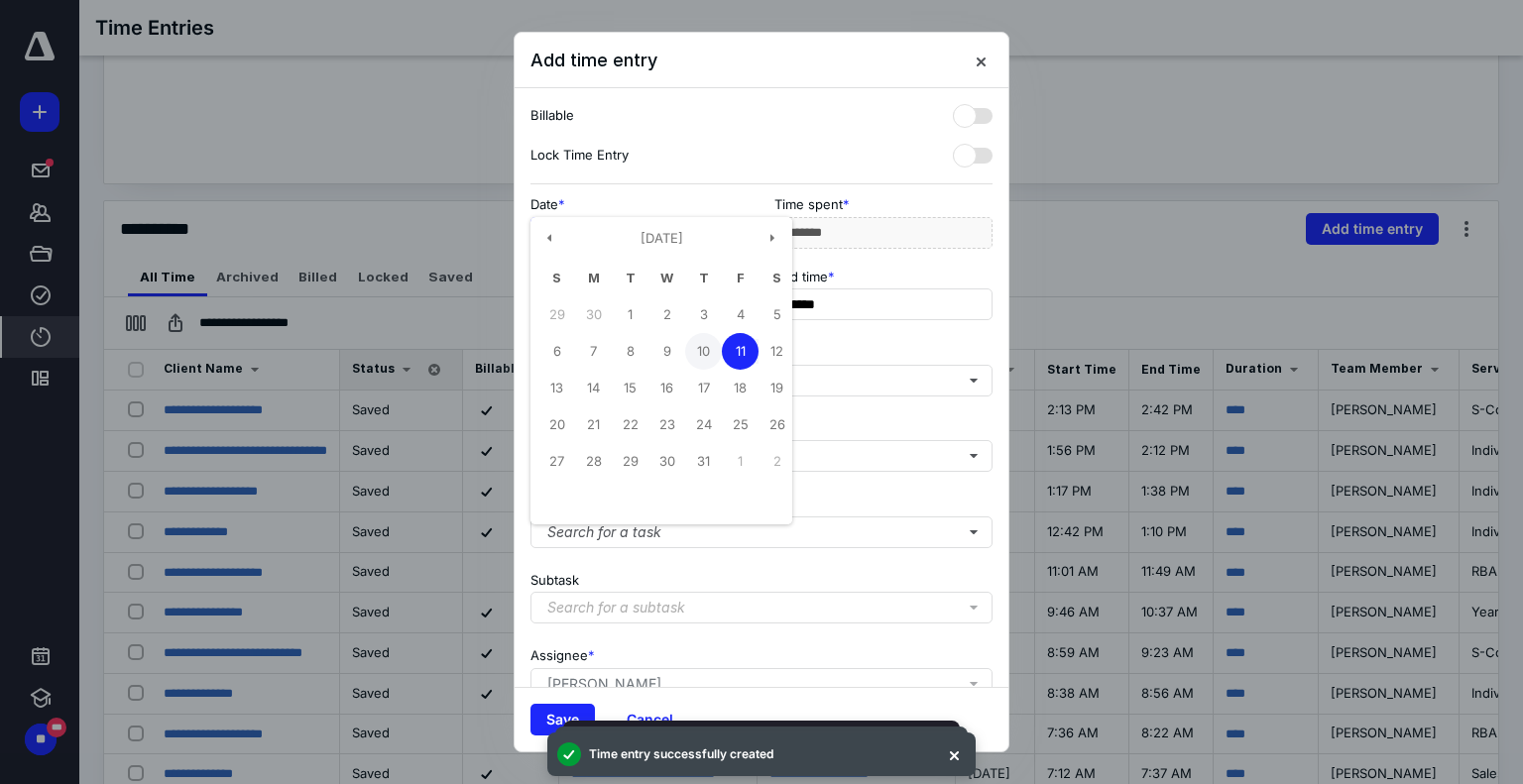 click on "10" at bounding box center [703, 351] 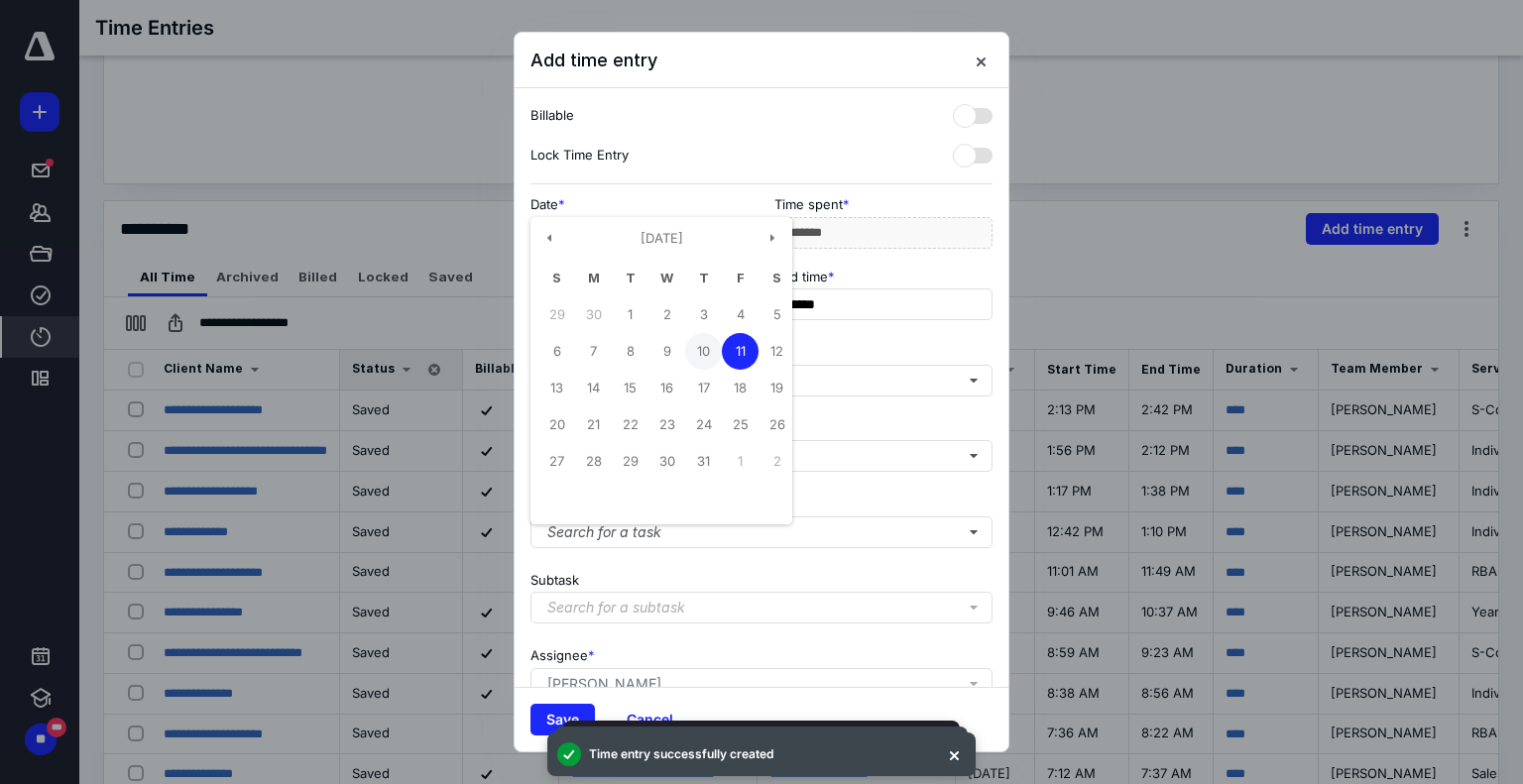 type on "**********" 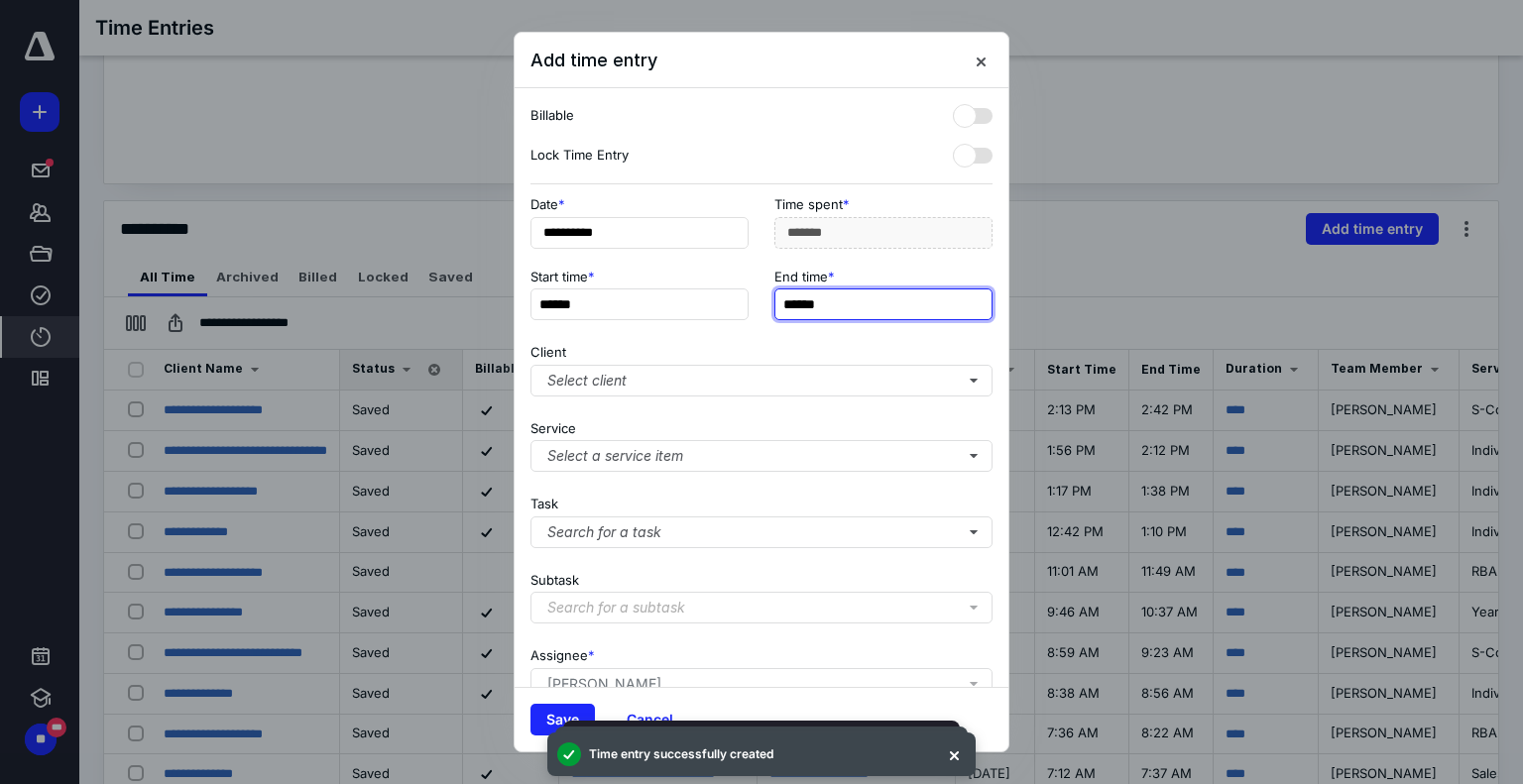 click on "******" at bounding box center (883, 304) 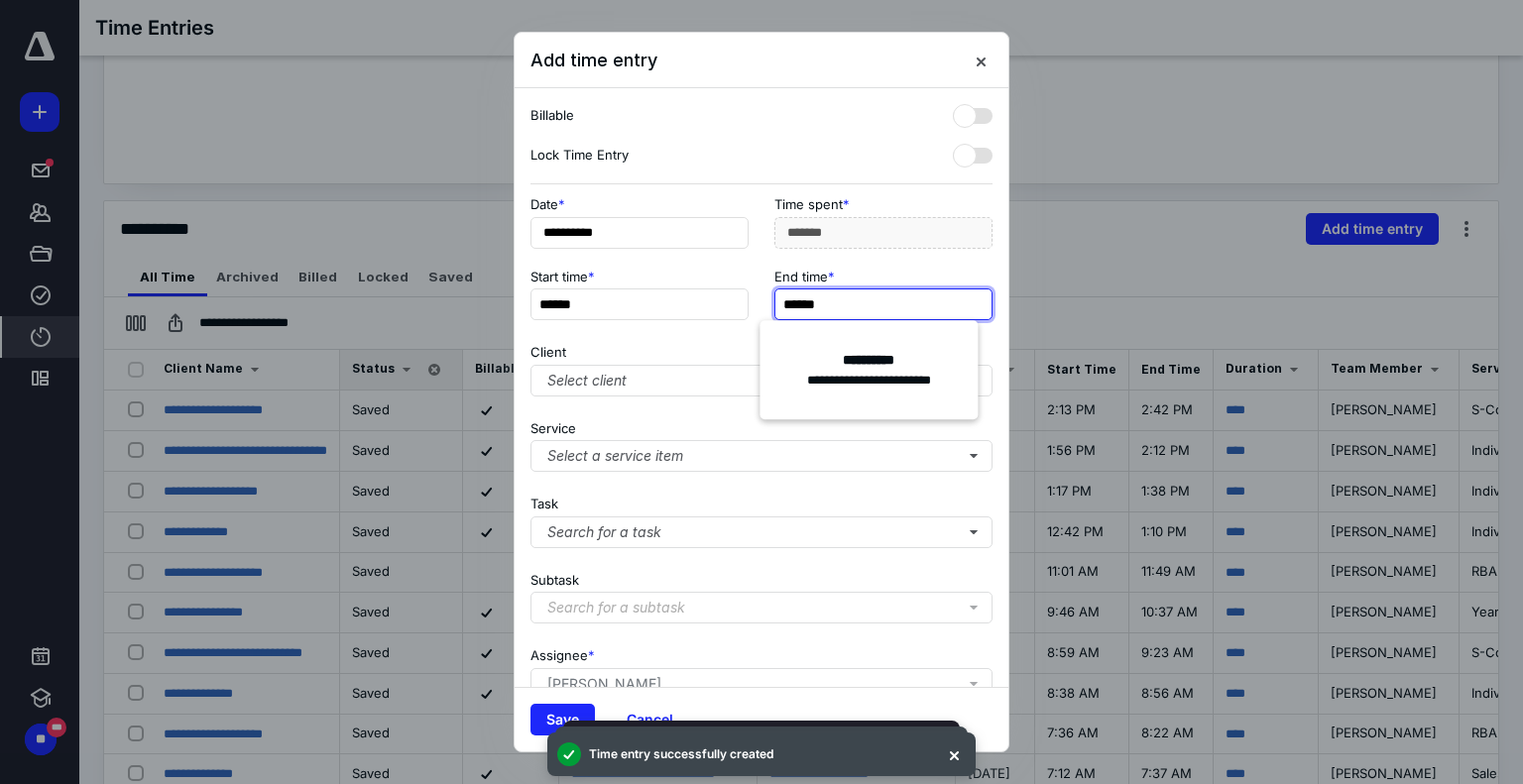 type on "******" 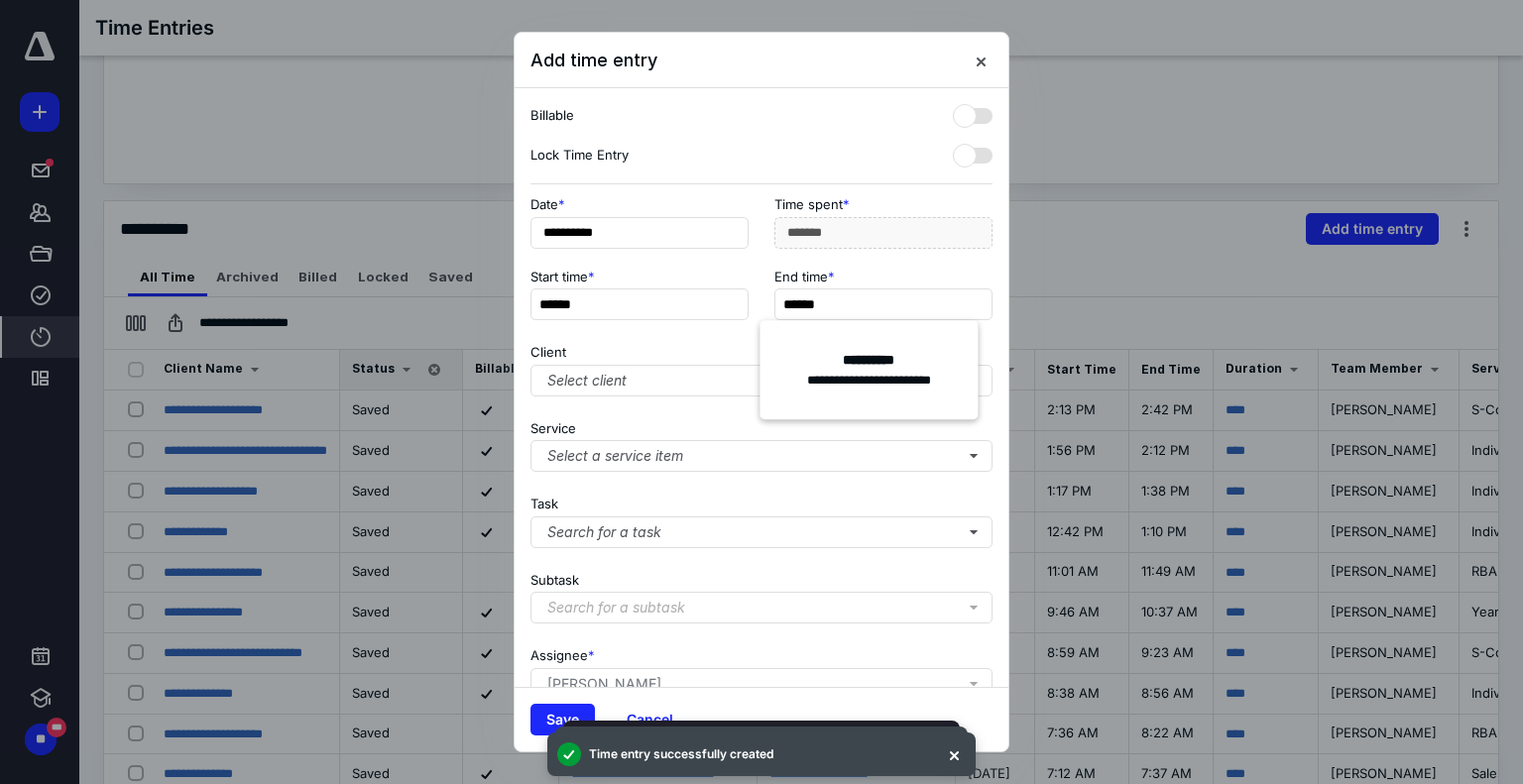 type on "******" 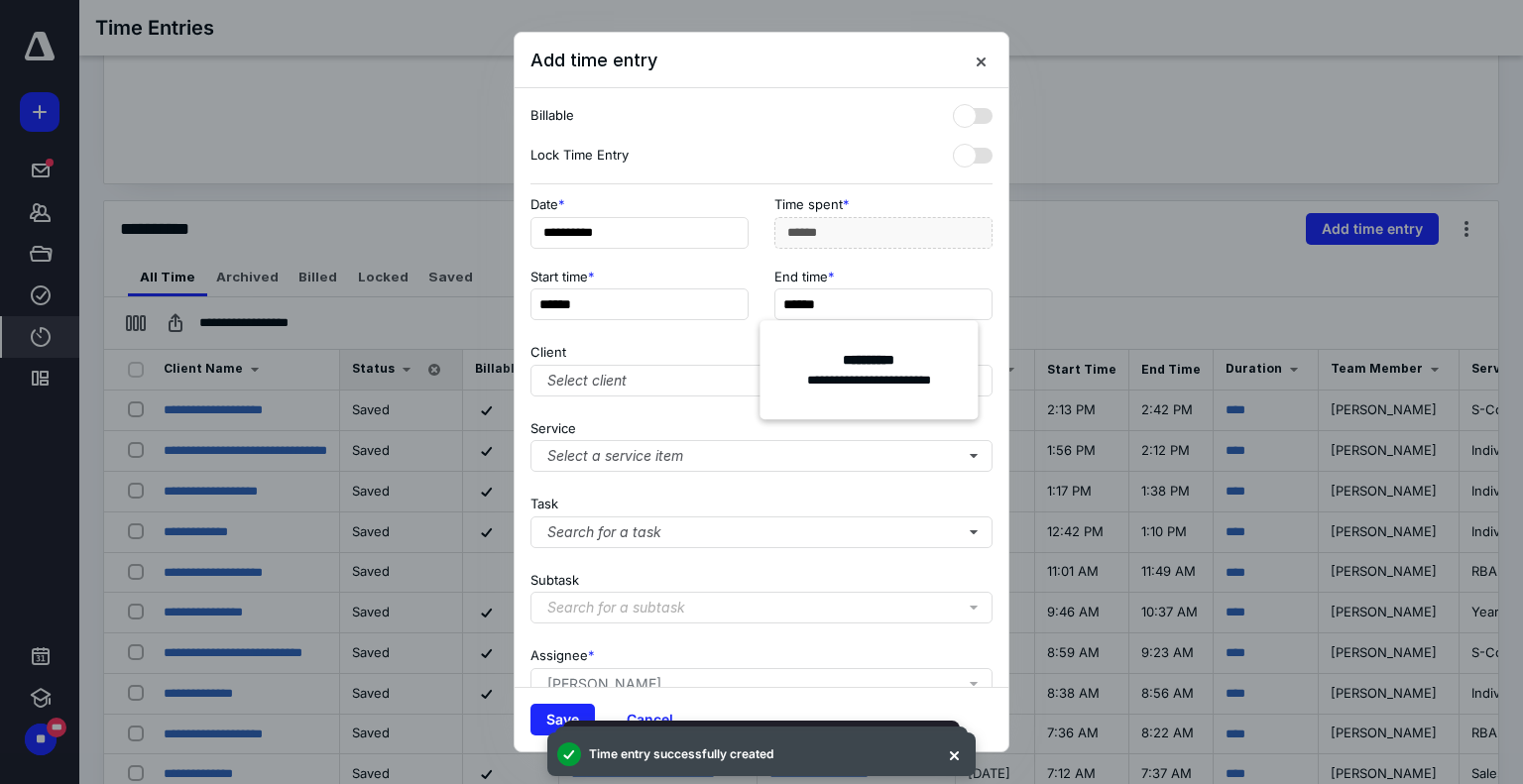 click on "Client Select client" at bounding box center [762, 366] 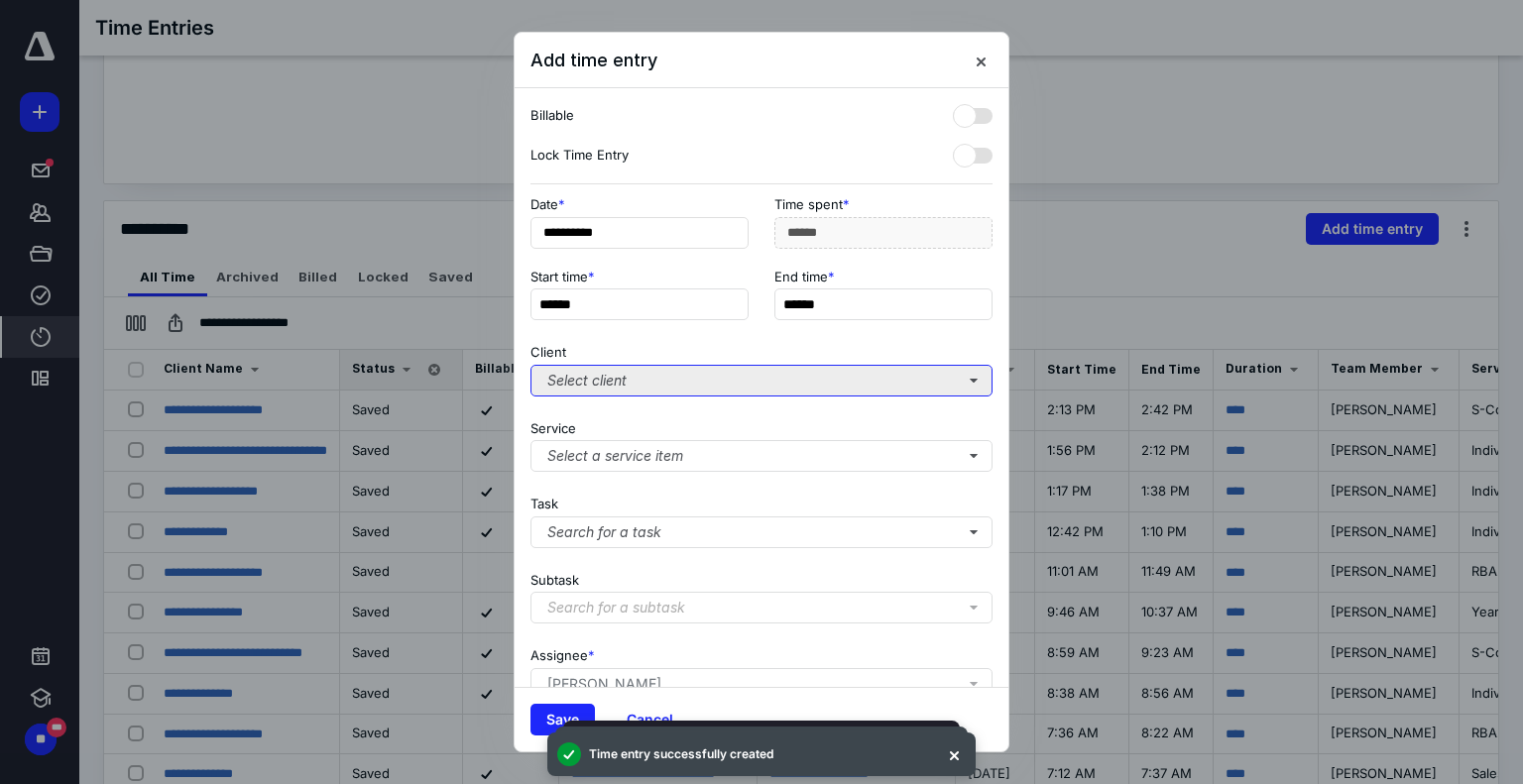 click on "Select client" at bounding box center [762, 381] 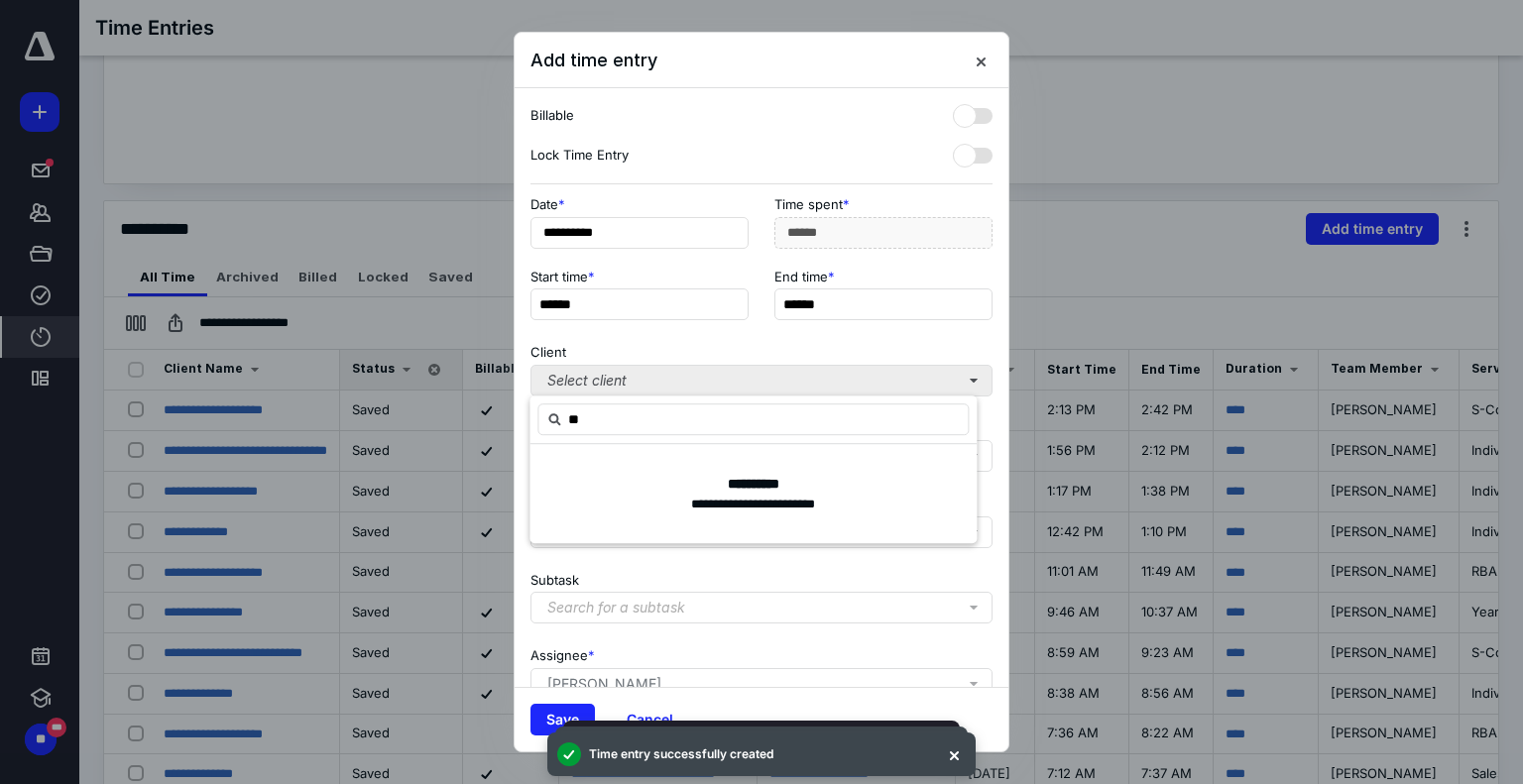 type on "*" 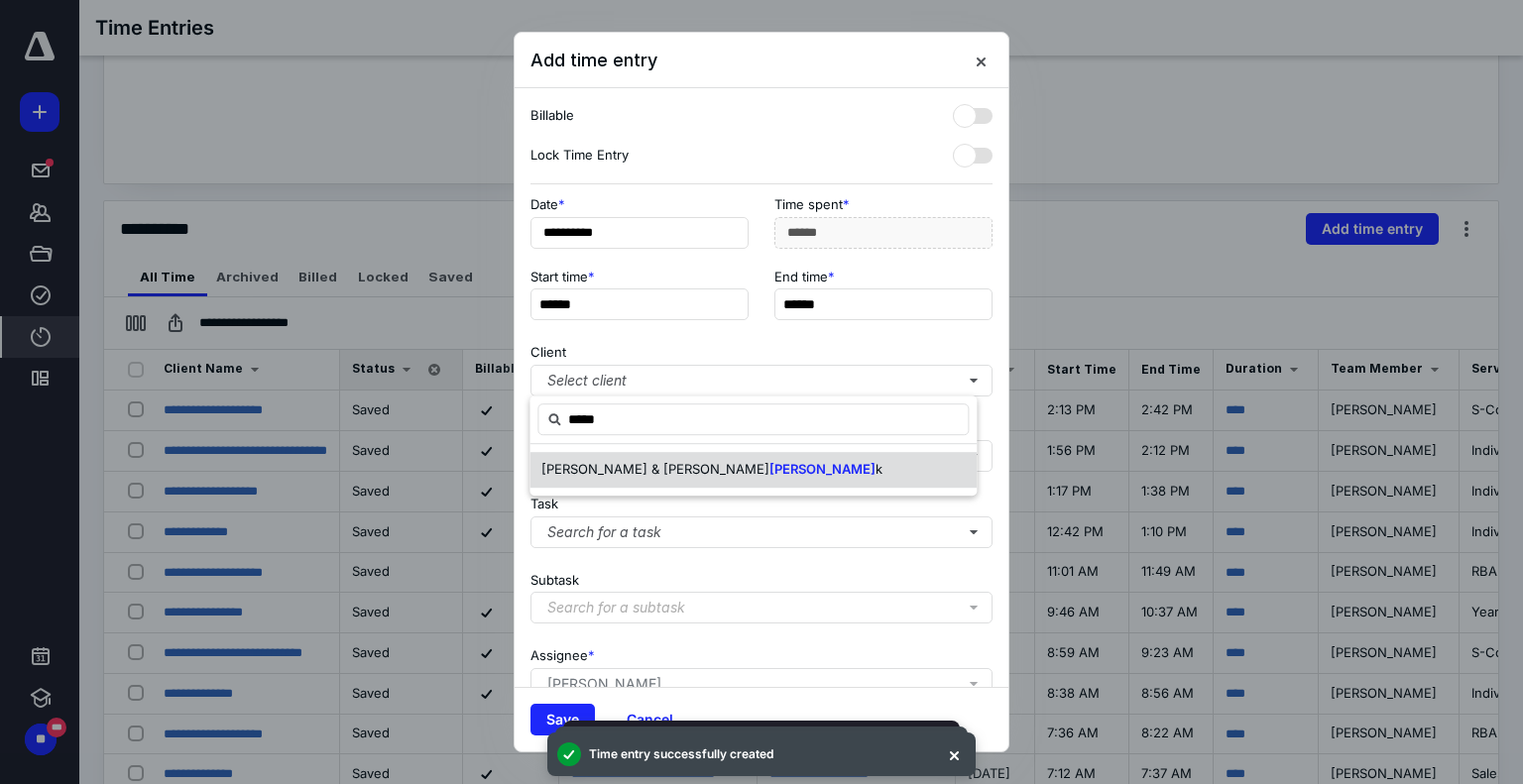 click on "[PERSON_NAME] & [PERSON_NAME] k" at bounding box center (712, 470) 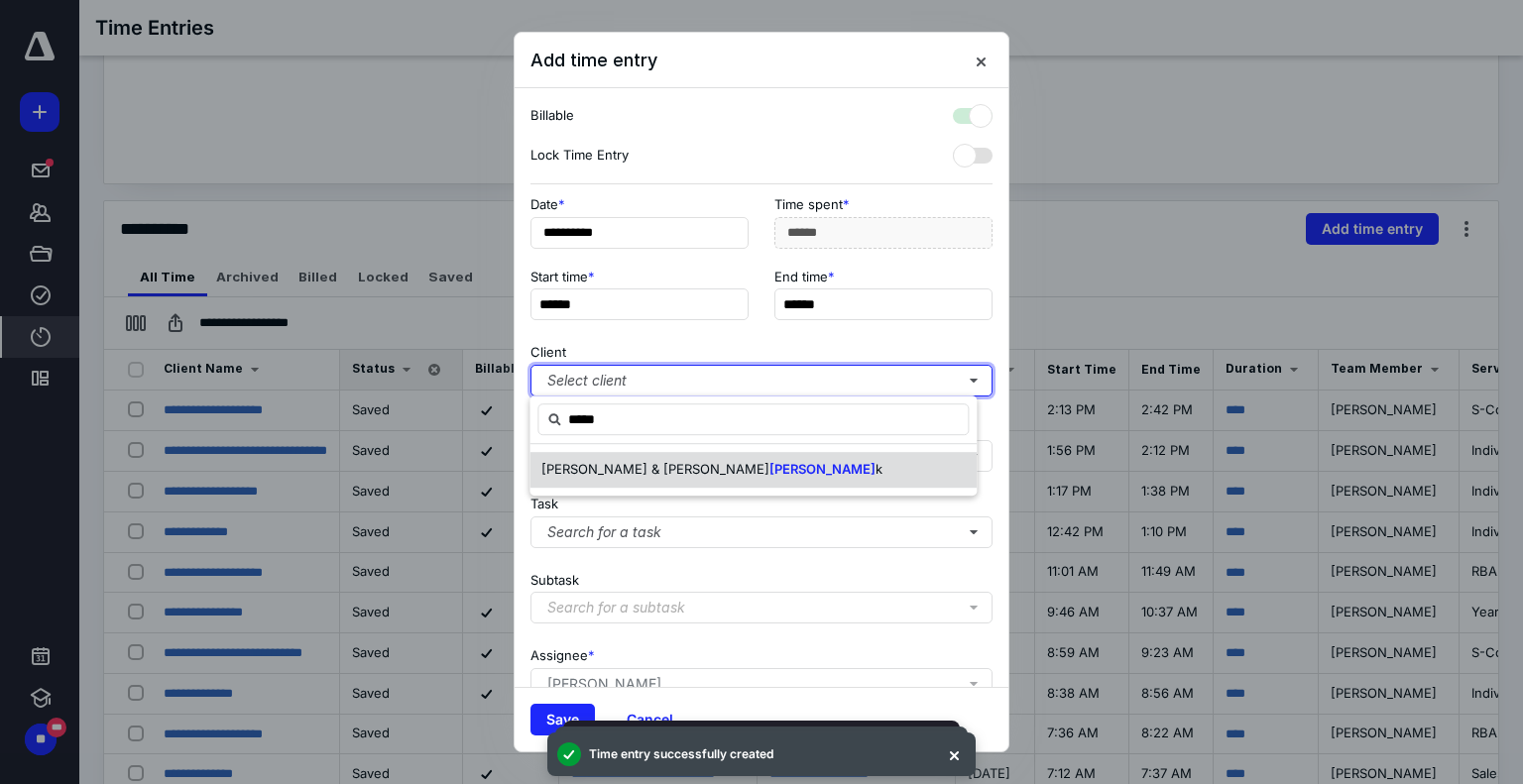 checkbox on "true" 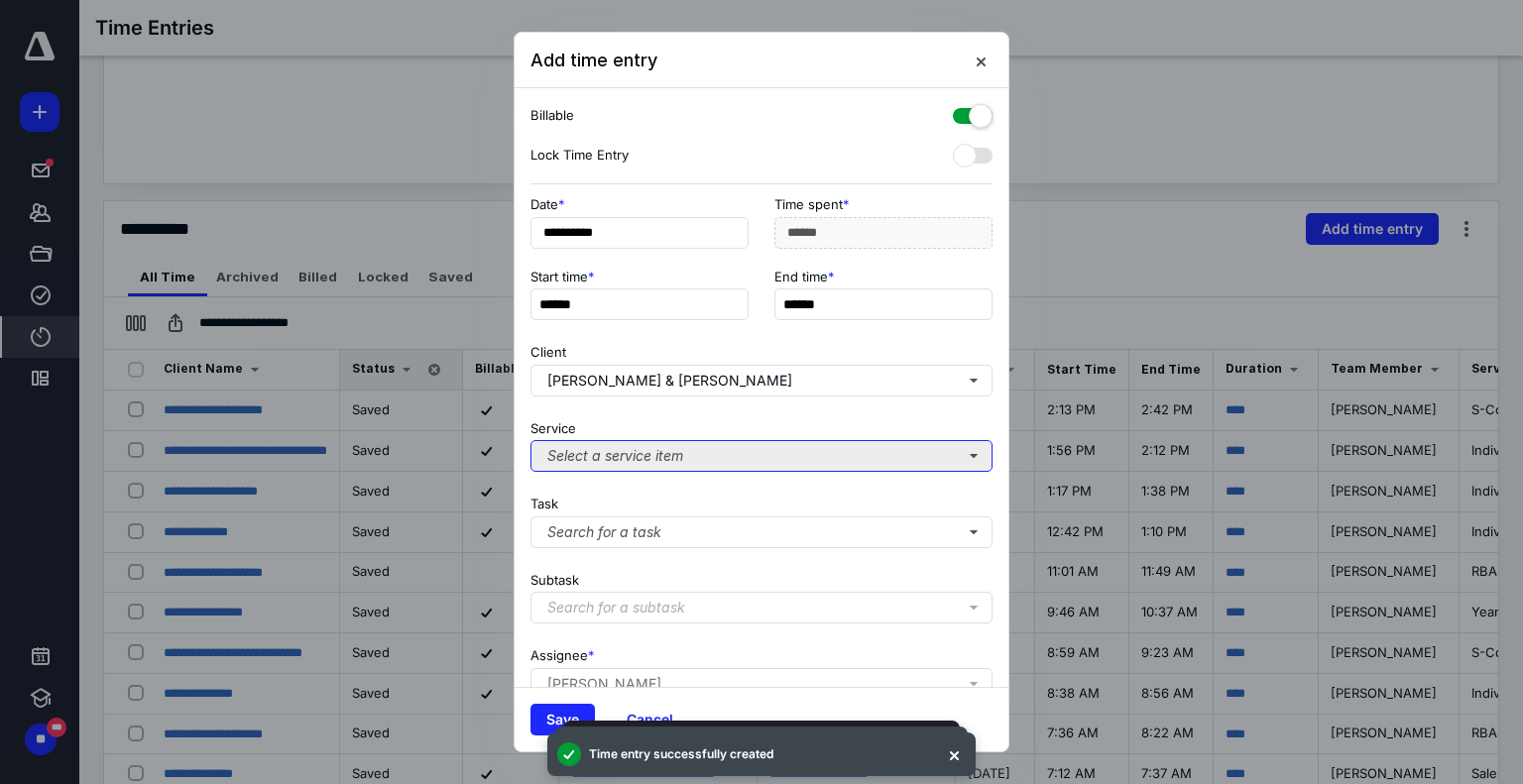 click on "Select a service item" at bounding box center [762, 456] 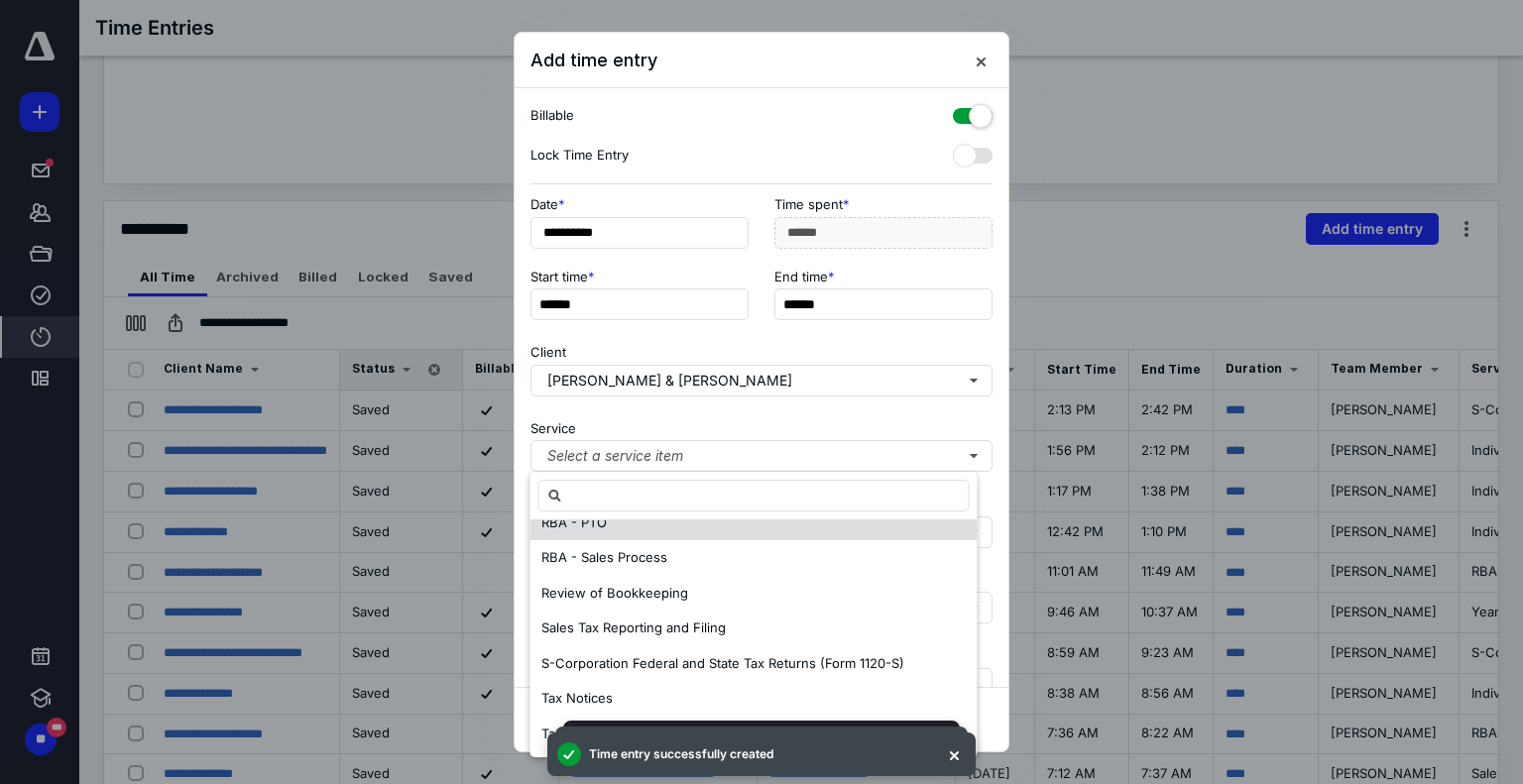 scroll, scrollTop: 892, scrollLeft: 0, axis: vertical 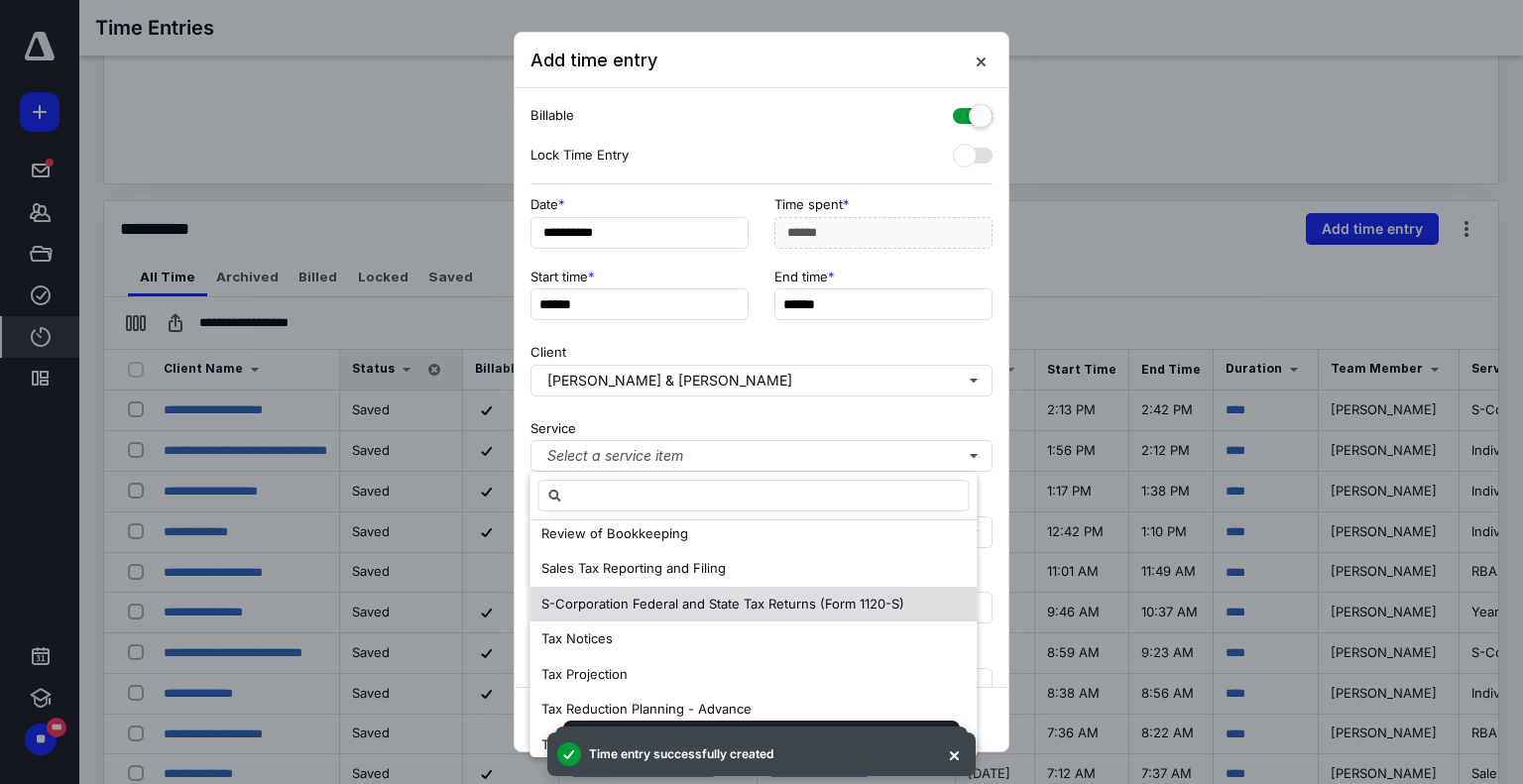 click on "S-Corporation Federal and State Tax Returns (Form 1120-S)" at bounding box center (723, 604) 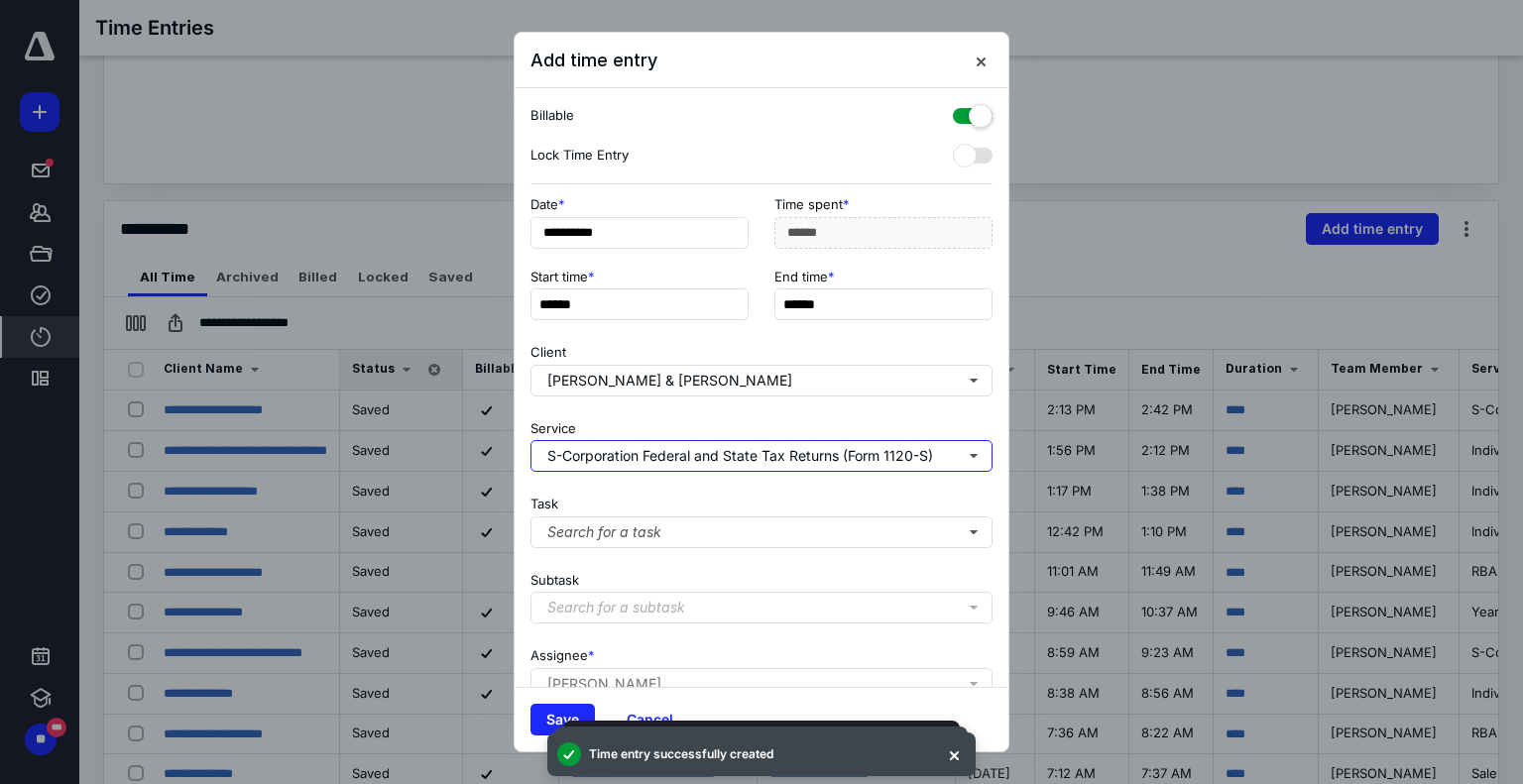 scroll, scrollTop: 0, scrollLeft: 0, axis: both 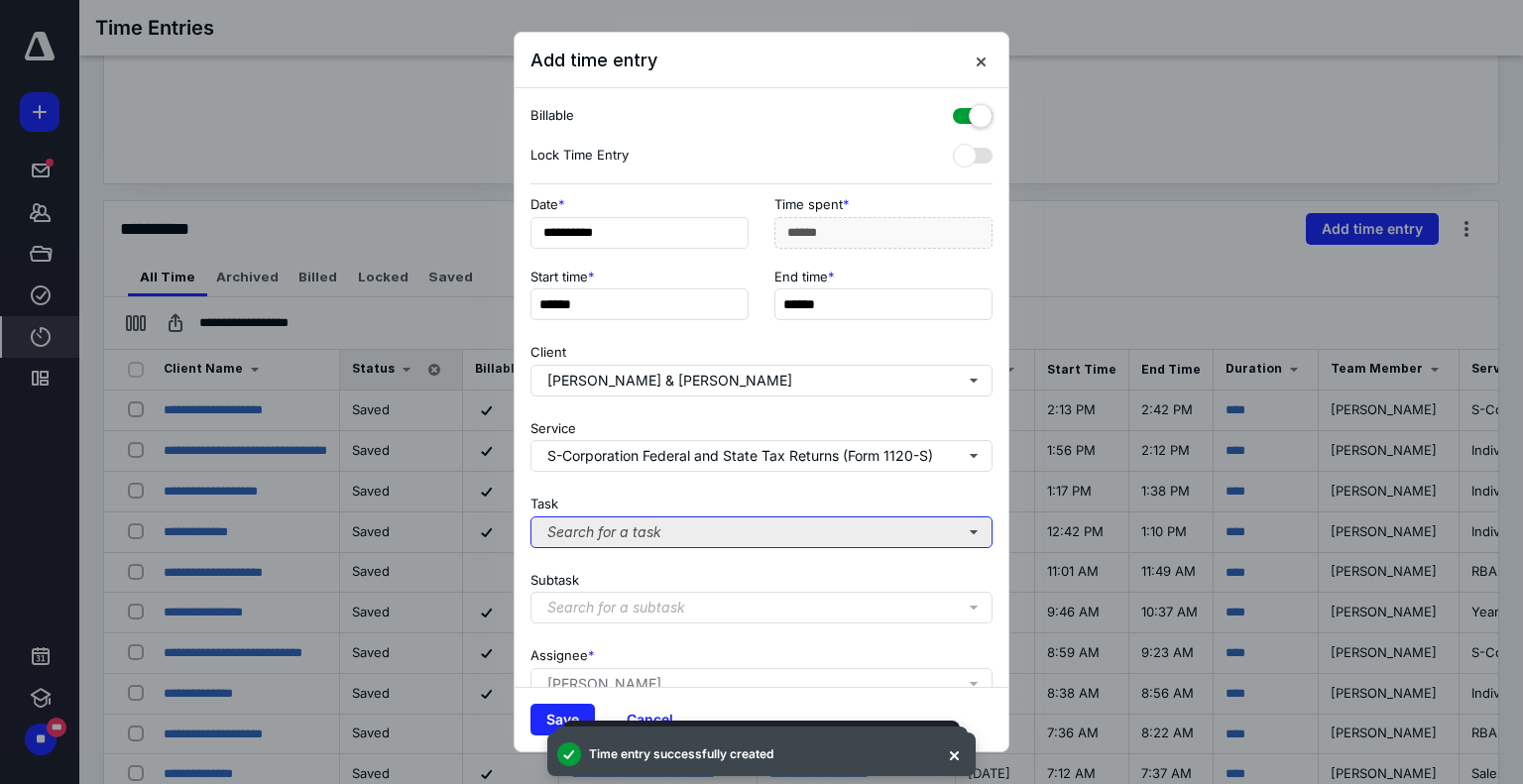 click on "Search for a task" at bounding box center (762, 532) 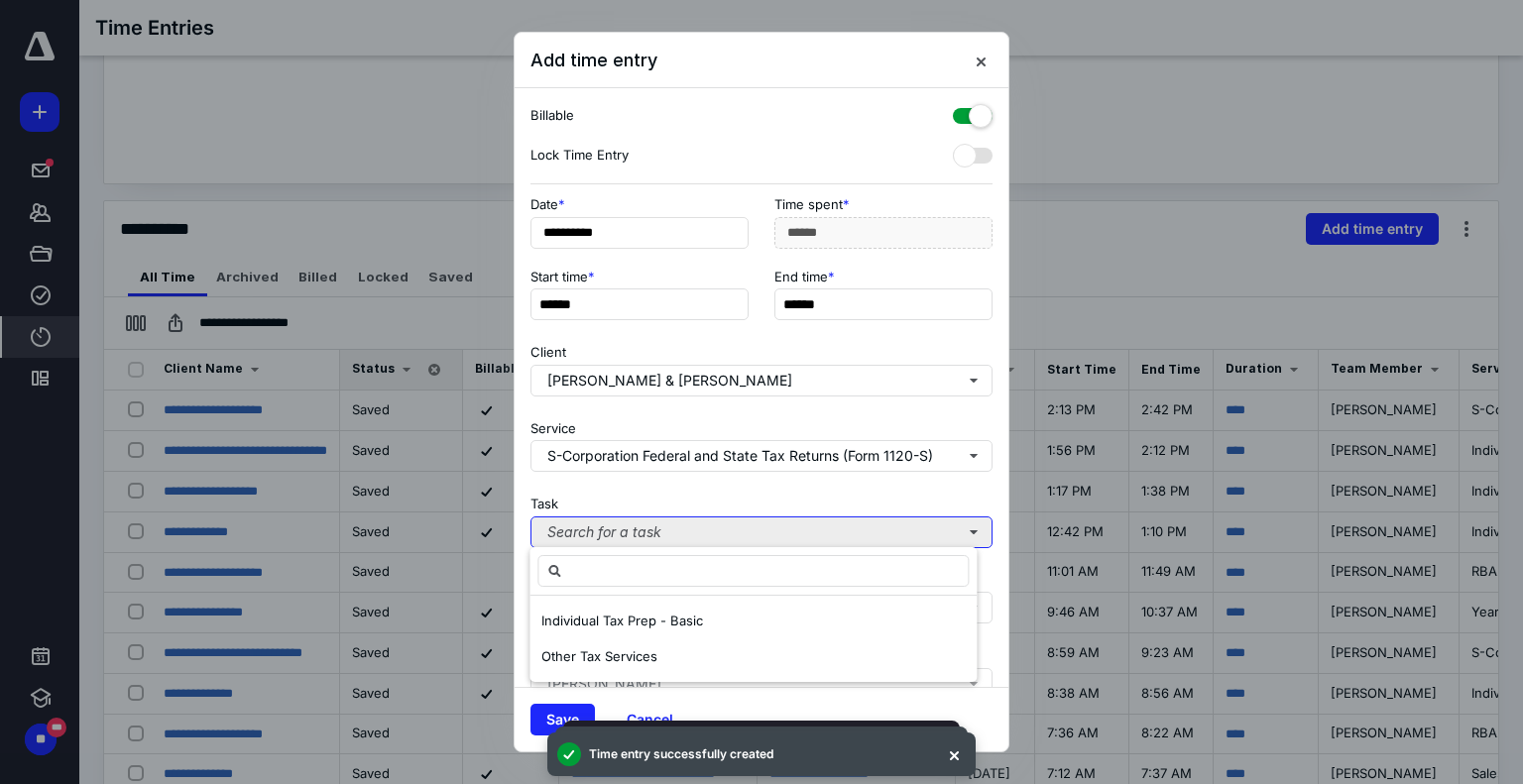 click on "Search for a task" at bounding box center (762, 532) 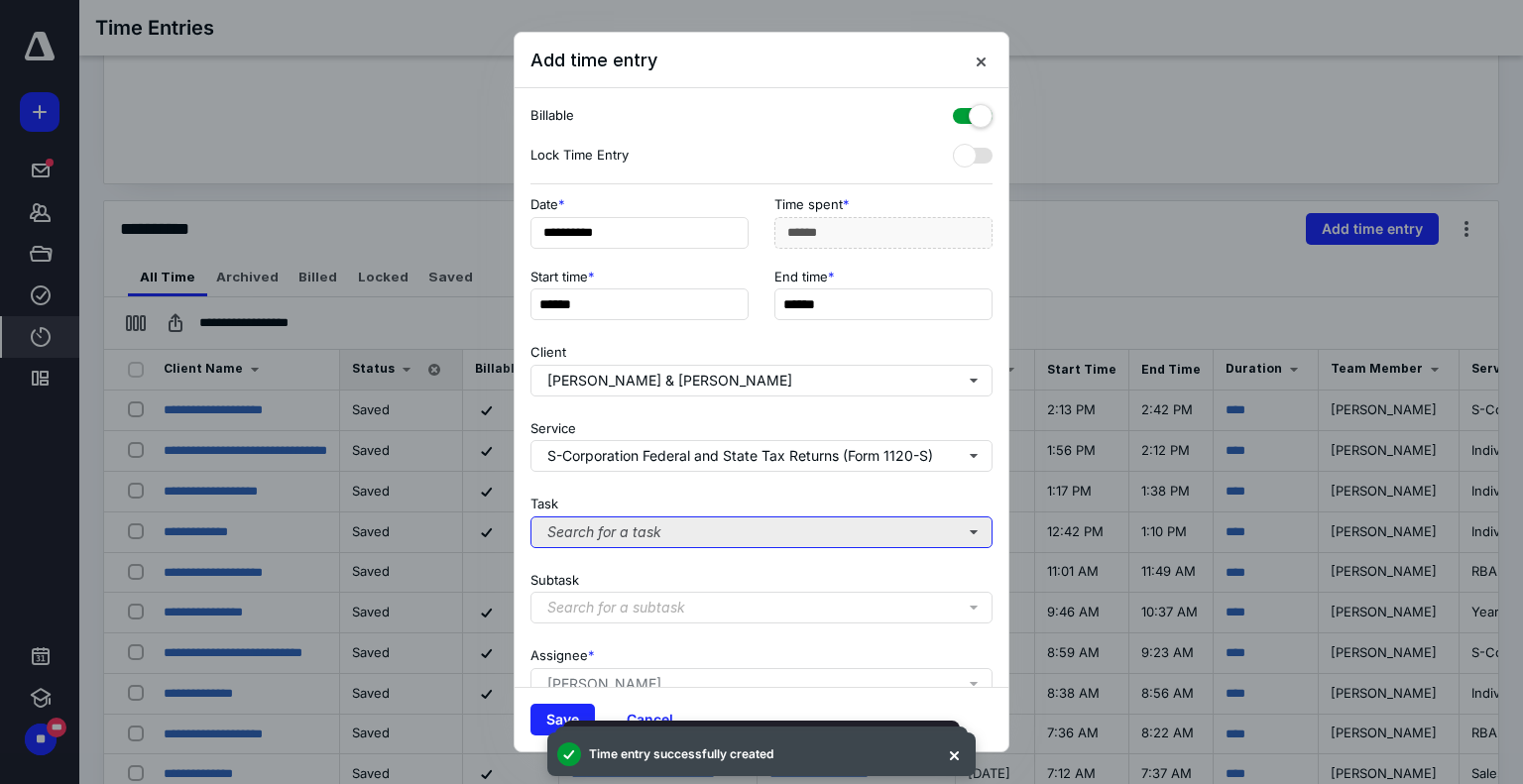 click on "Search for a task" at bounding box center (762, 532) 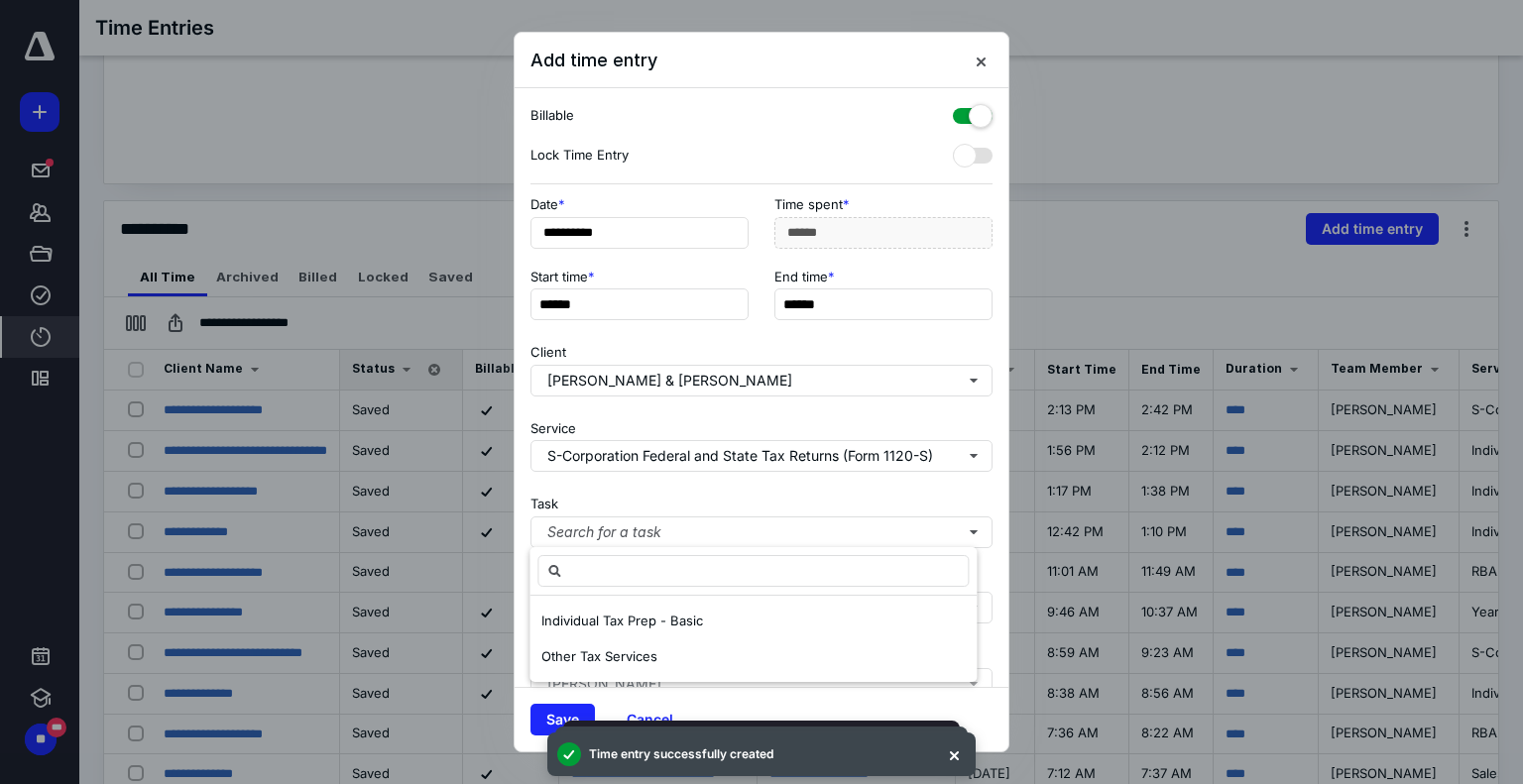 click on "Task Search for a task" at bounding box center [762, 517] 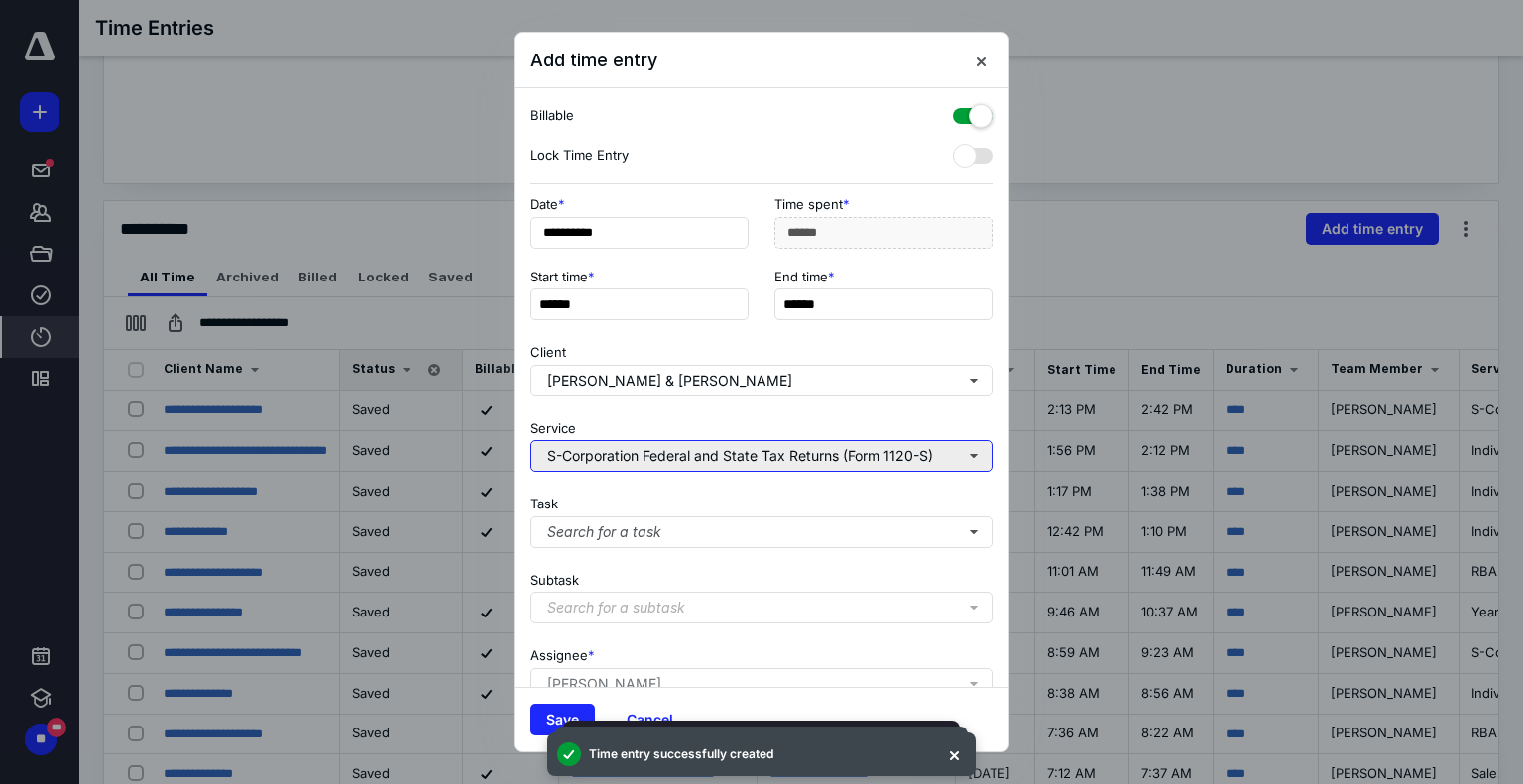 click on "S-Corporation Federal and State Tax Returns (Form 1120-S)" at bounding box center (762, 456) 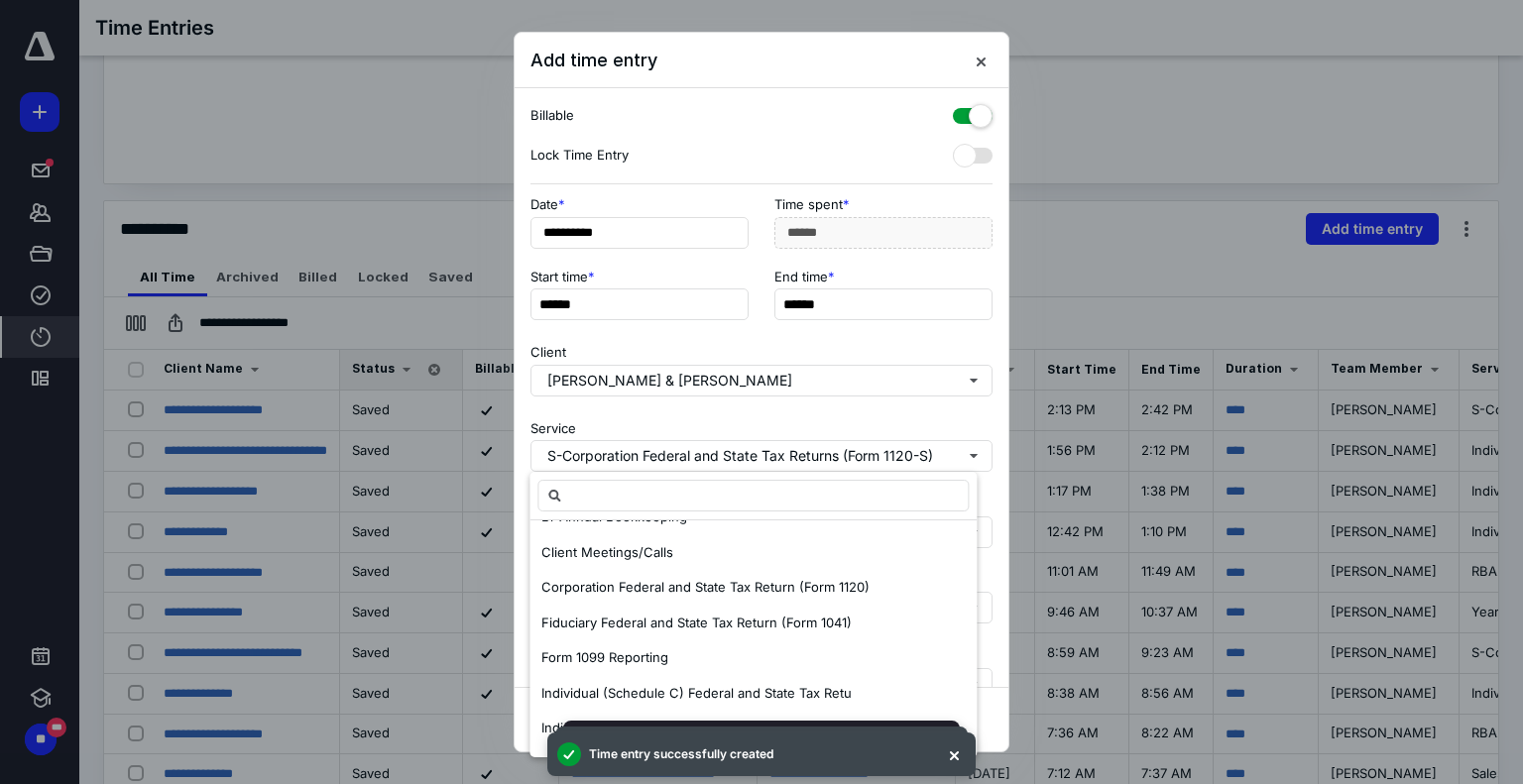 scroll, scrollTop: 0, scrollLeft: 0, axis: both 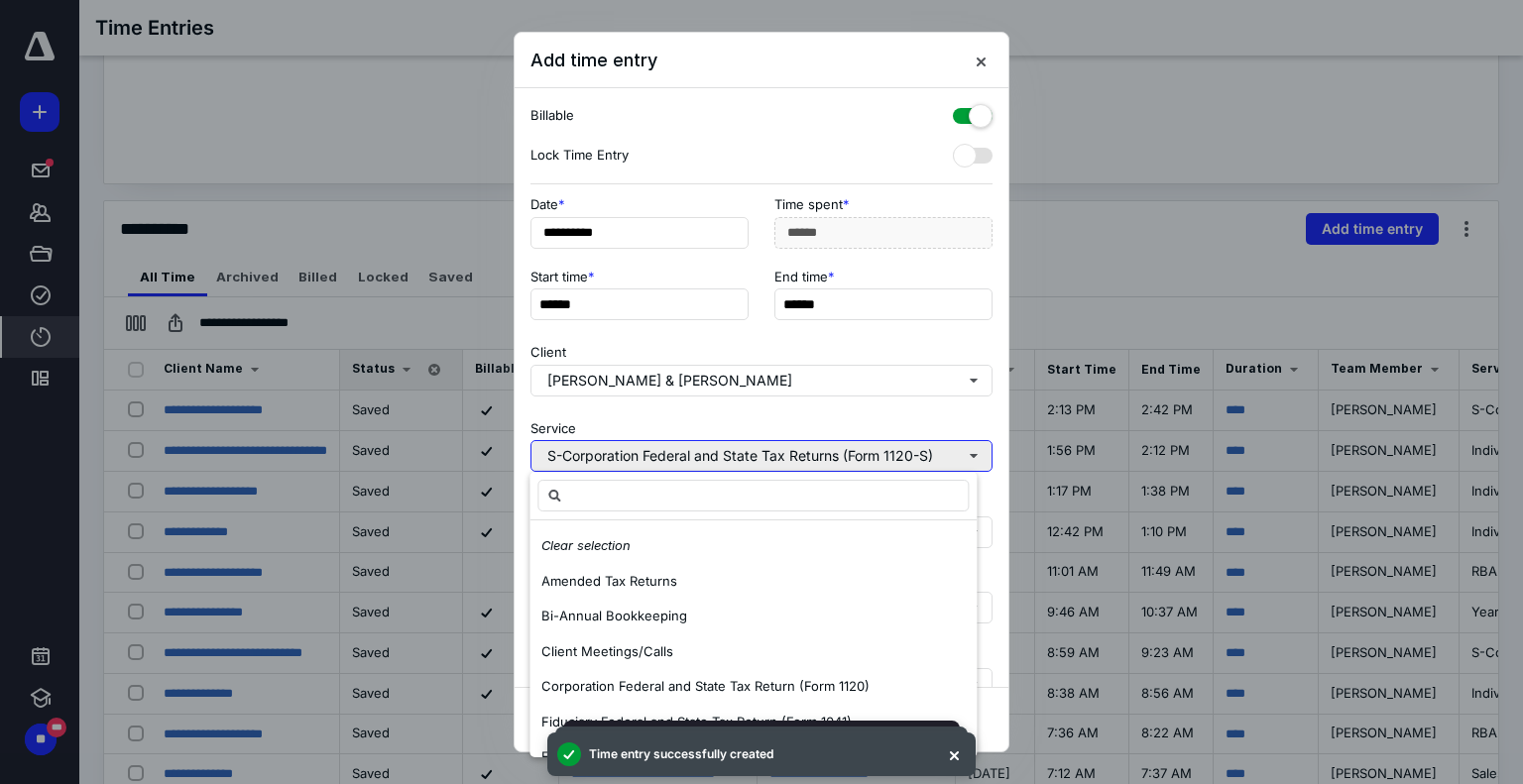 click on "S-Corporation Federal and State Tax Returns (Form 1120-S)" at bounding box center [762, 456] 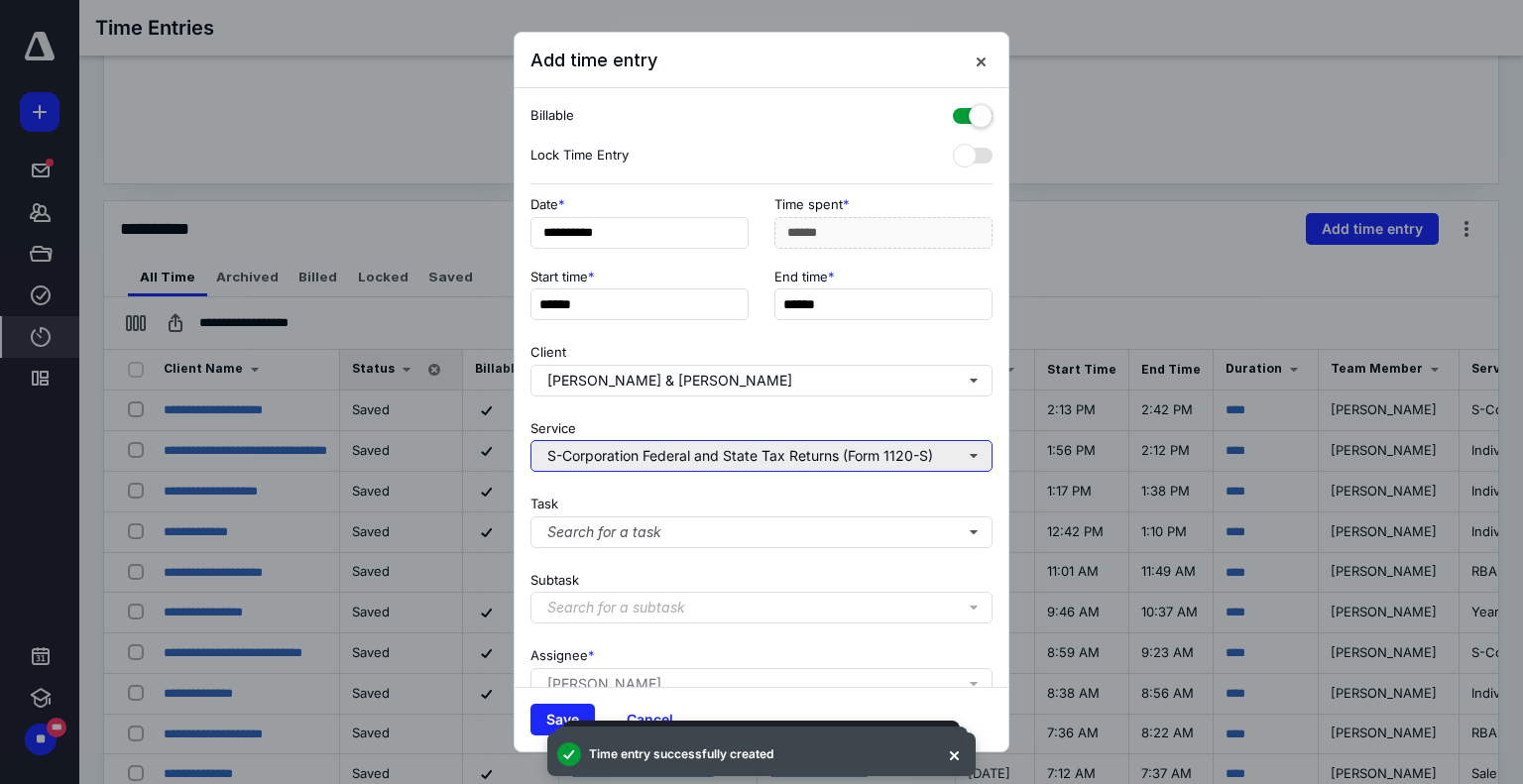 click on "S-Corporation Federal and State Tax Returns (Form 1120-S)" at bounding box center (762, 456) 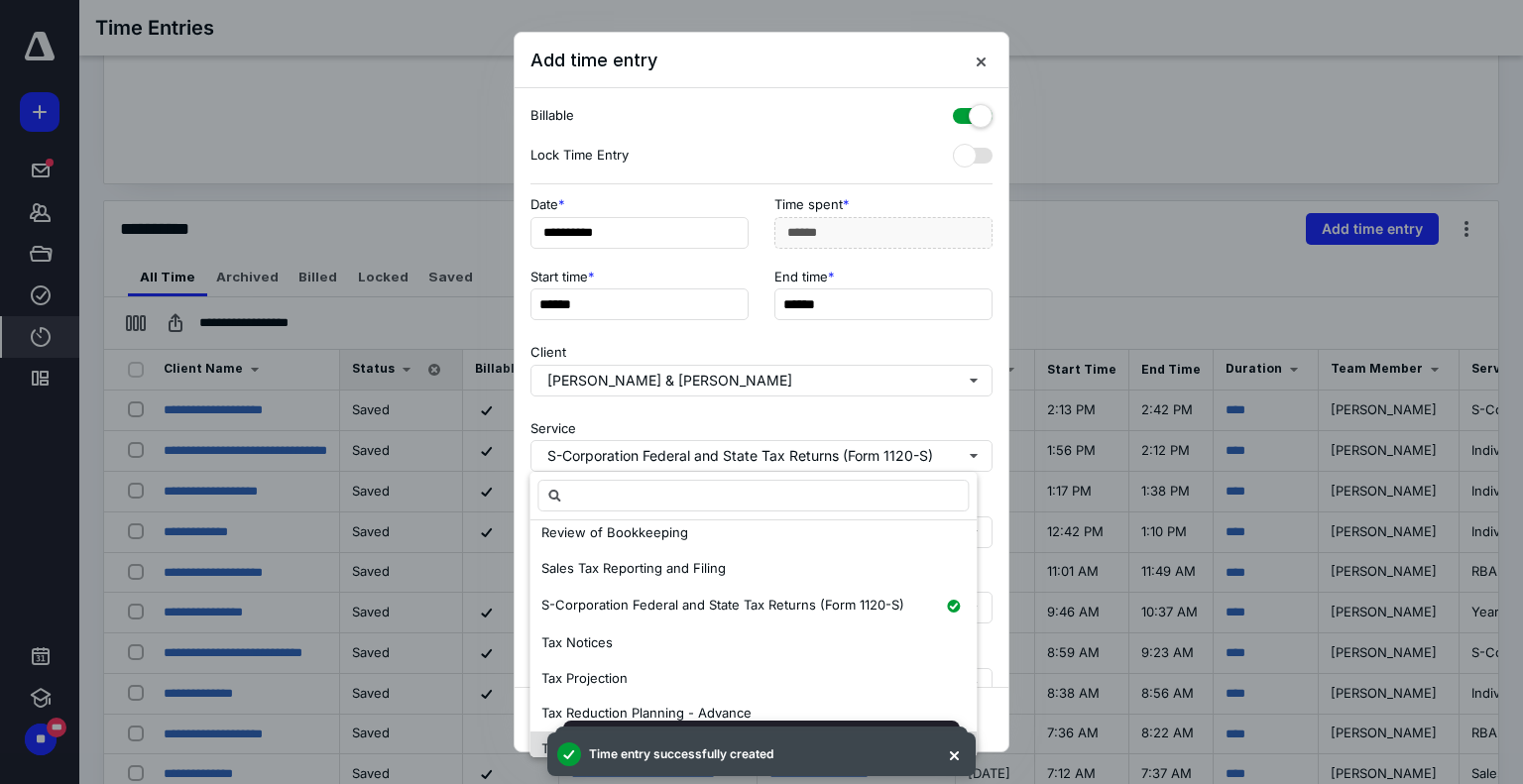 scroll, scrollTop: 1015, scrollLeft: 0, axis: vertical 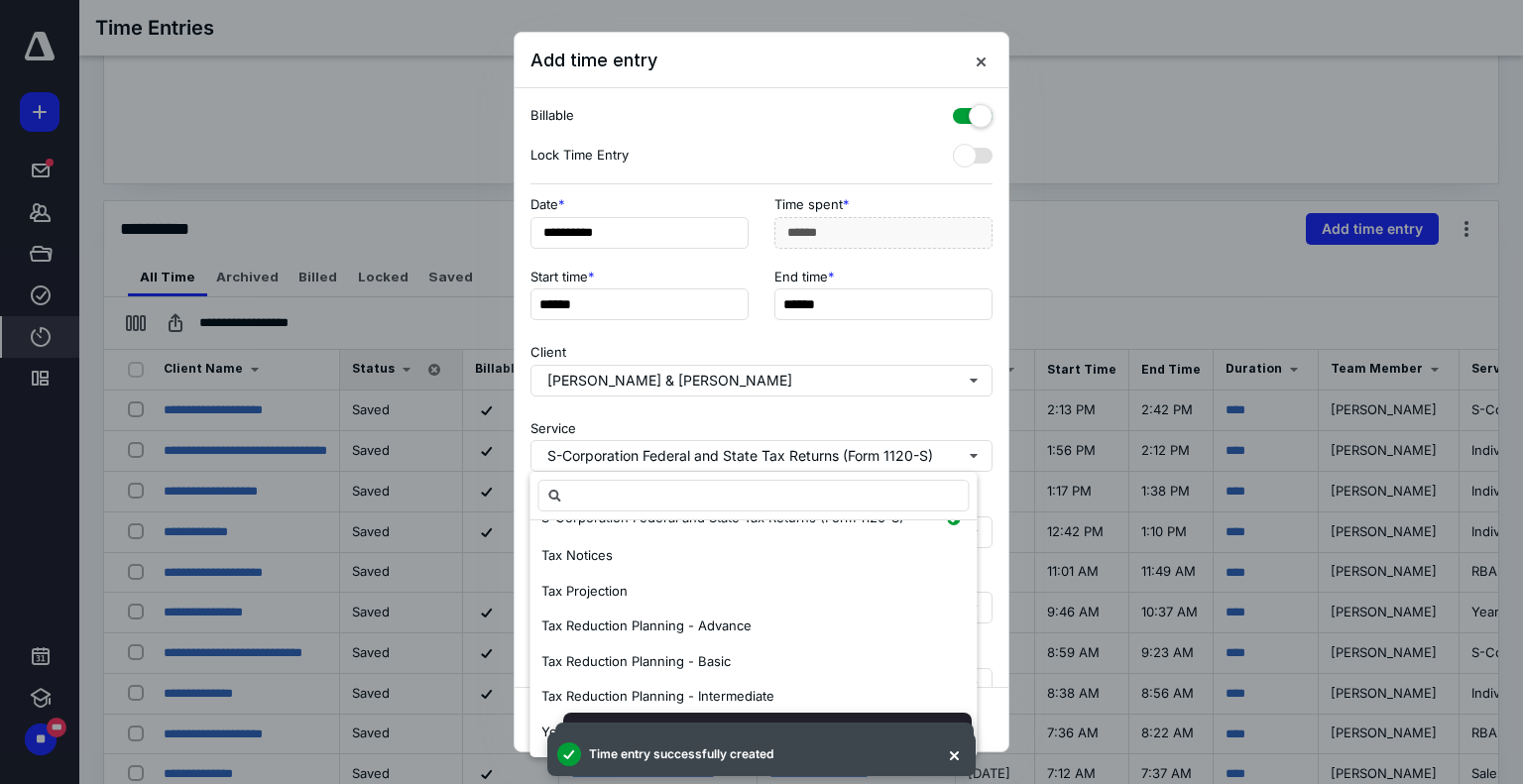 click on "Year End Clean Up" at bounding box center [600, 731] 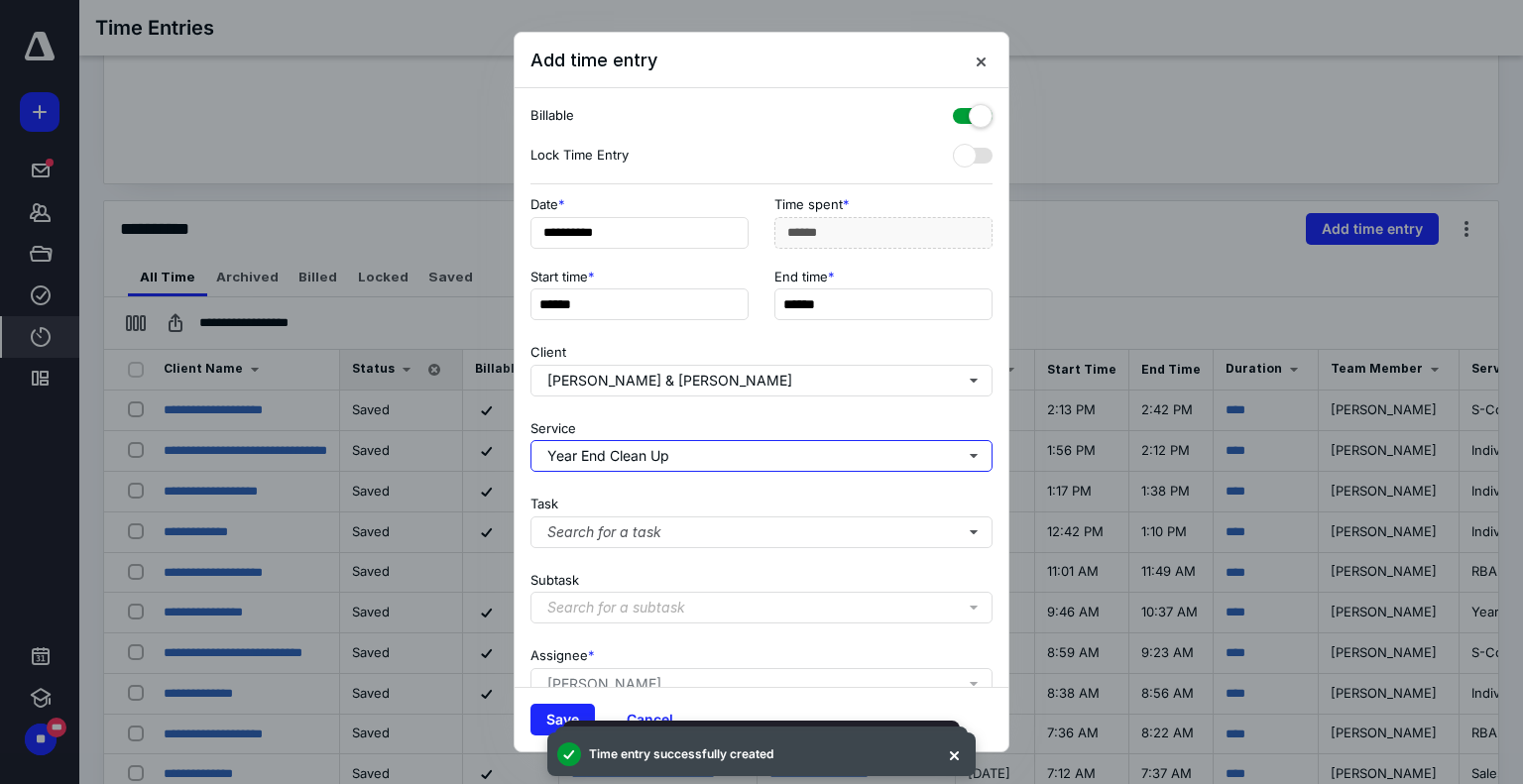scroll, scrollTop: 0, scrollLeft: 0, axis: both 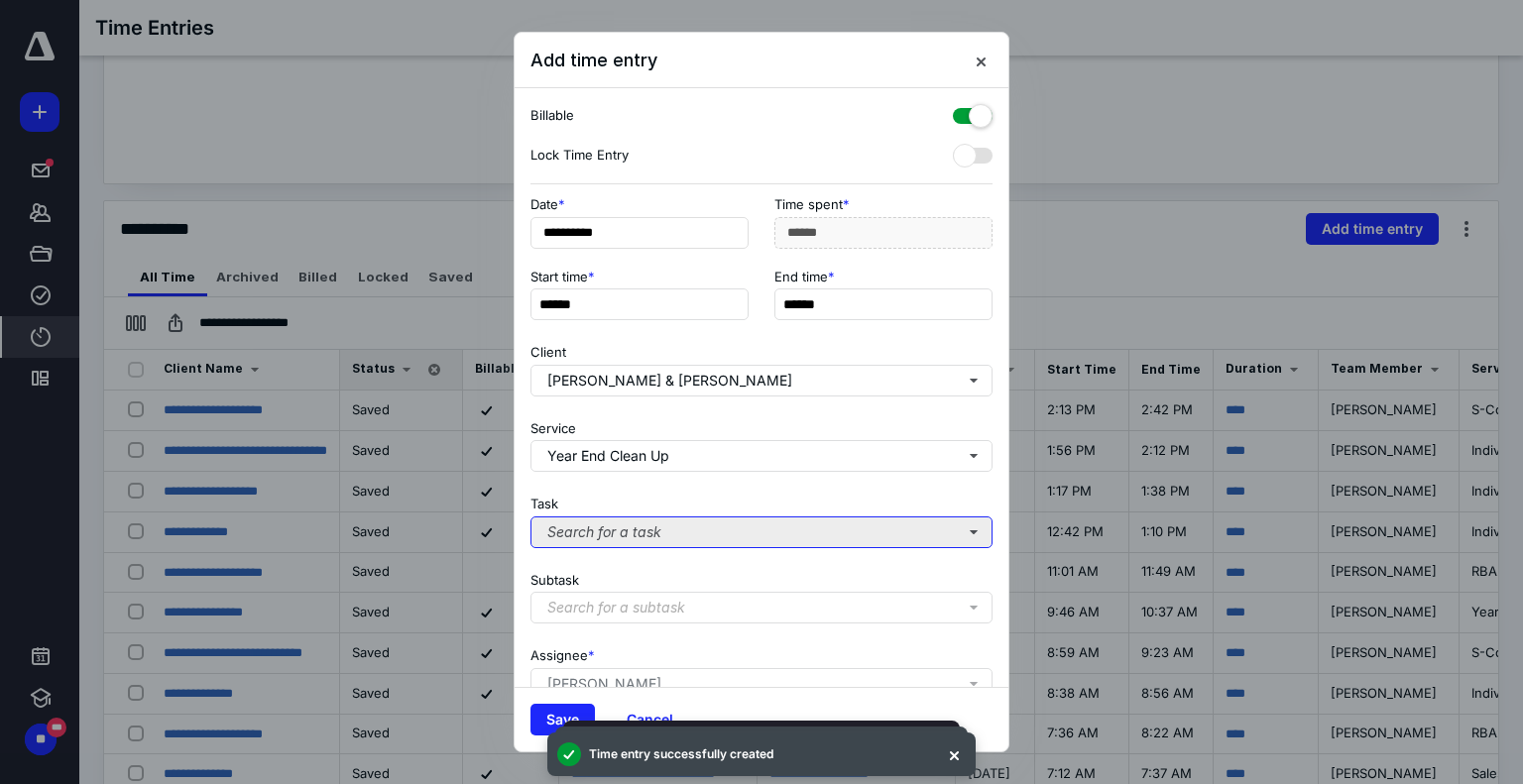 click on "Search for a task" at bounding box center [762, 532] 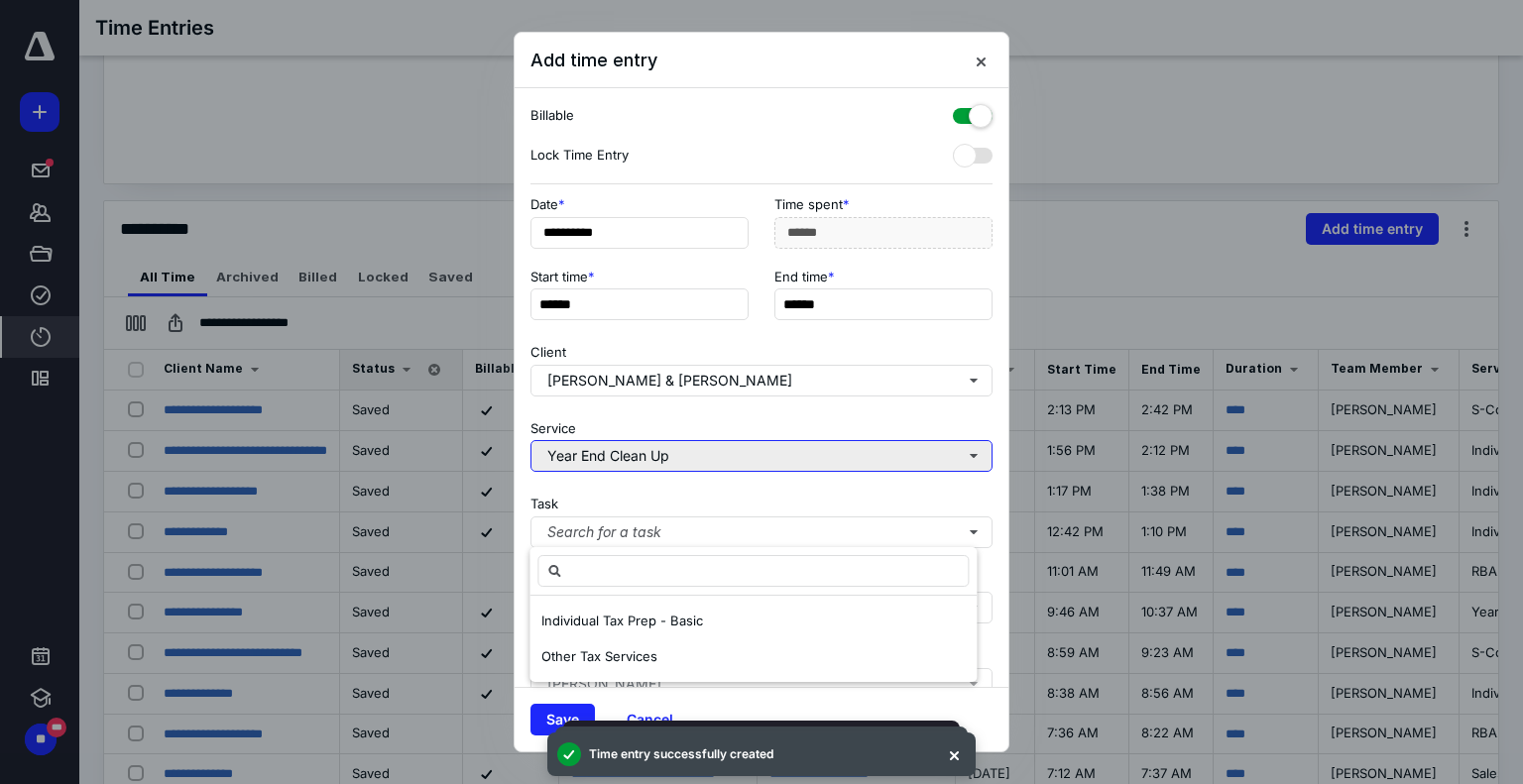 click on "Year End Clean Up" at bounding box center [762, 456] 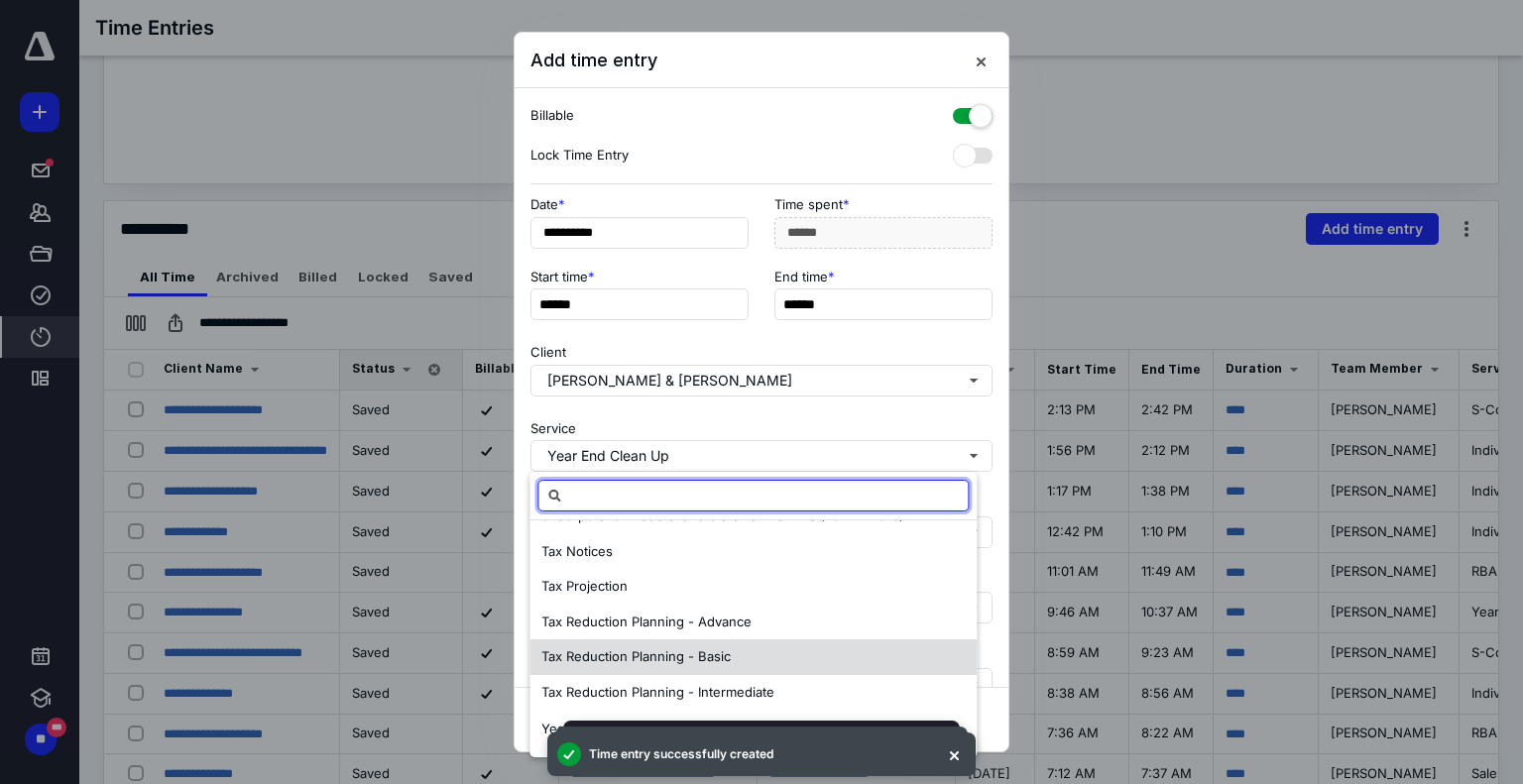 scroll, scrollTop: 916, scrollLeft: 0, axis: vertical 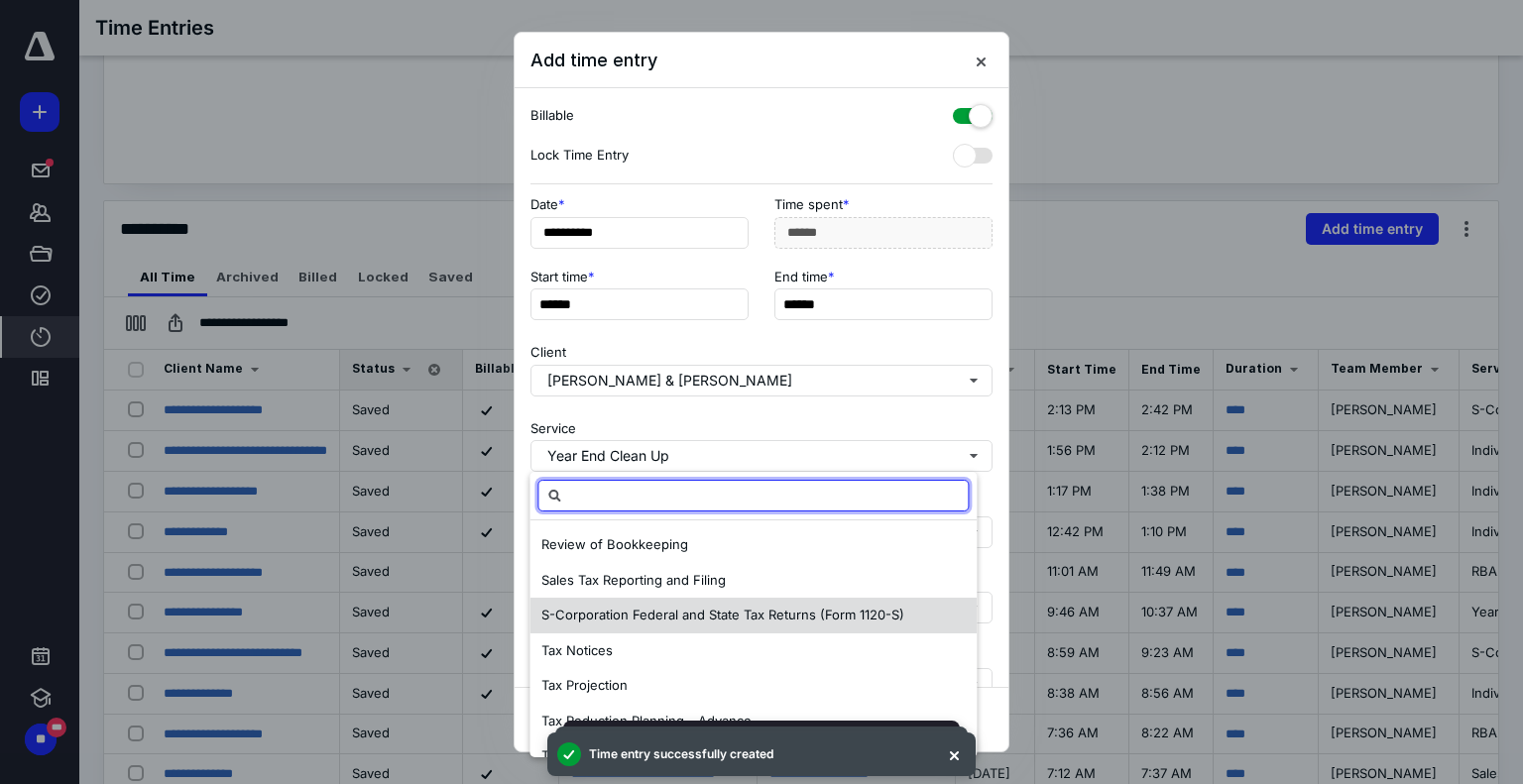 click on "S-Corporation Federal and State Tax Returns (Form 1120-S)" at bounding box center [723, 615] 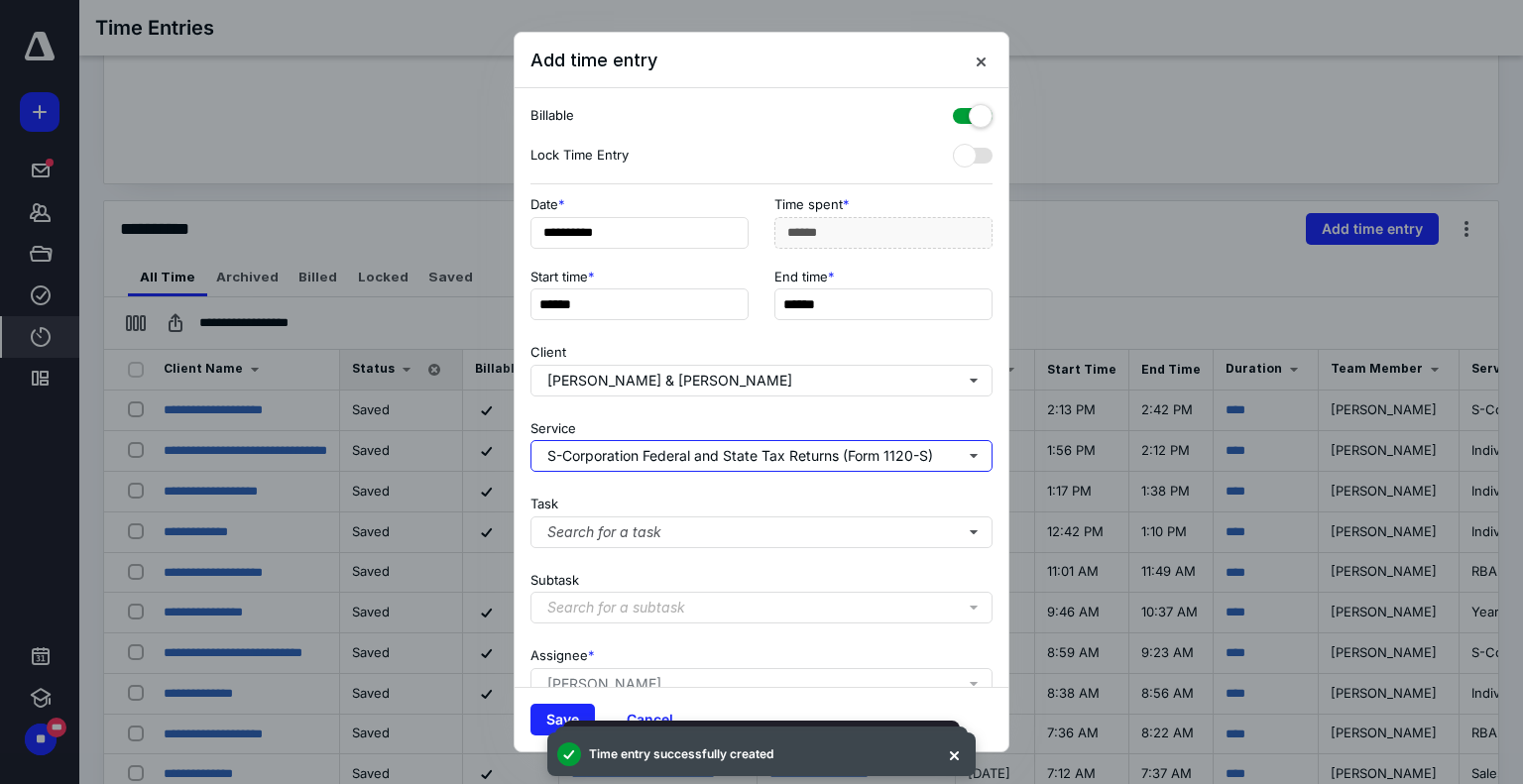 scroll, scrollTop: 0, scrollLeft: 0, axis: both 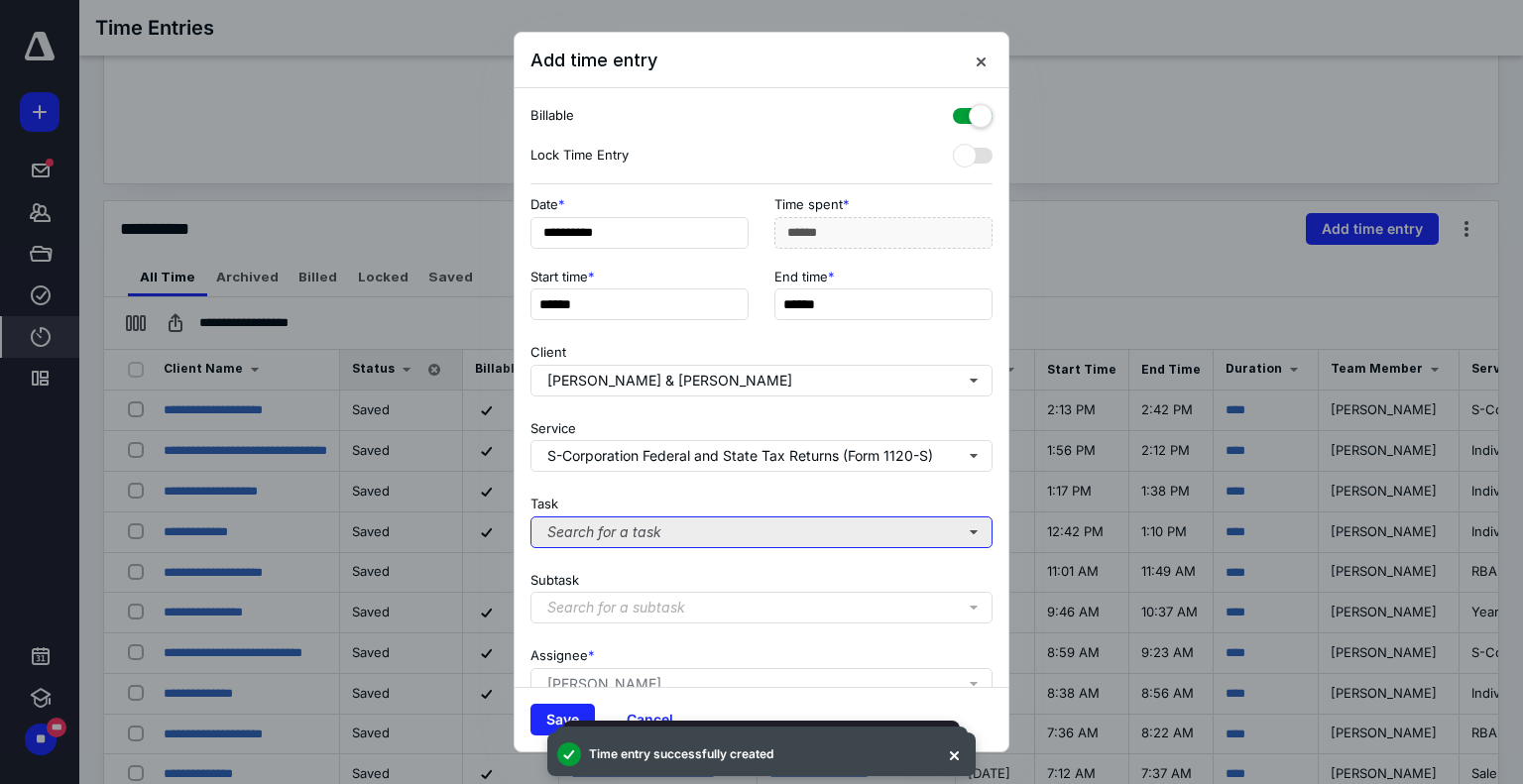 click on "Search for a task" at bounding box center (762, 532) 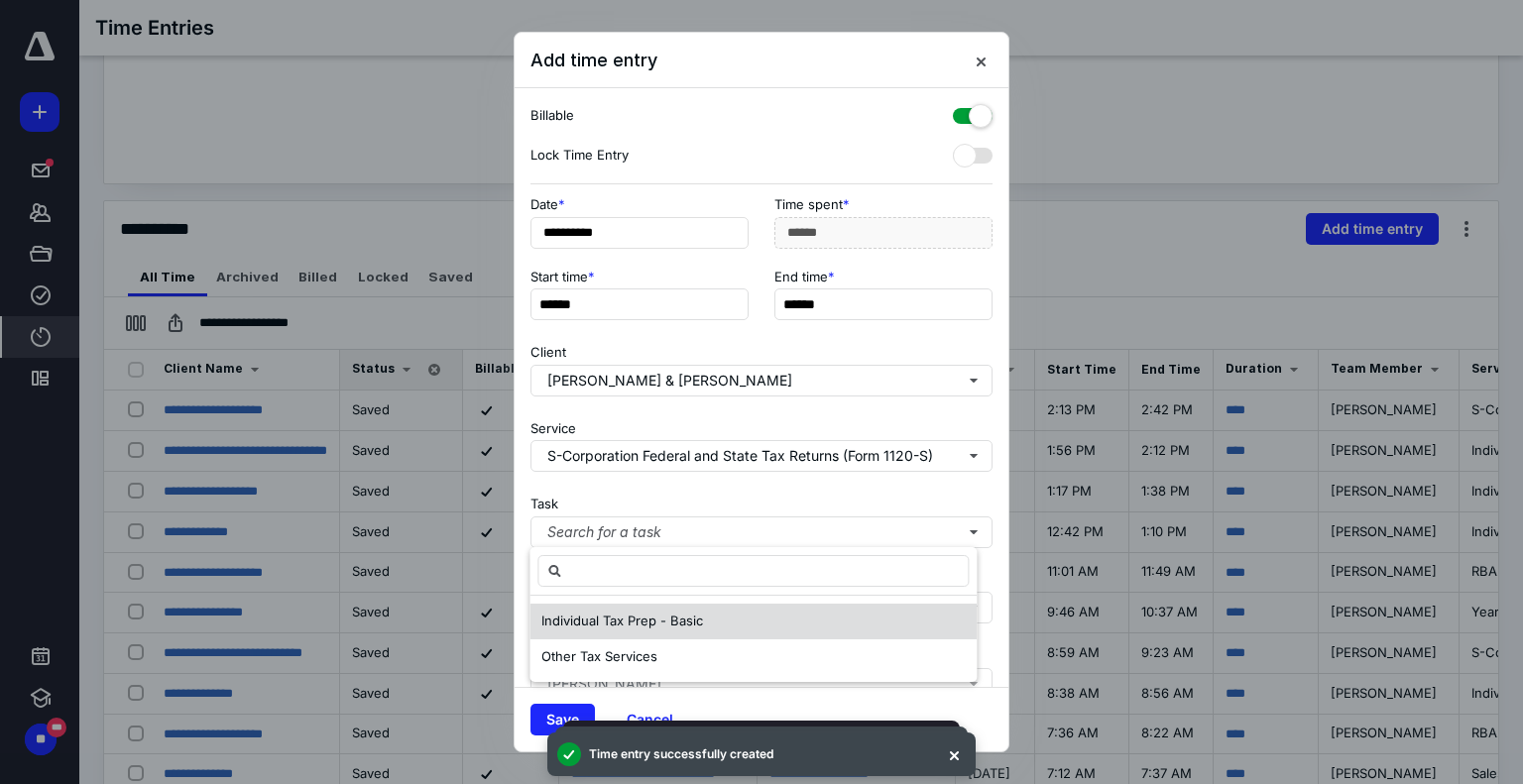 click on "Individual Tax Prep - Basic" at bounding box center (622, 620) 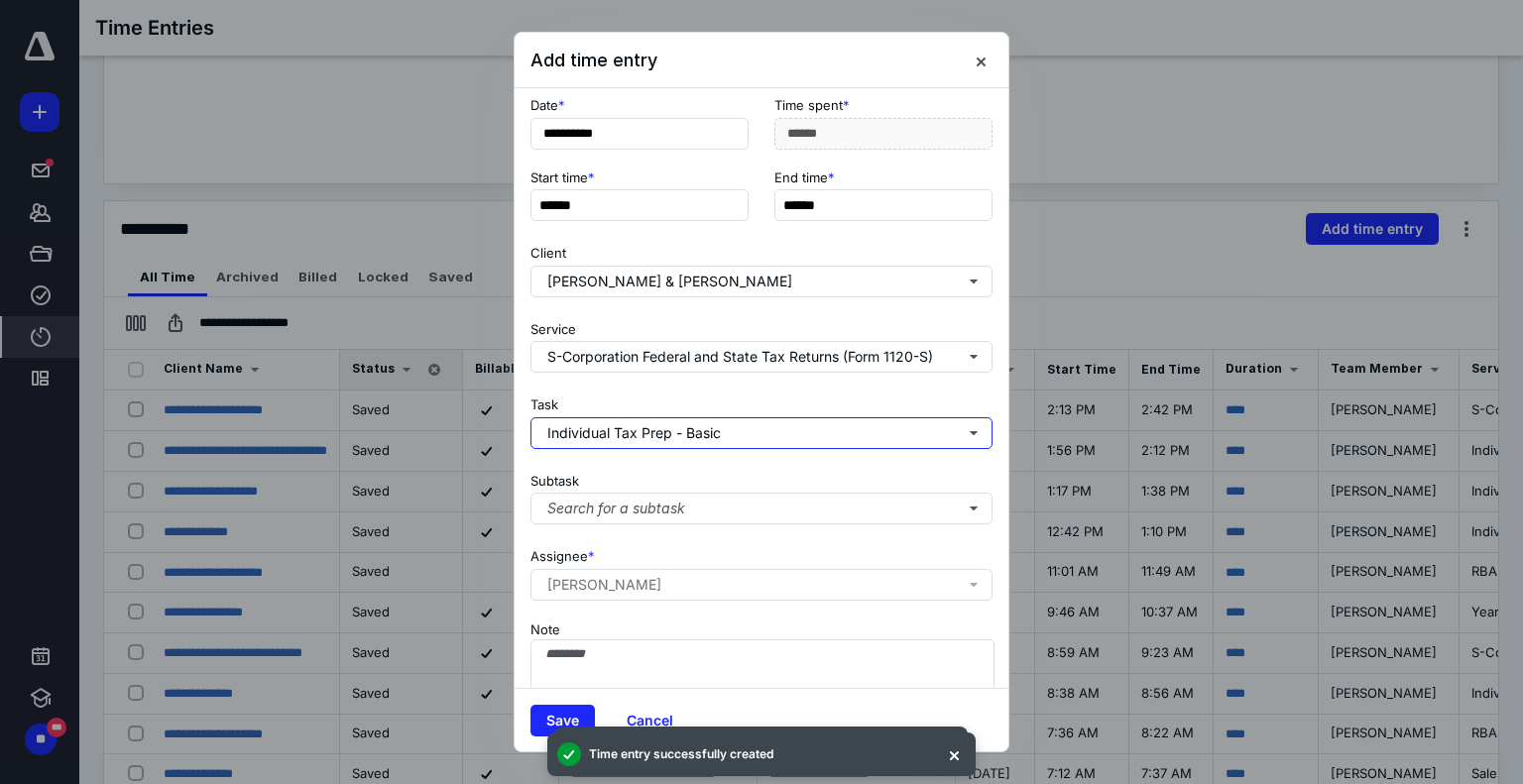 scroll, scrollTop: 180, scrollLeft: 0, axis: vertical 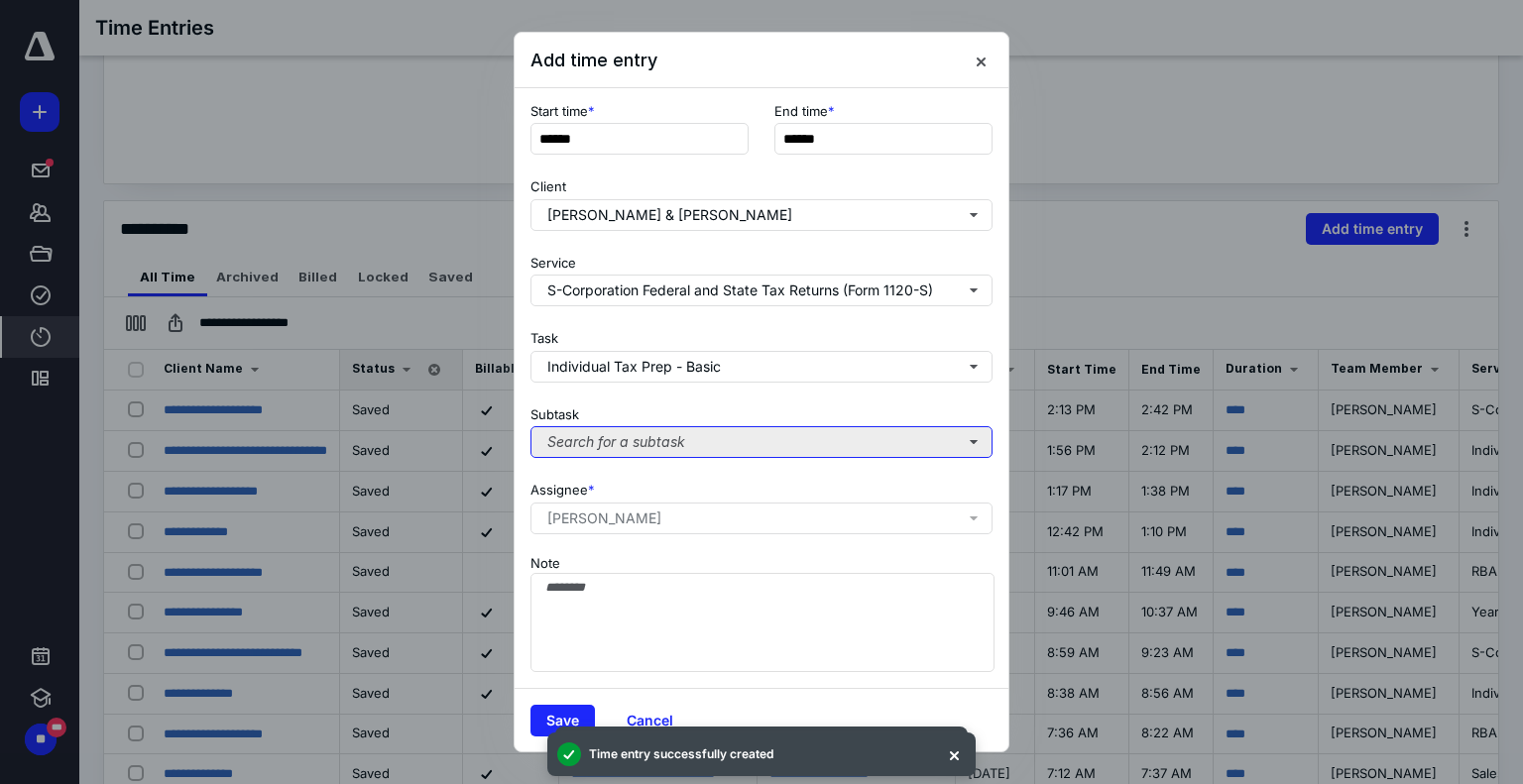 click on "Search for a subtask" at bounding box center (762, 442) 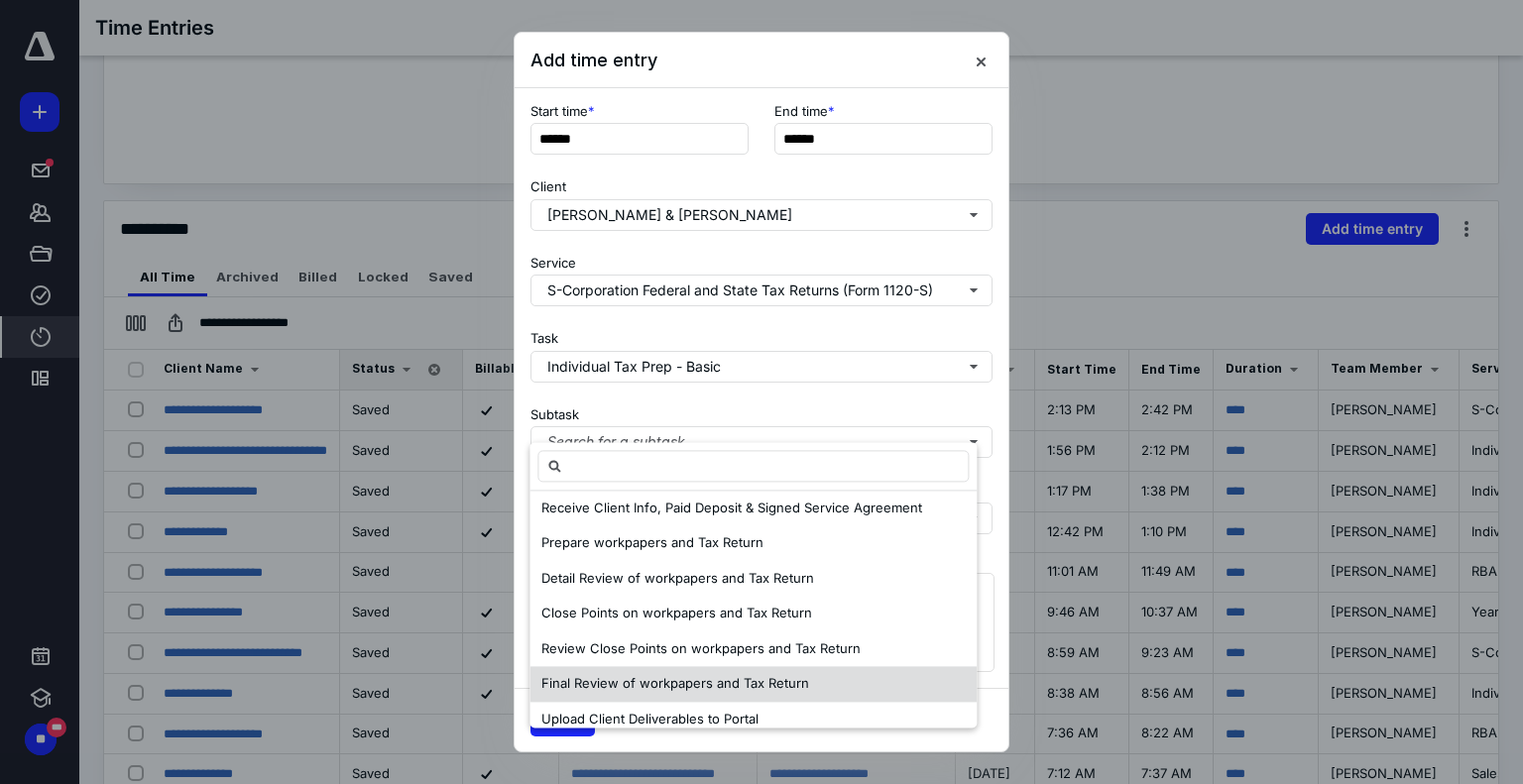 scroll, scrollTop: 0, scrollLeft: 0, axis: both 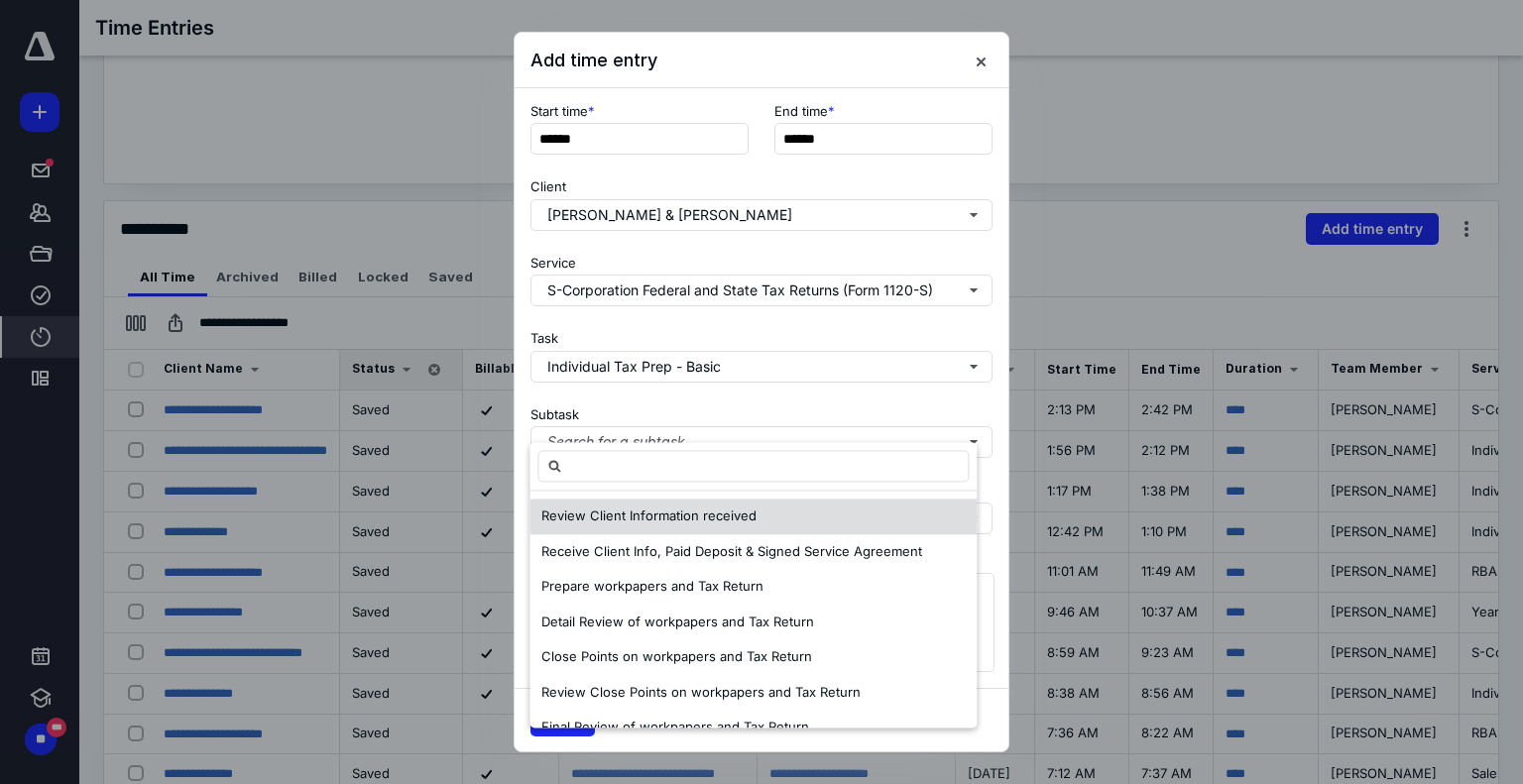 click on "Review Client Information received" at bounding box center [648, 515] 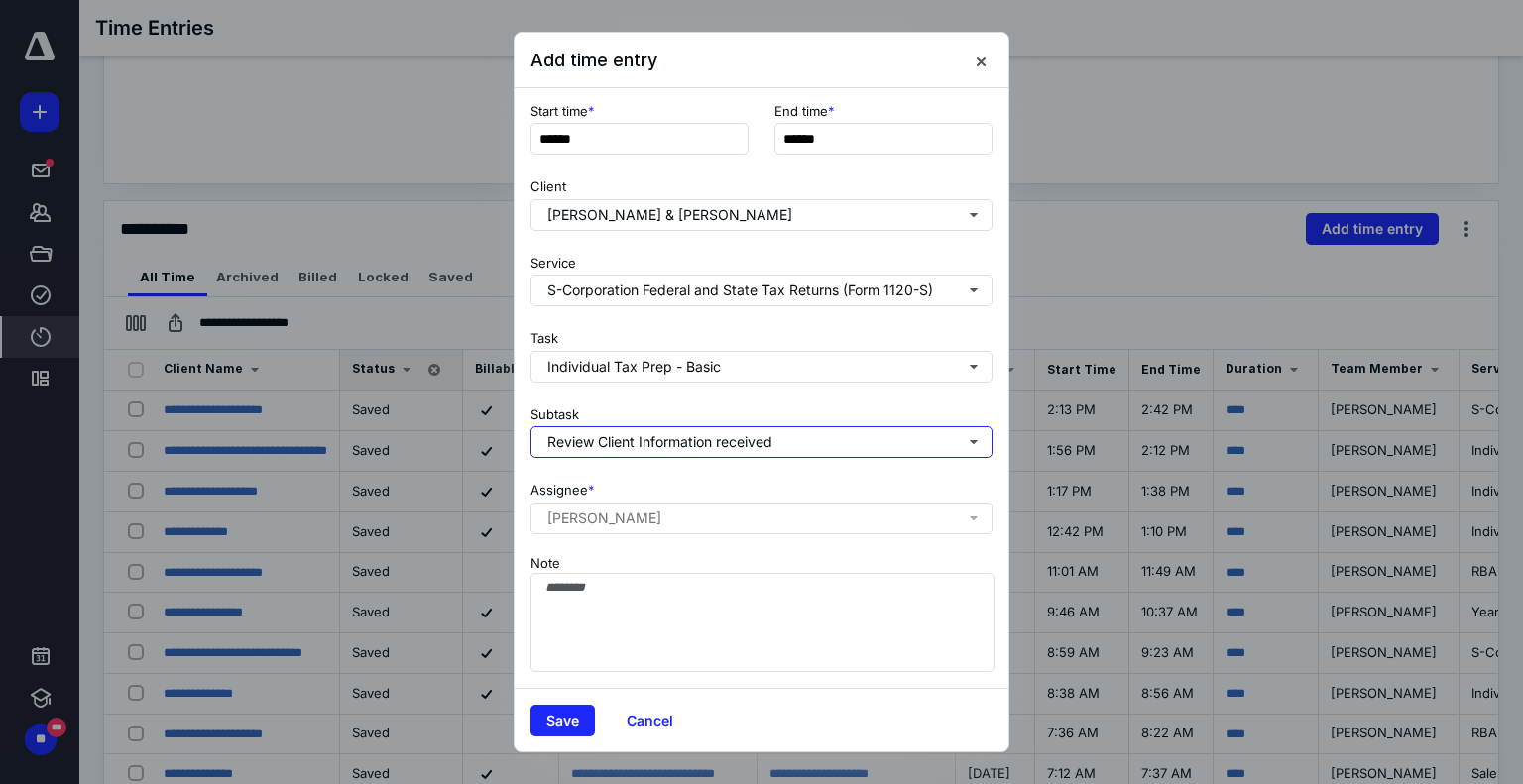 scroll, scrollTop: 0, scrollLeft: 0, axis: both 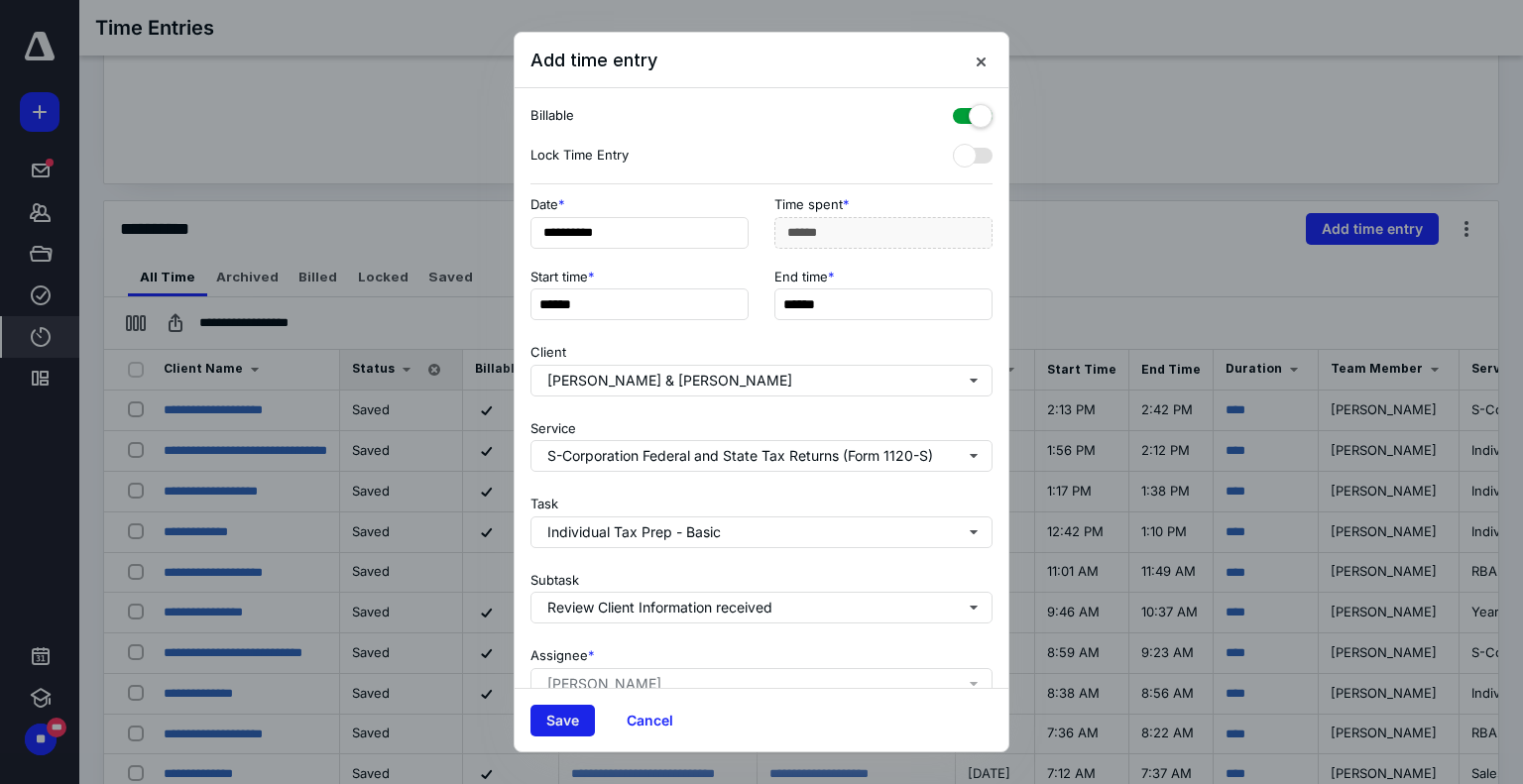 click on "Save" at bounding box center (562, 721) 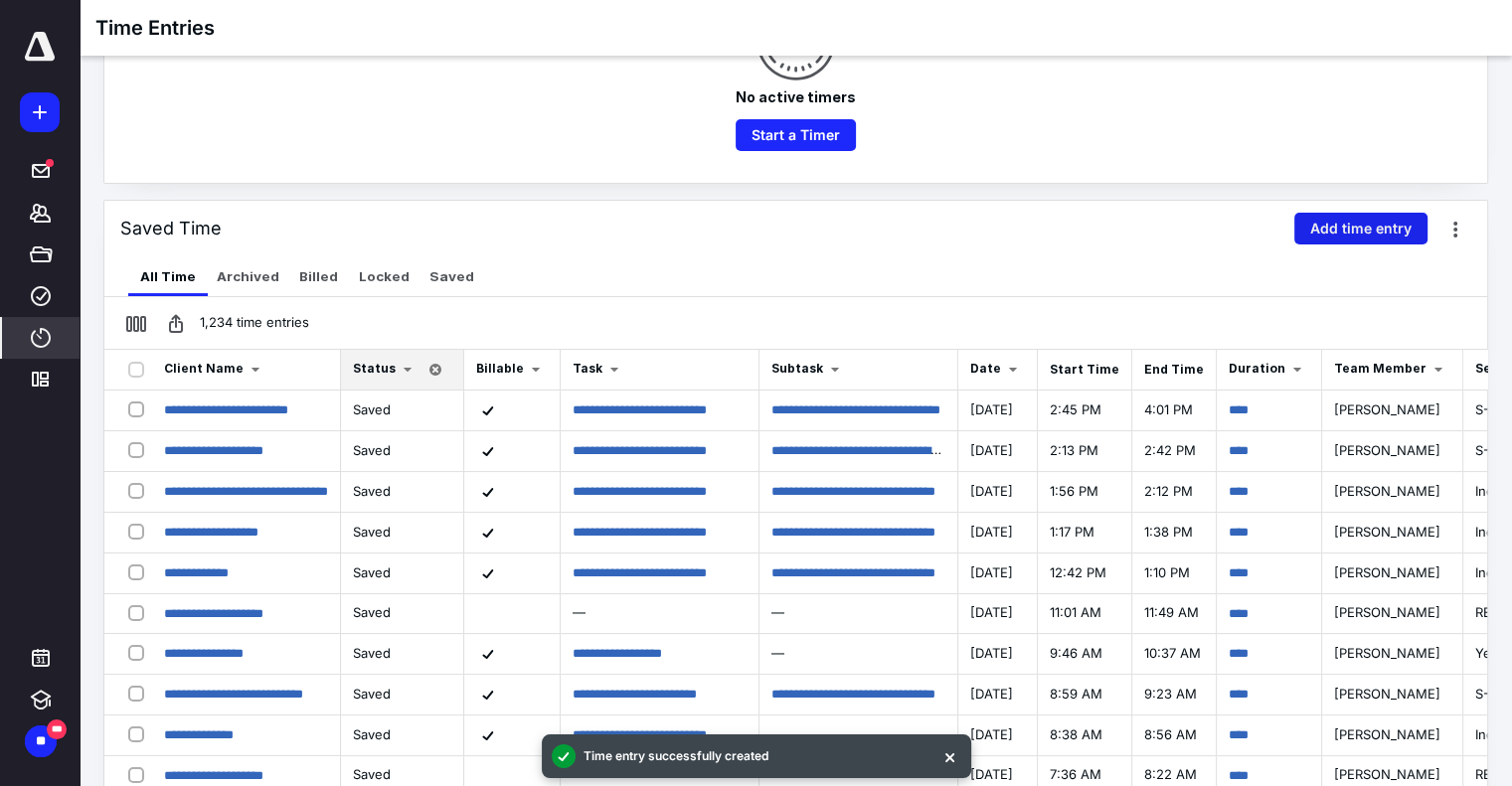 click on "Add time entry" at bounding box center (1361, 229) 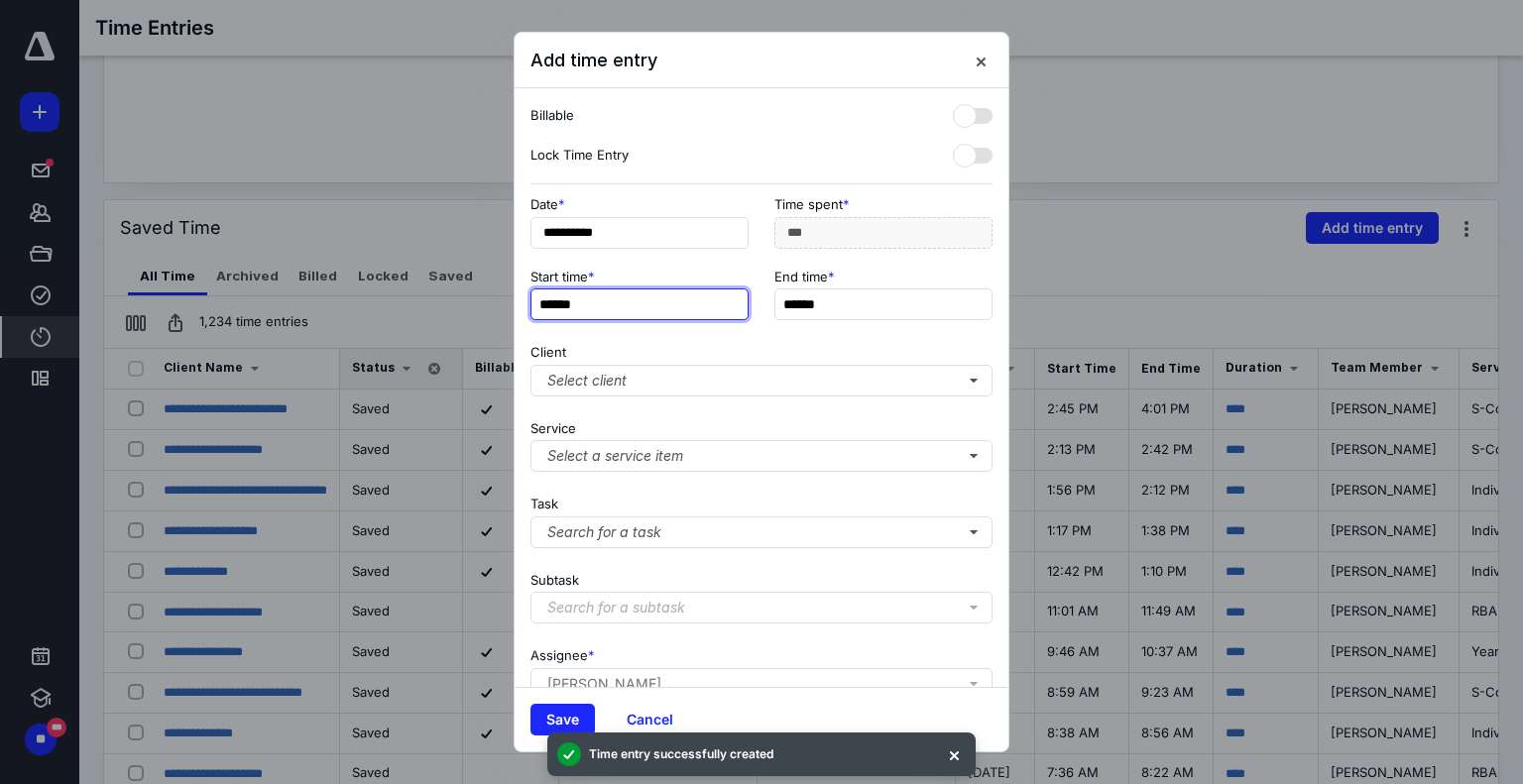 click on "******" at bounding box center (640, 304) 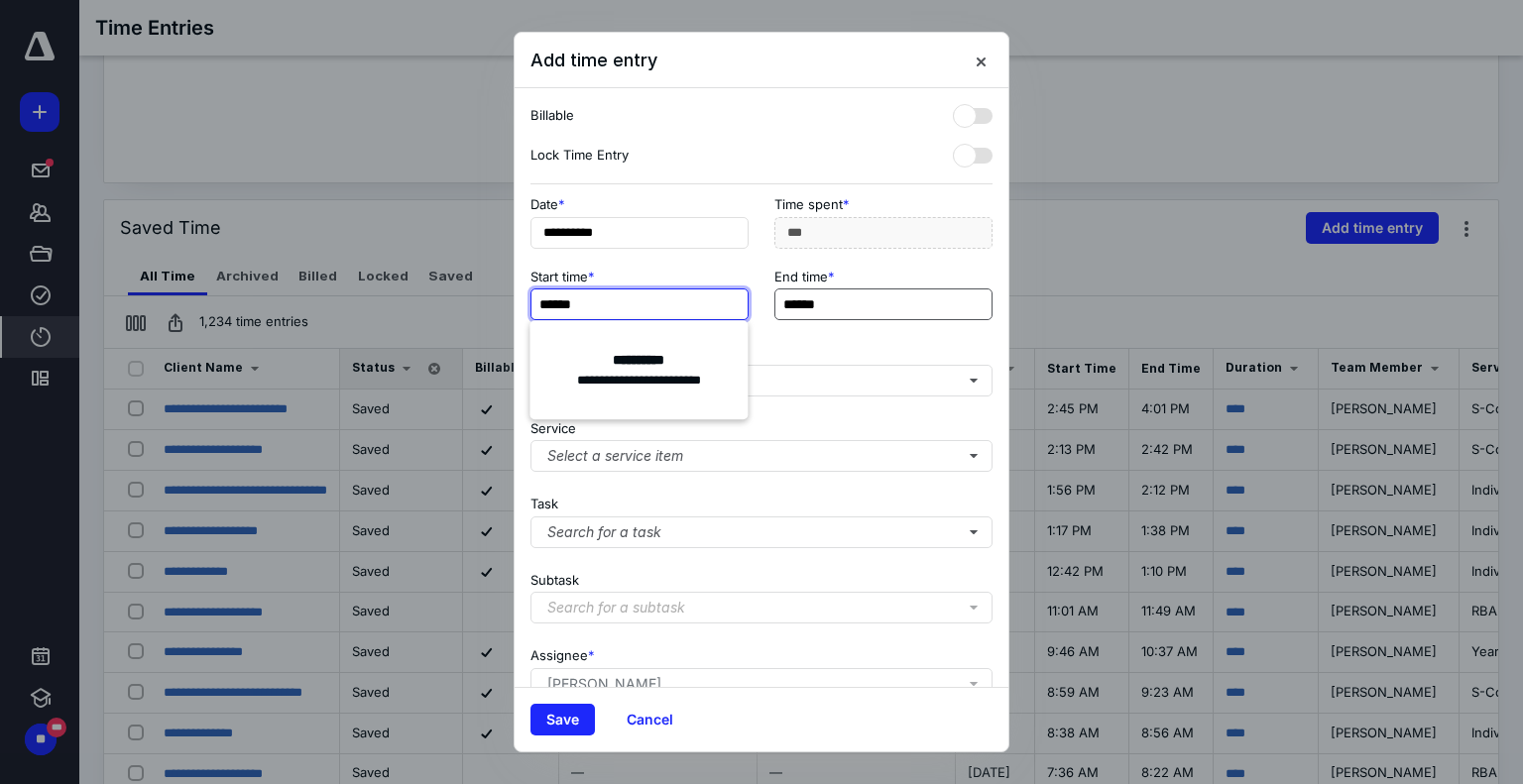 type on "******" 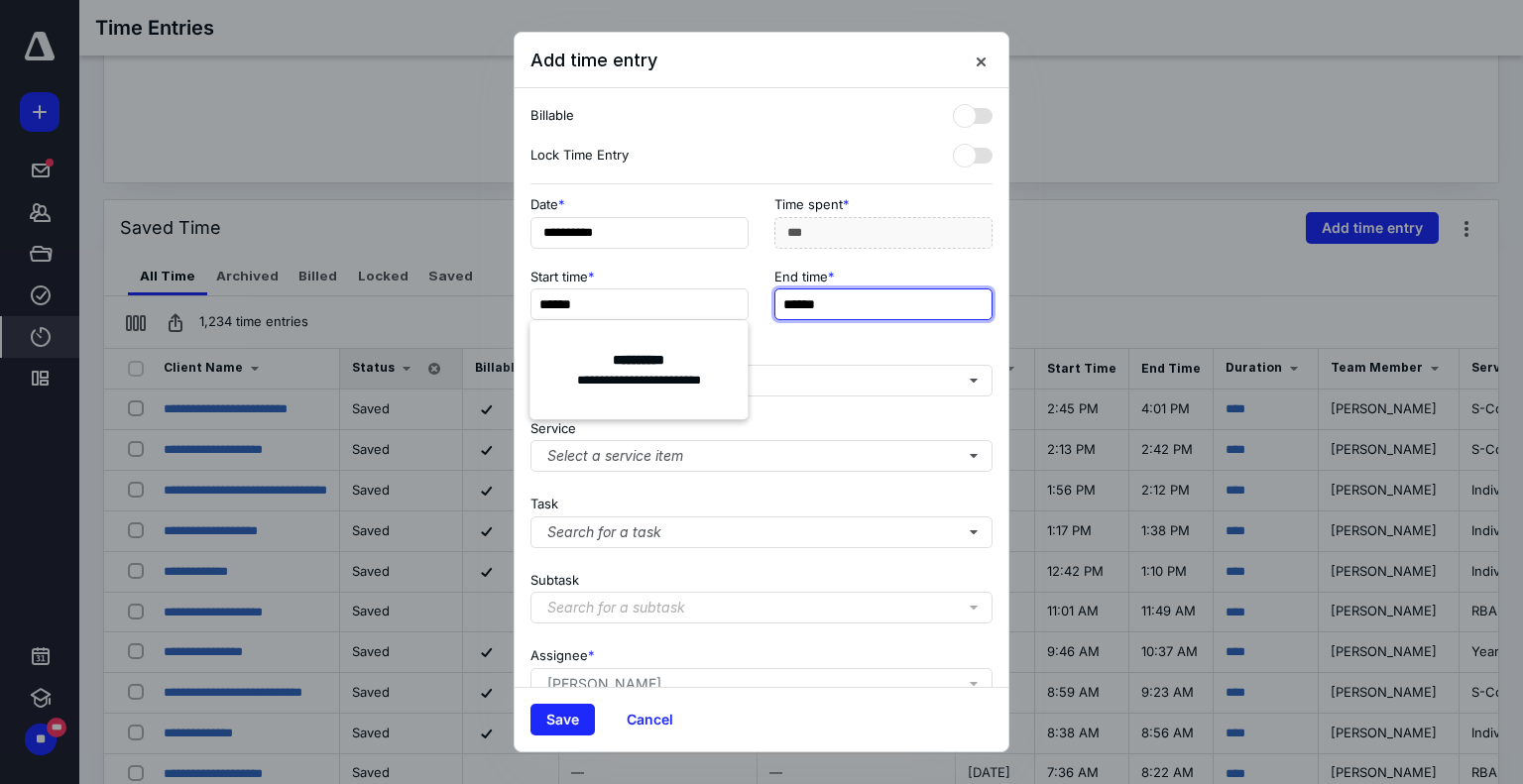 type on "*******" 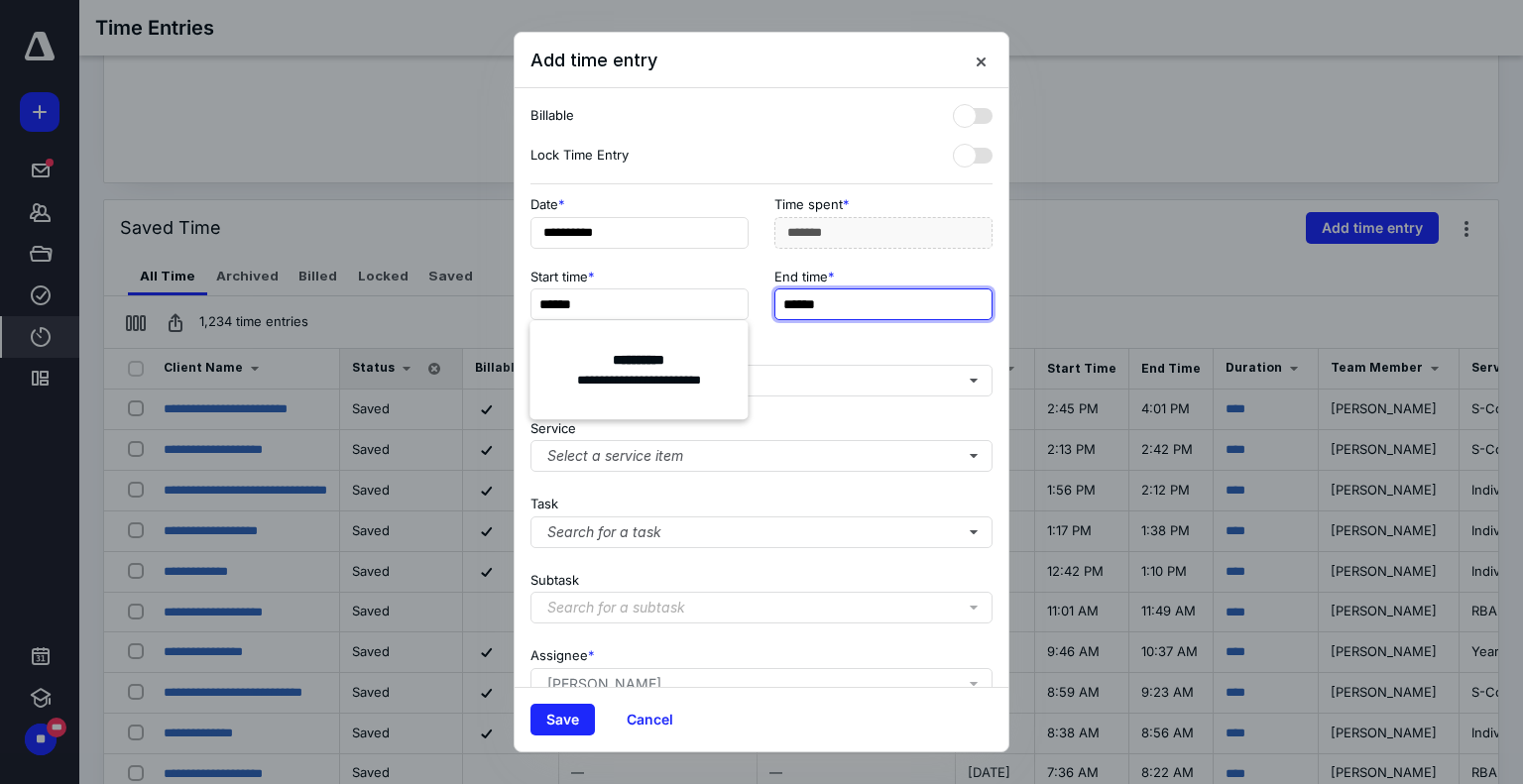 click on "******" at bounding box center (883, 304) 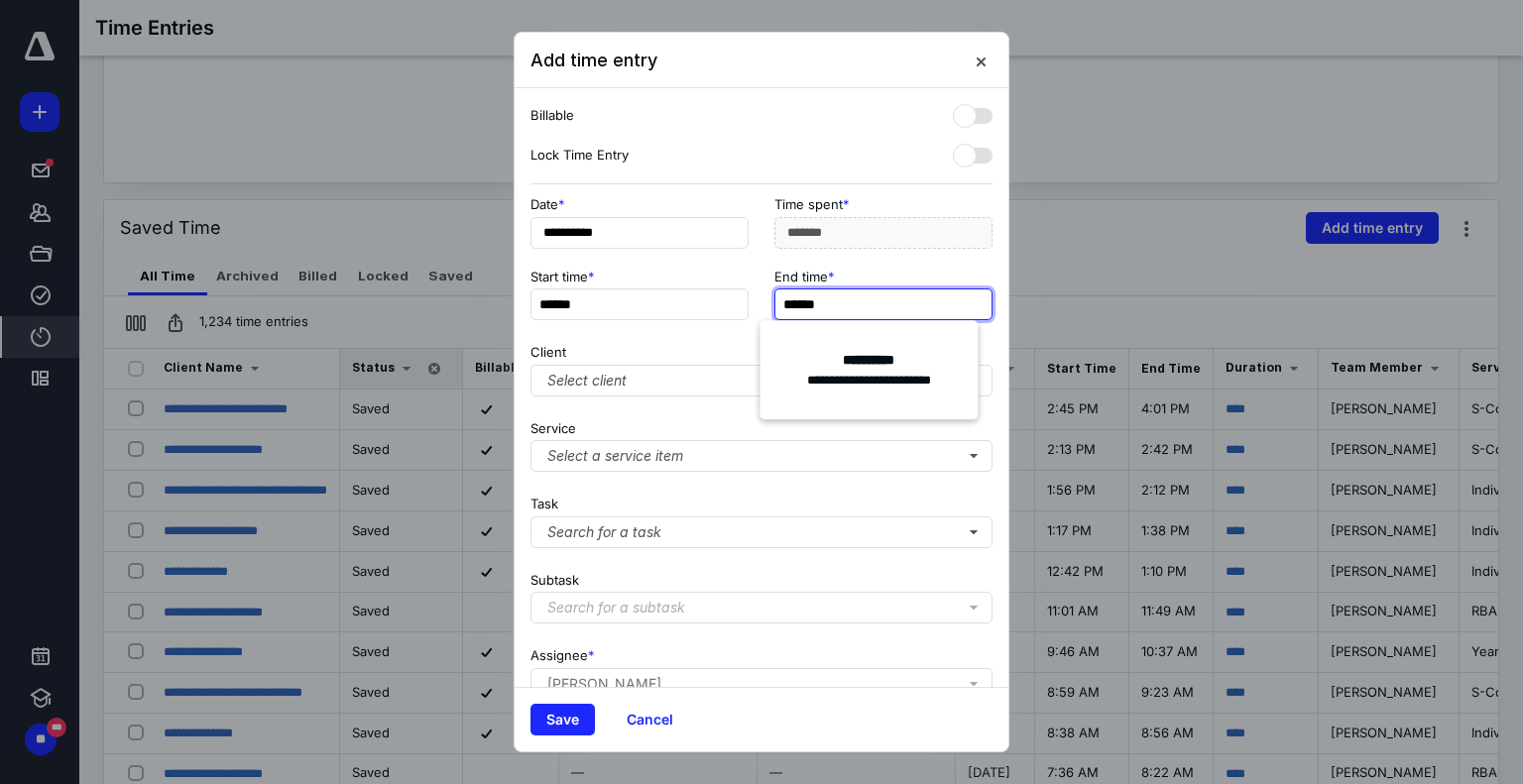 type on "******" 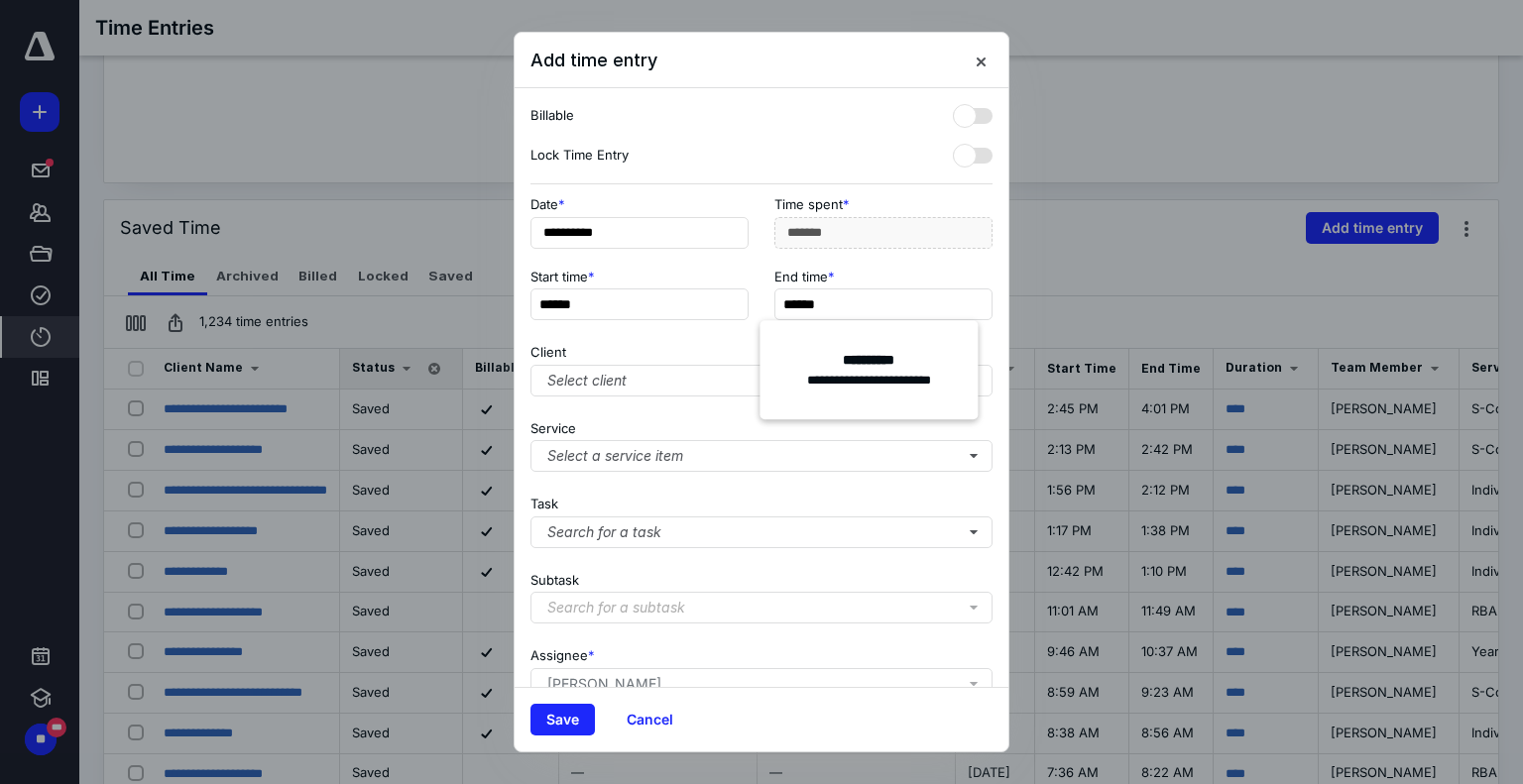 type on "***" 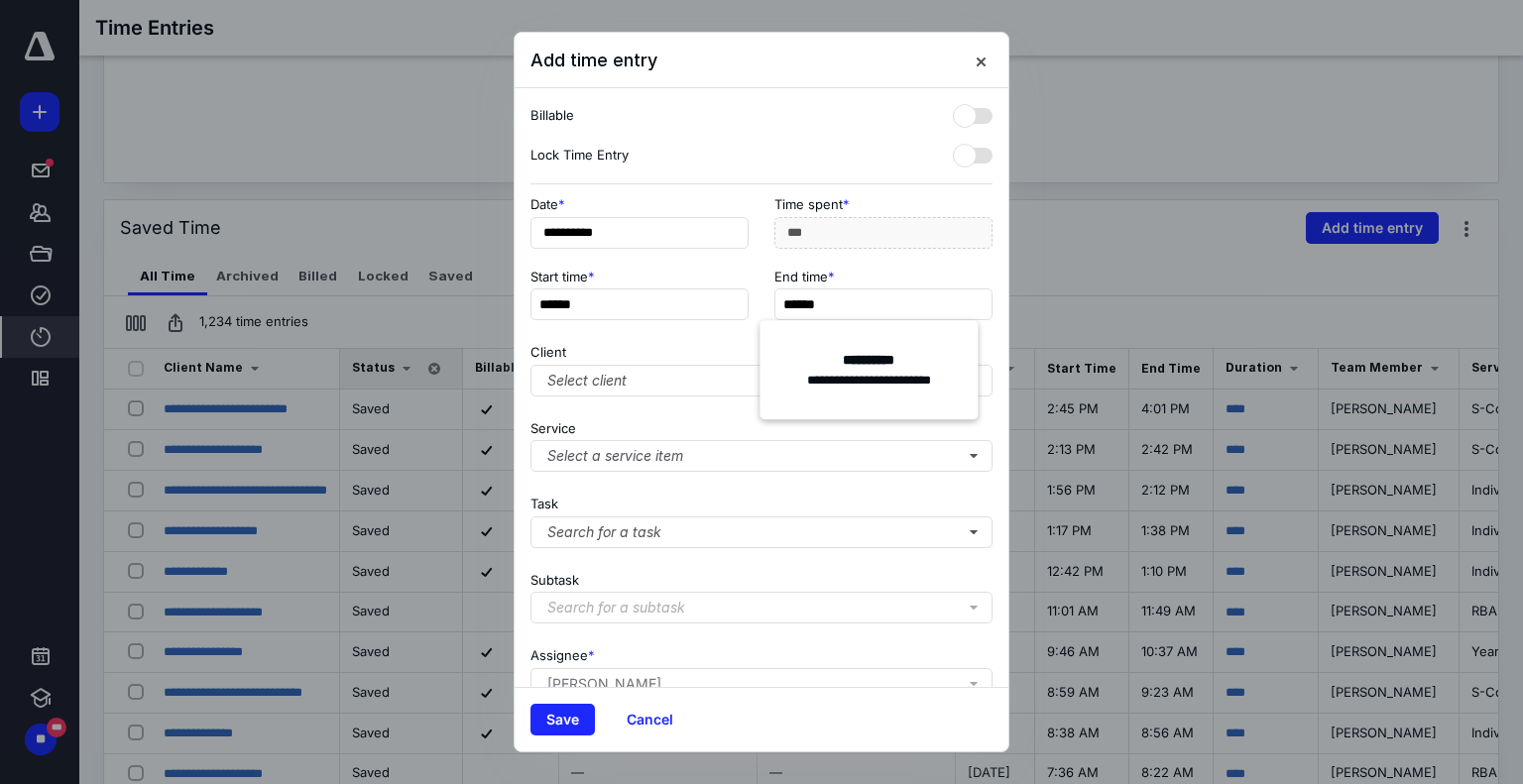 click on "Start time * ****** End time * ******" at bounding box center (762, 300) 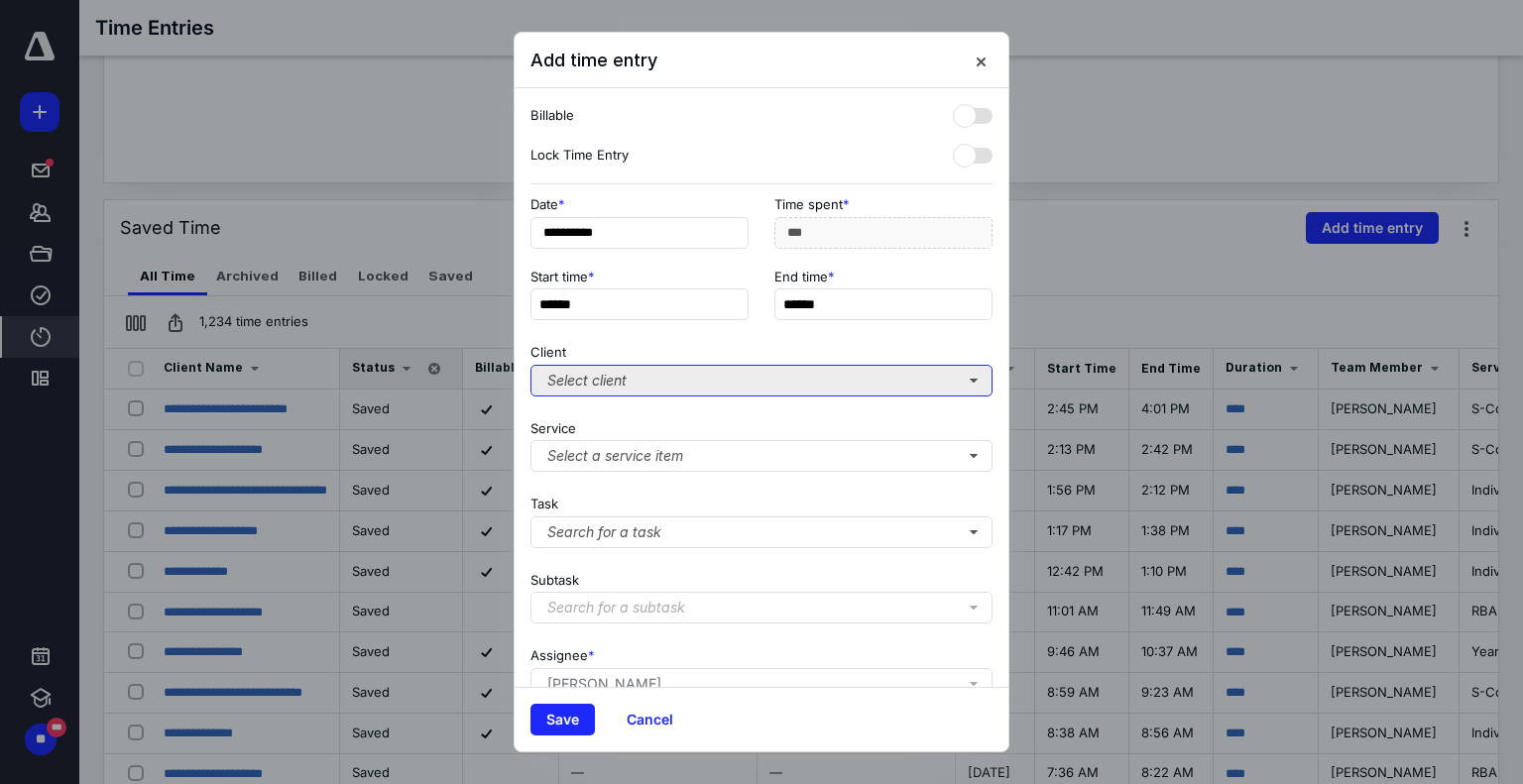 click on "Select client" at bounding box center [762, 381] 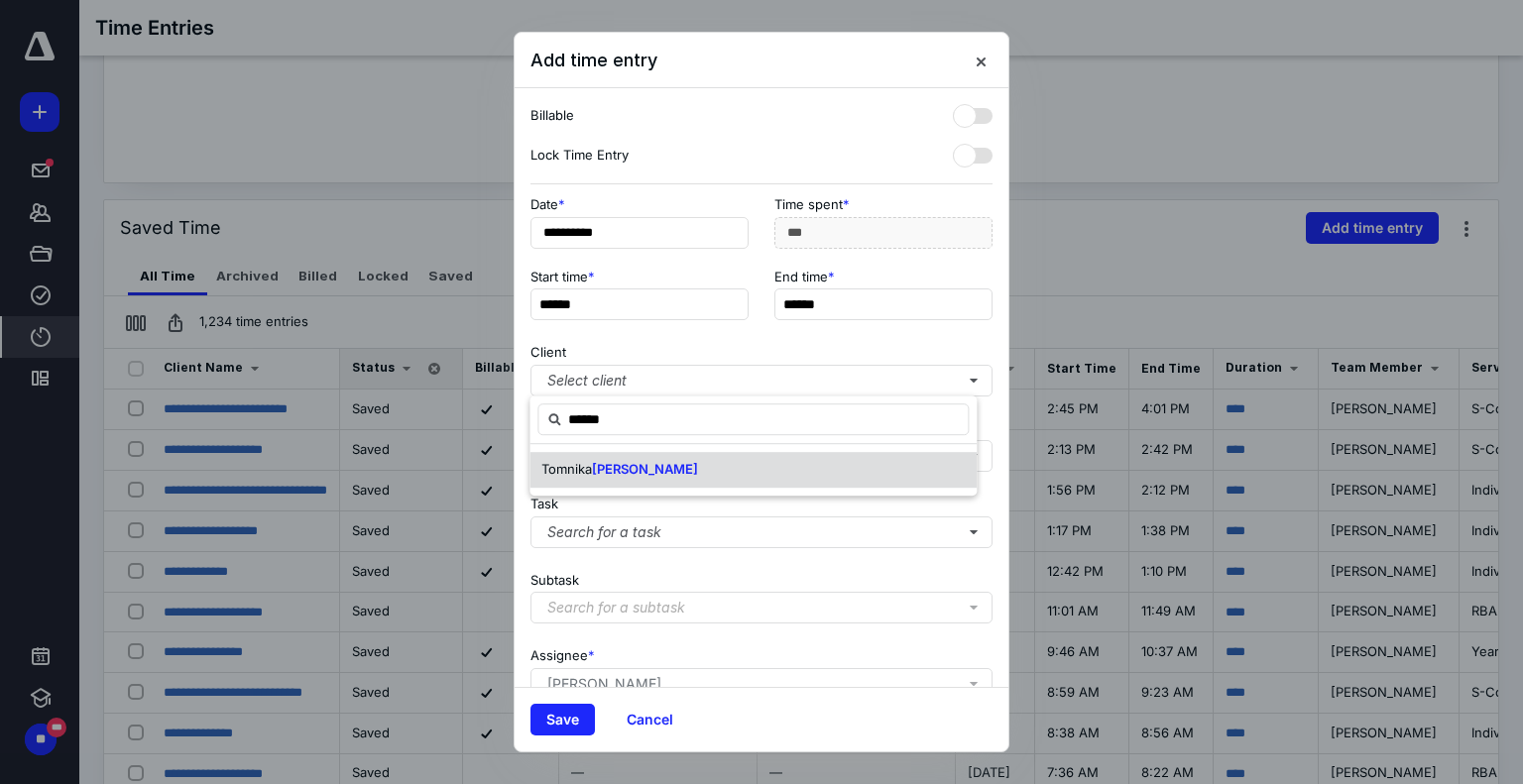 click on "[PERSON_NAME]" at bounding box center (644, 469) 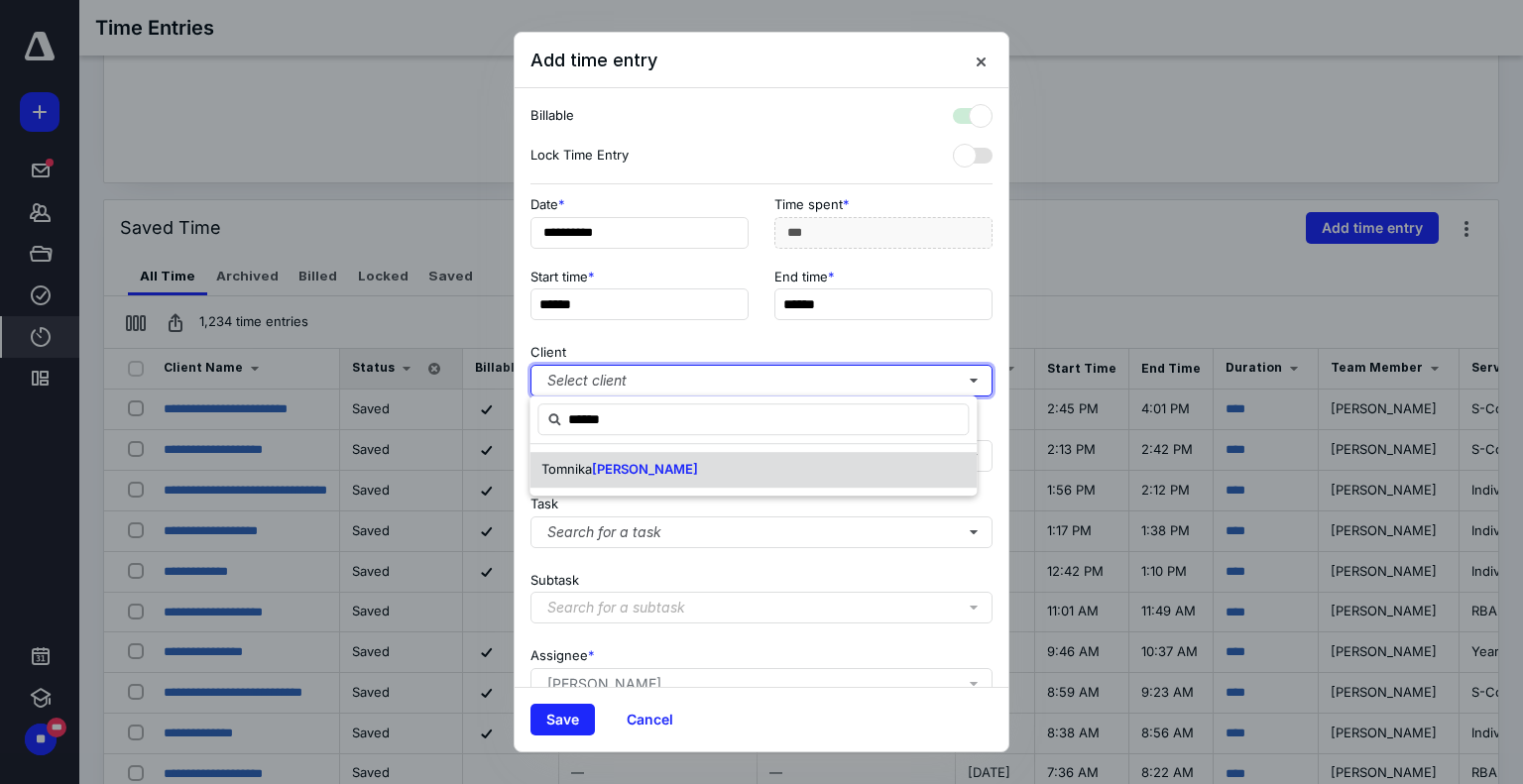 checkbox on "true" 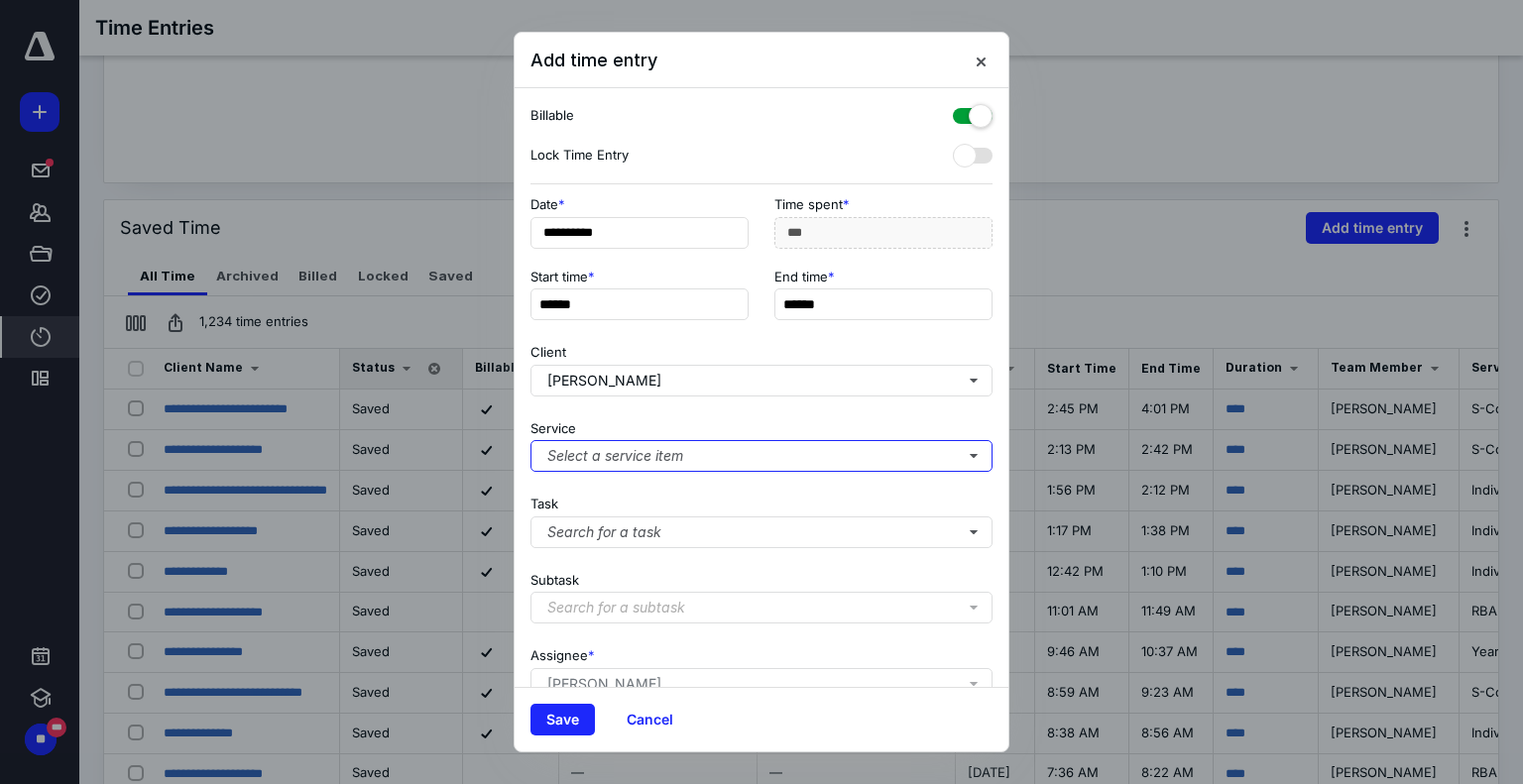 click on "Select a service item" at bounding box center [762, 456] 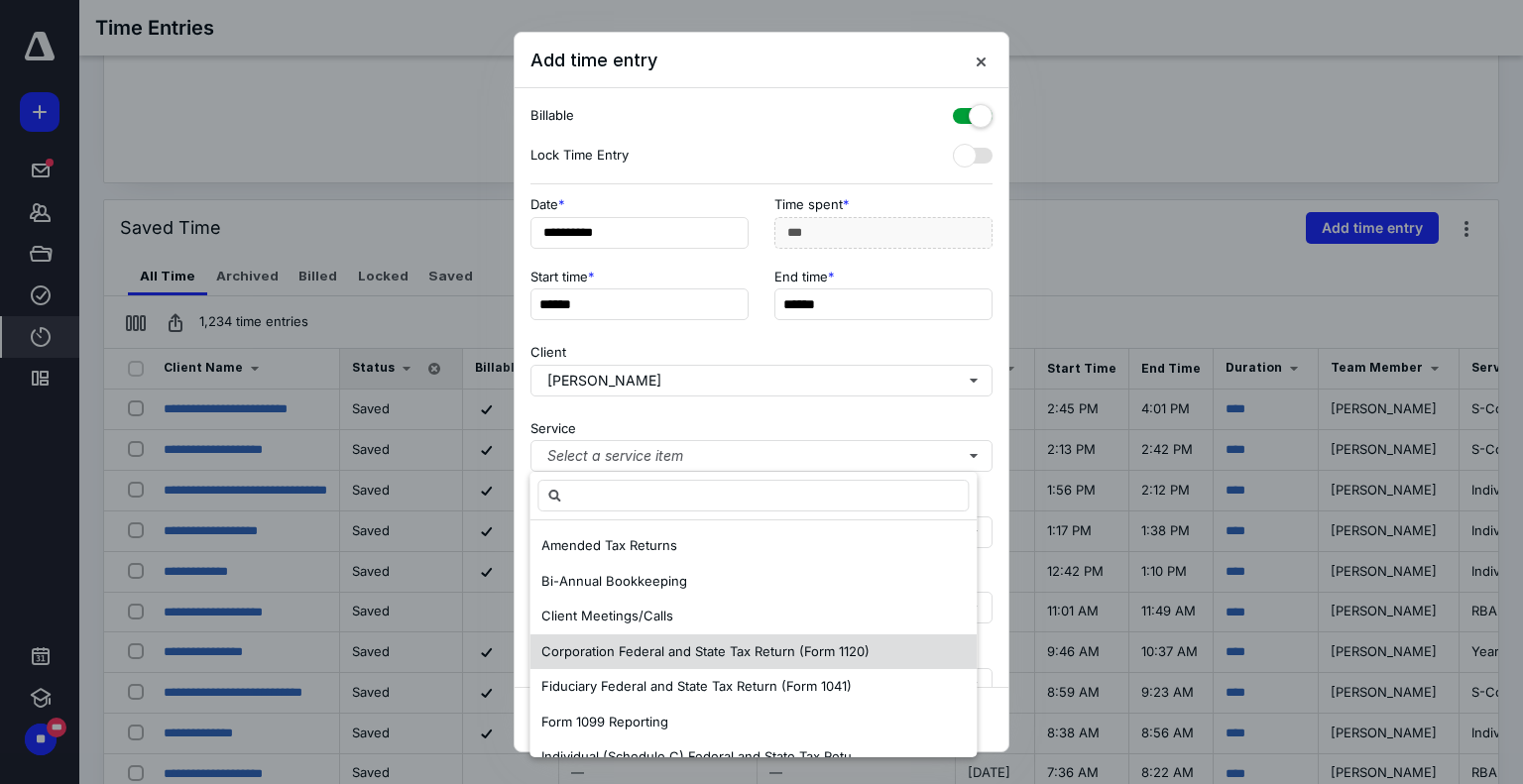 scroll, scrollTop: 99, scrollLeft: 0, axis: vertical 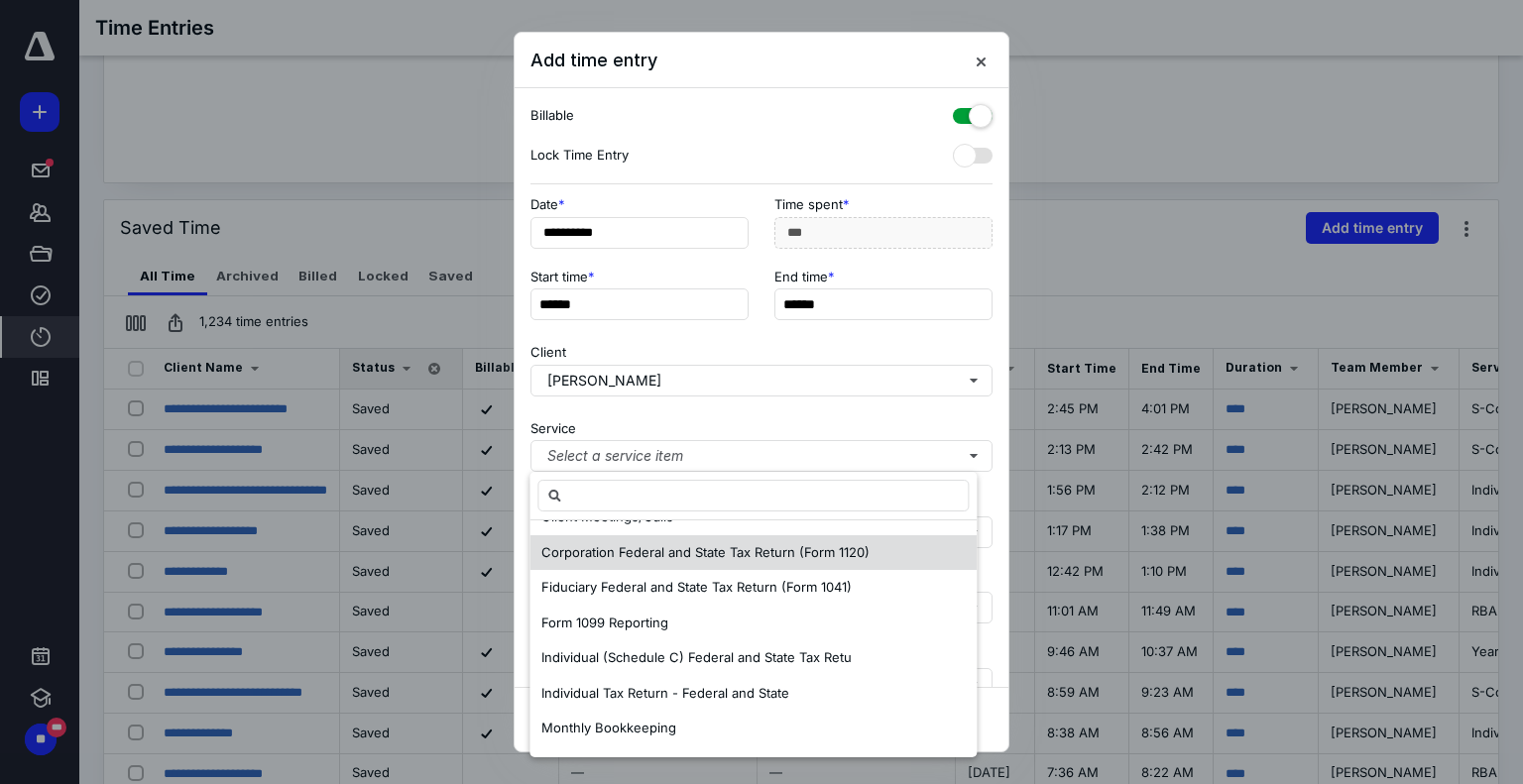 click on "Individual (Schedule C) Federal and State Tax Retu" at bounding box center [696, 657] 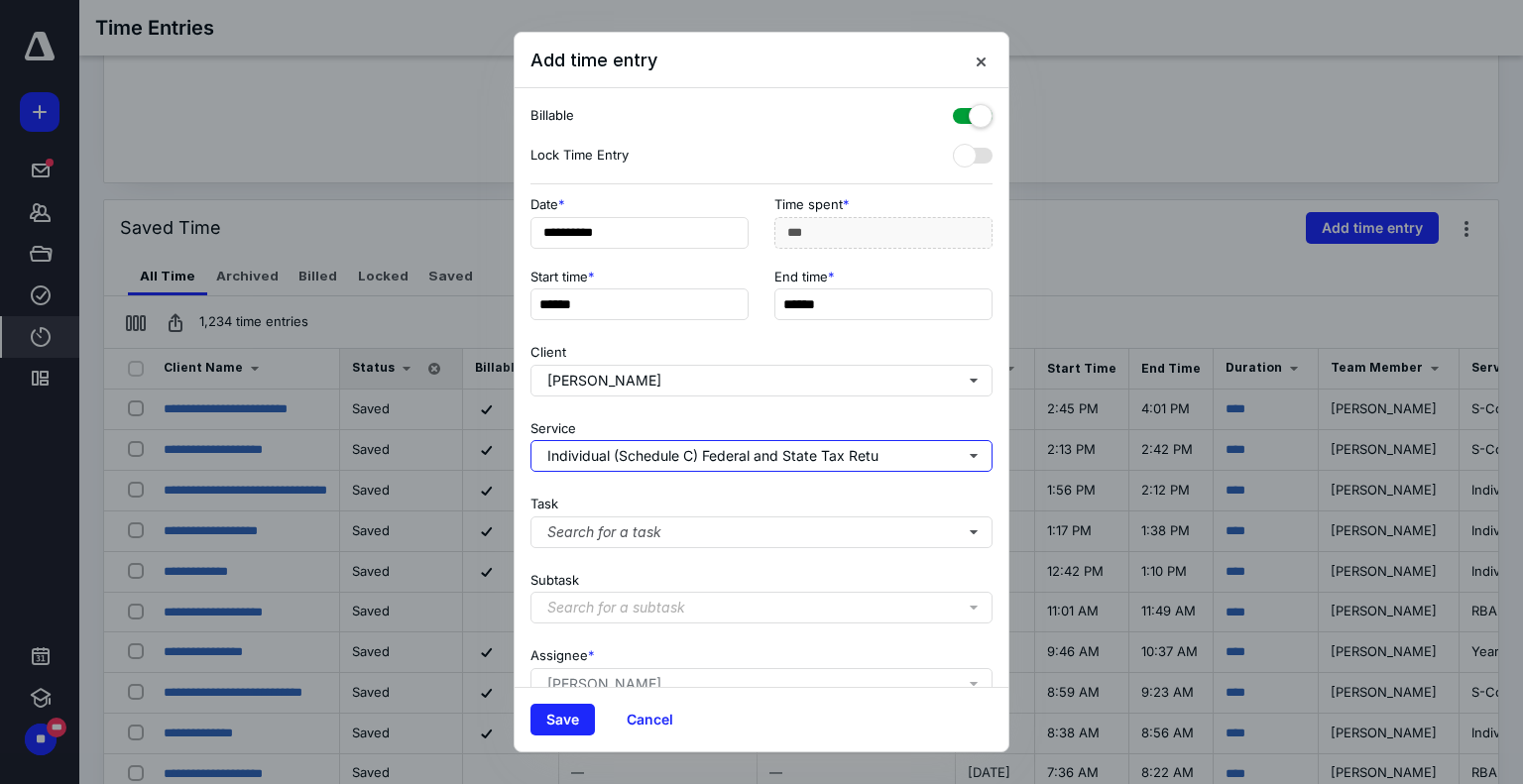 scroll, scrollTop: 0, scrollLeft: 0, axis: both 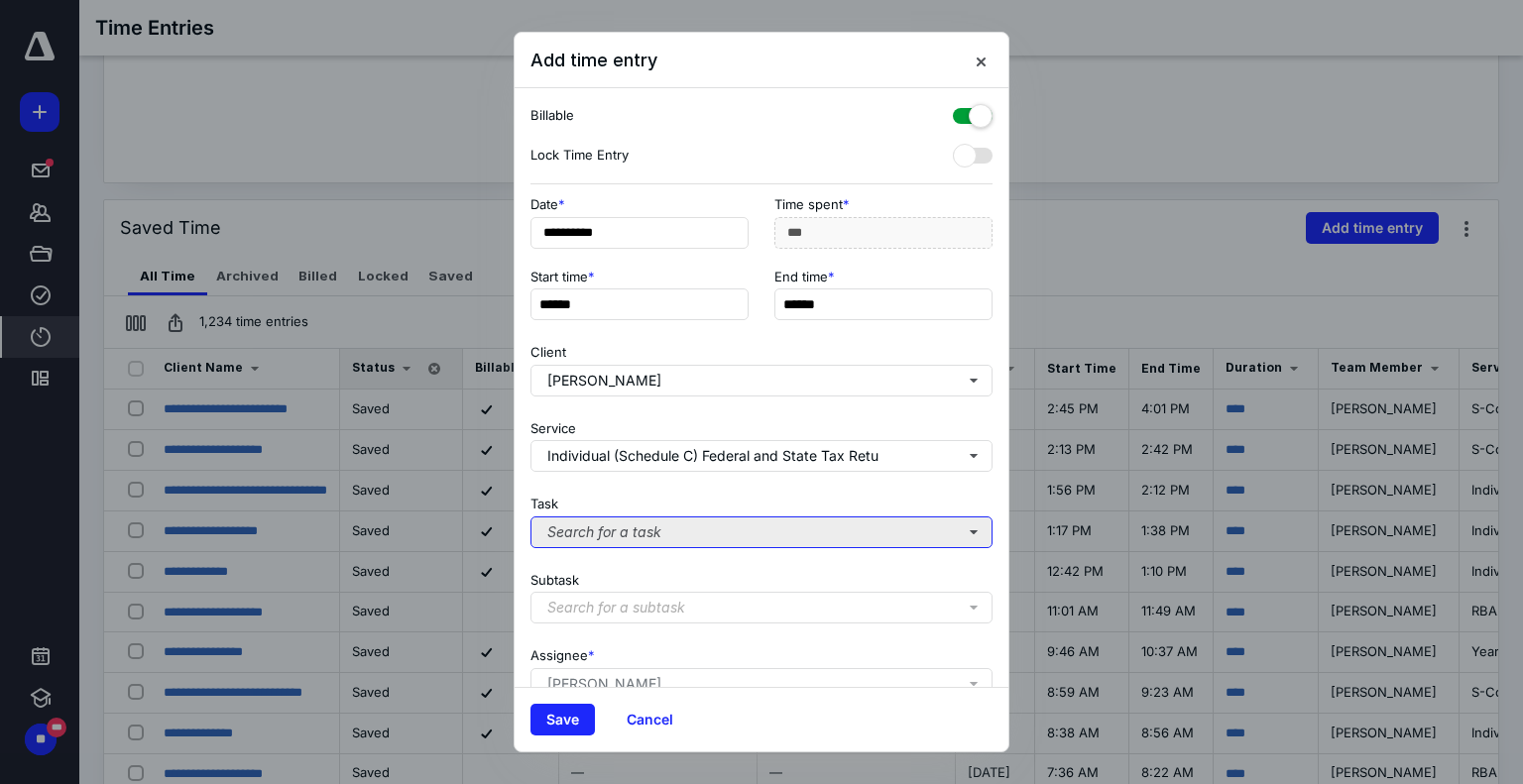 click on "Search for a task" at bounding box center (762, 532) 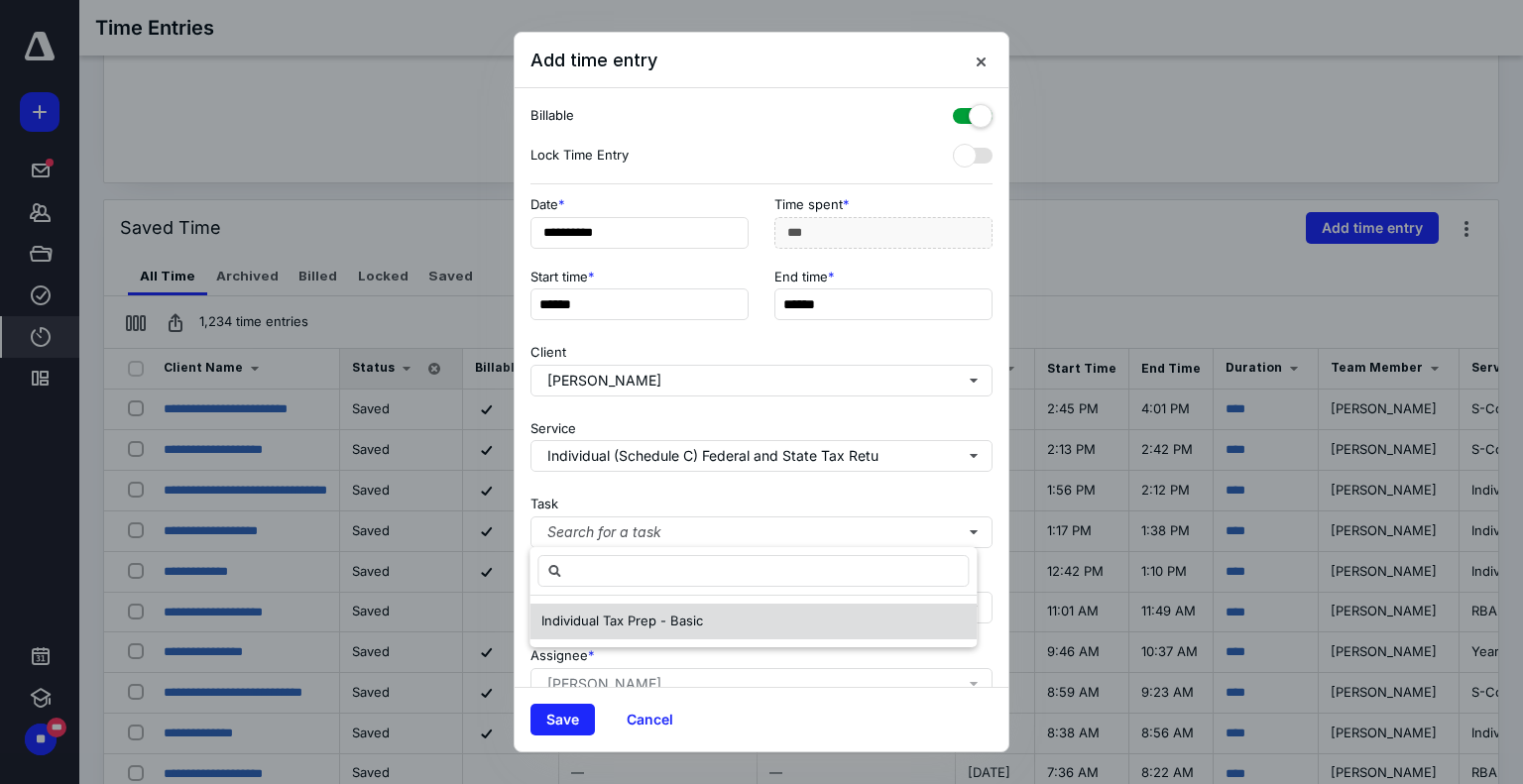 click on "Individual Tax Prep - Basic" at bounding box center (622, 620) 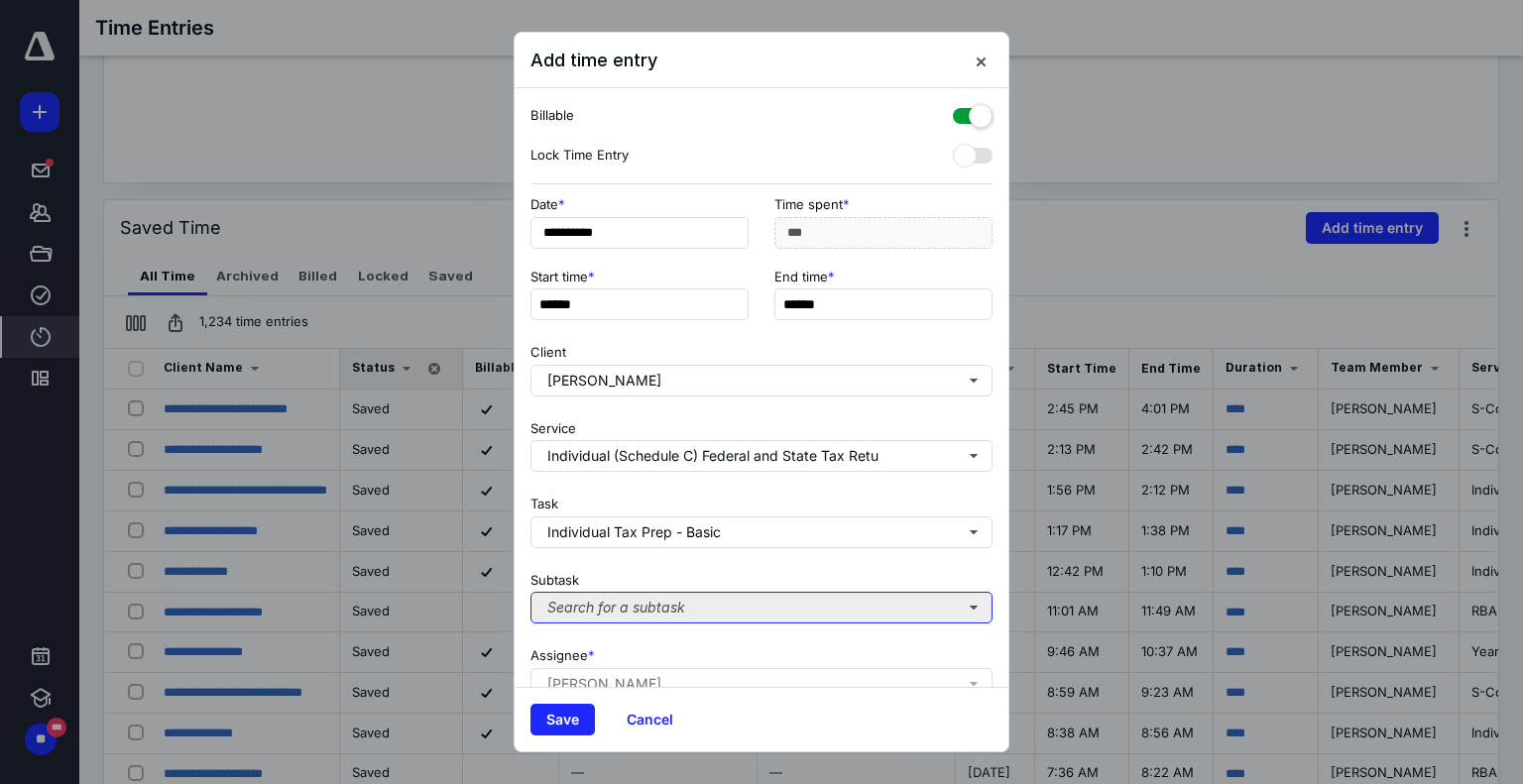 click on "Search for a subtask" at bounding box center [762, 608] 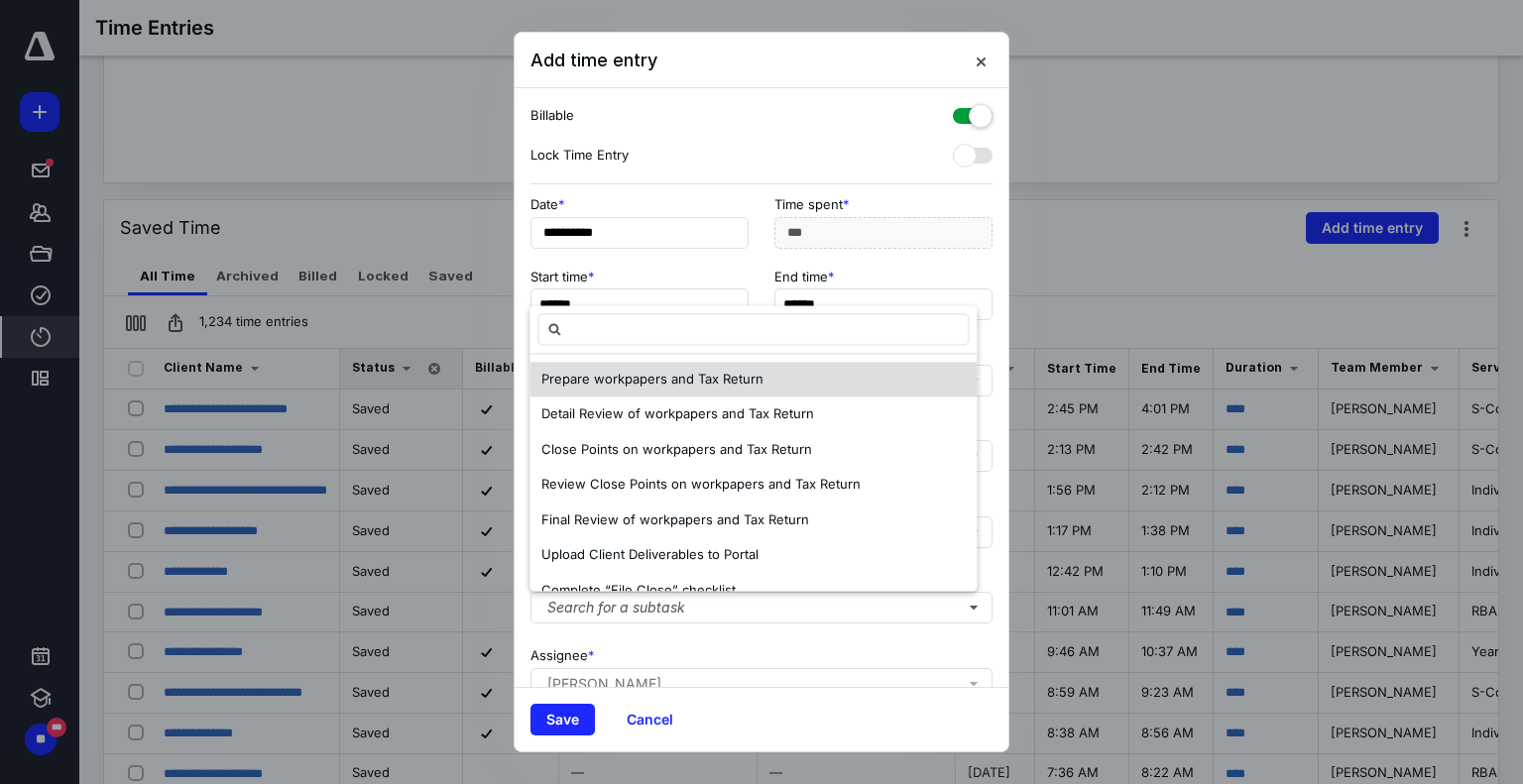 click on "Prepare workpapers and Tax Return" at bounding box center [753, 380] 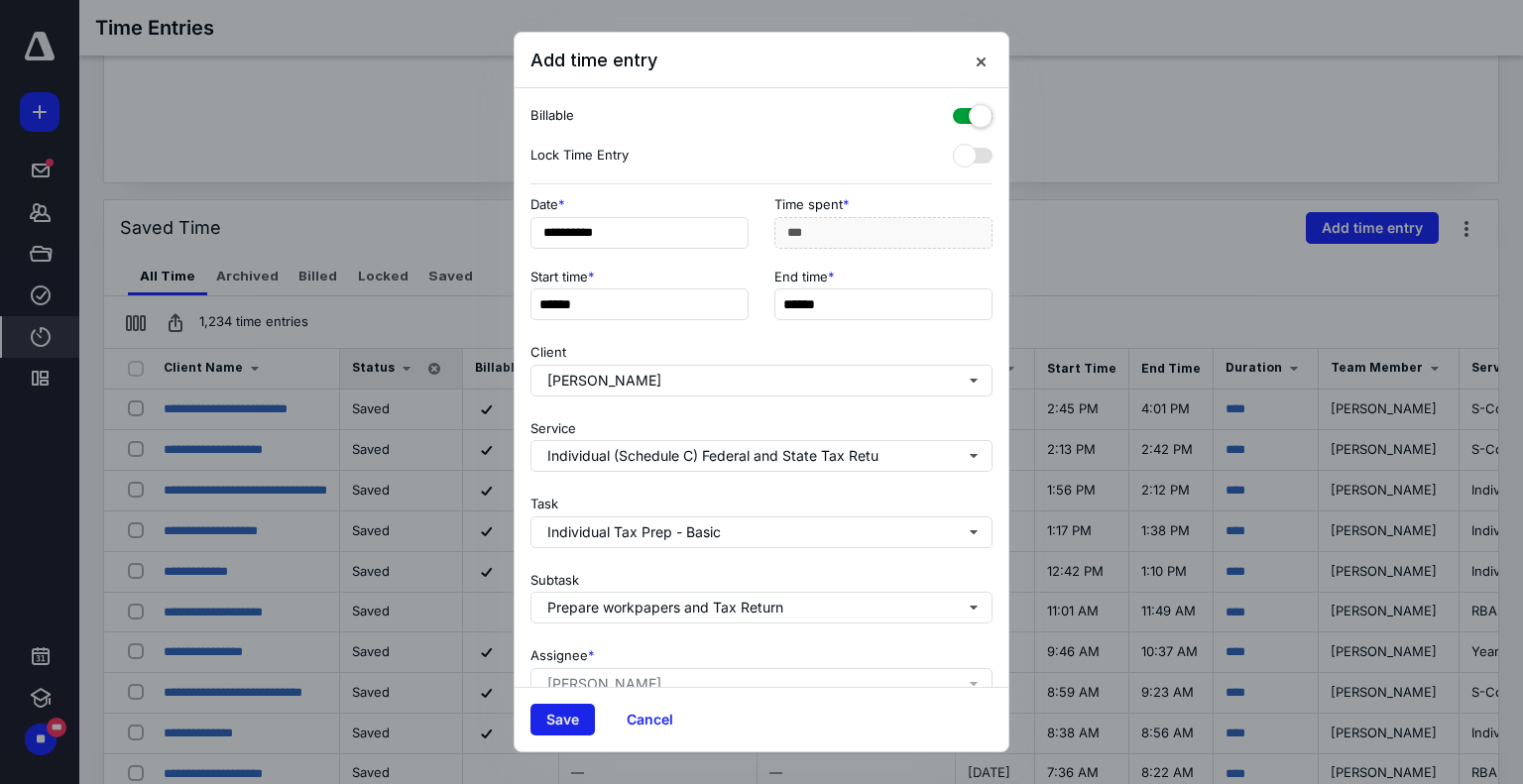 click on "Save" at bounding box center [562, 720] 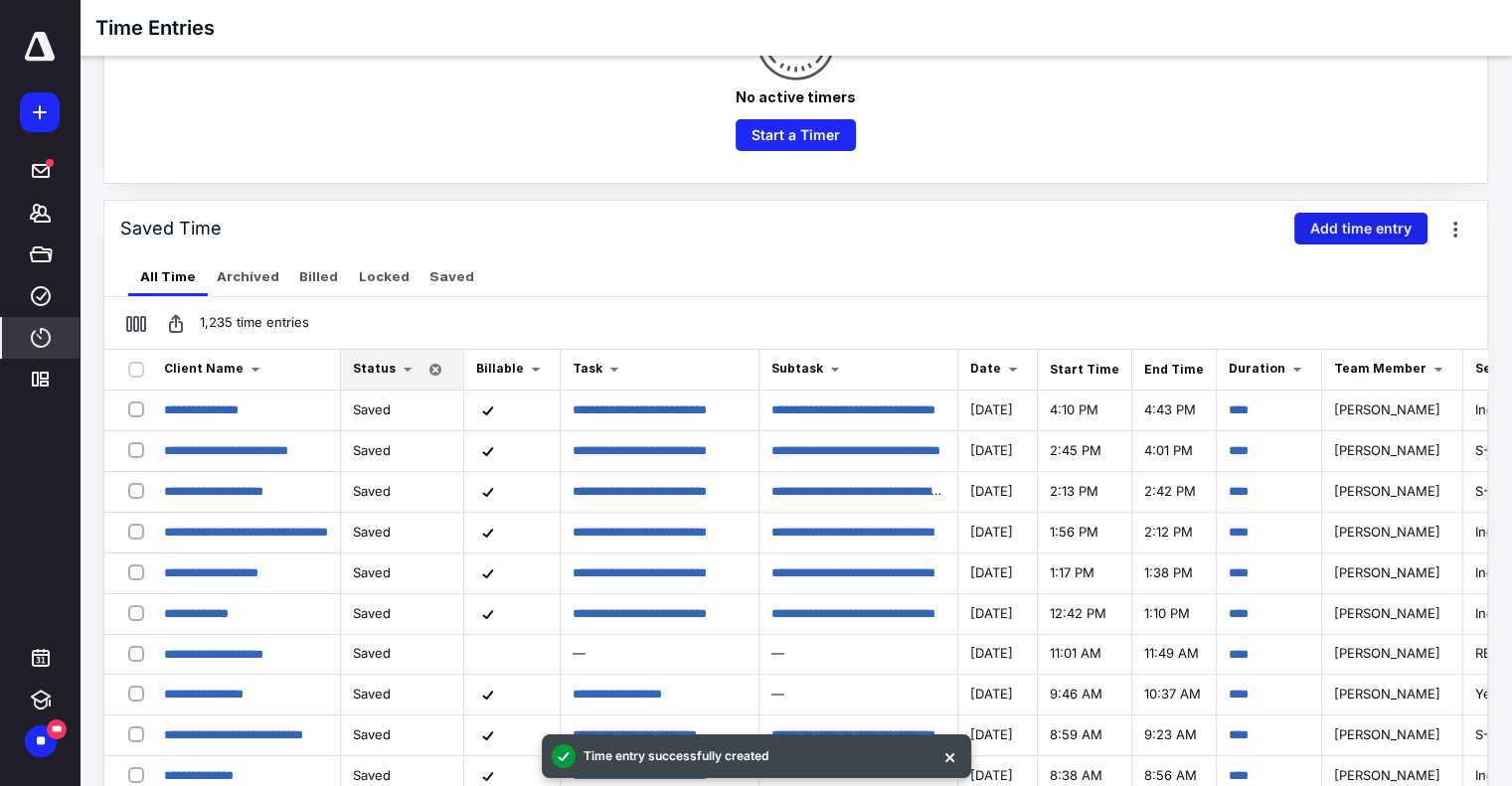 click on "Add time entry" at bounding box center (1361, 229) 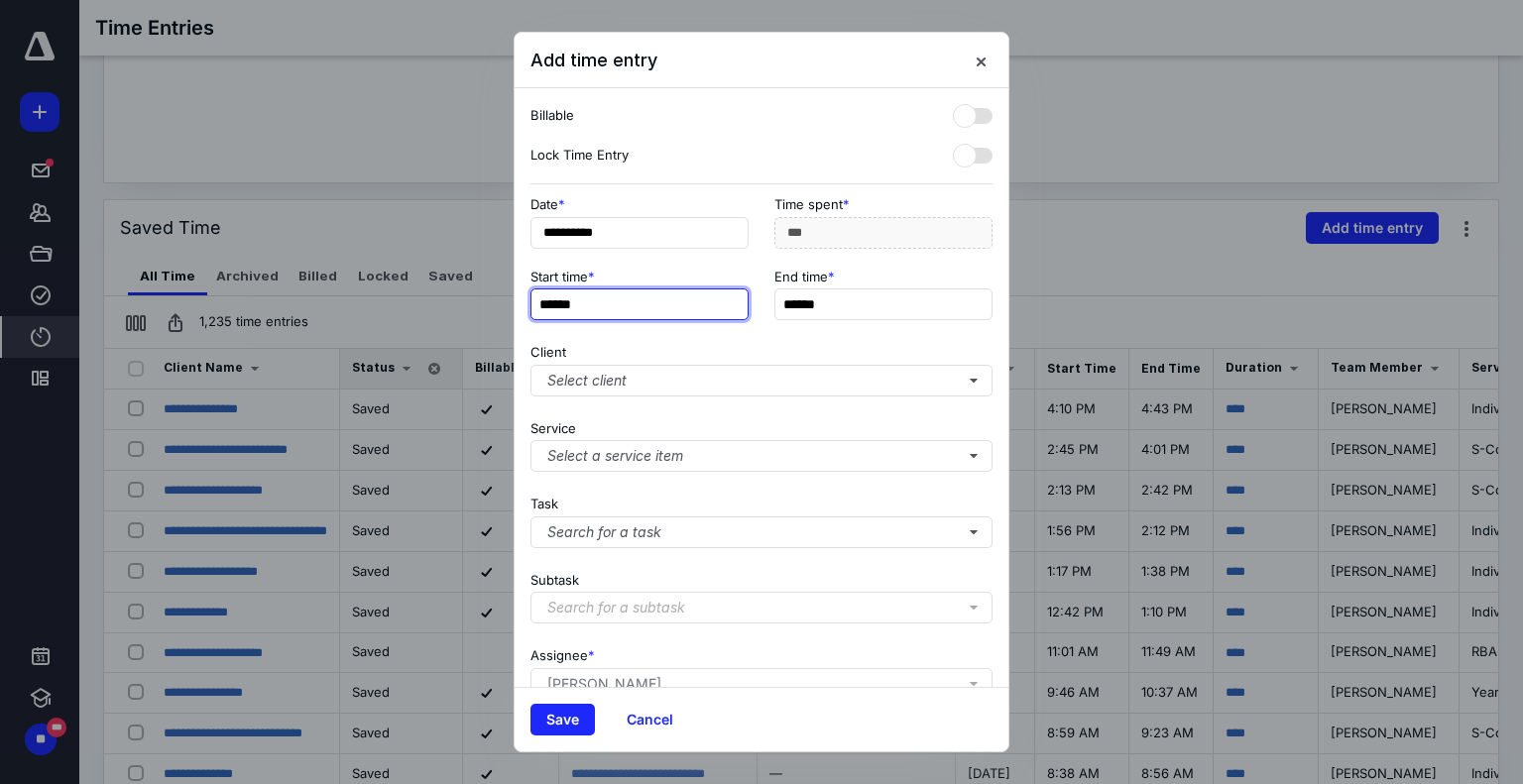 click on "******" at bounding box center (640, 304) 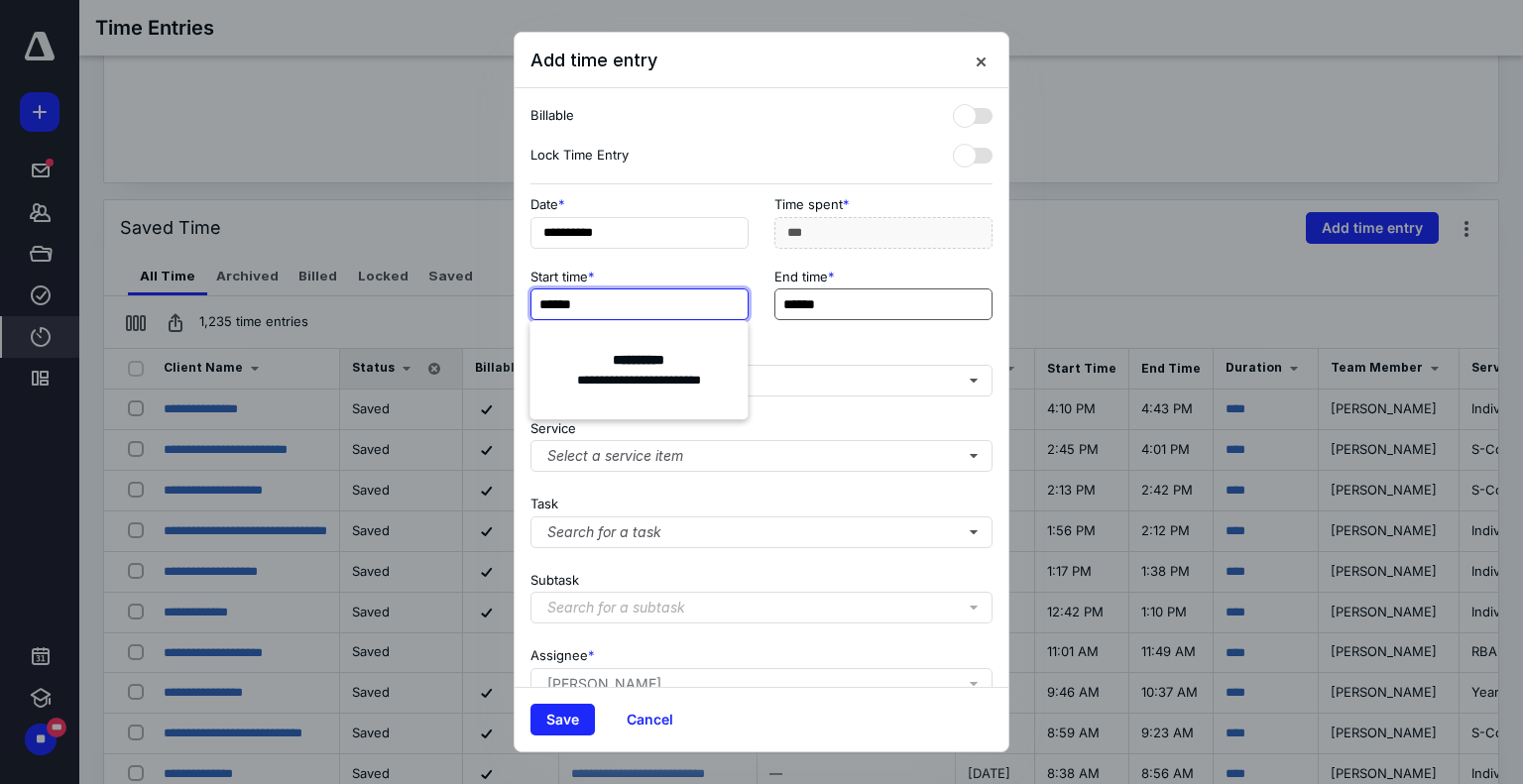 type on "******" 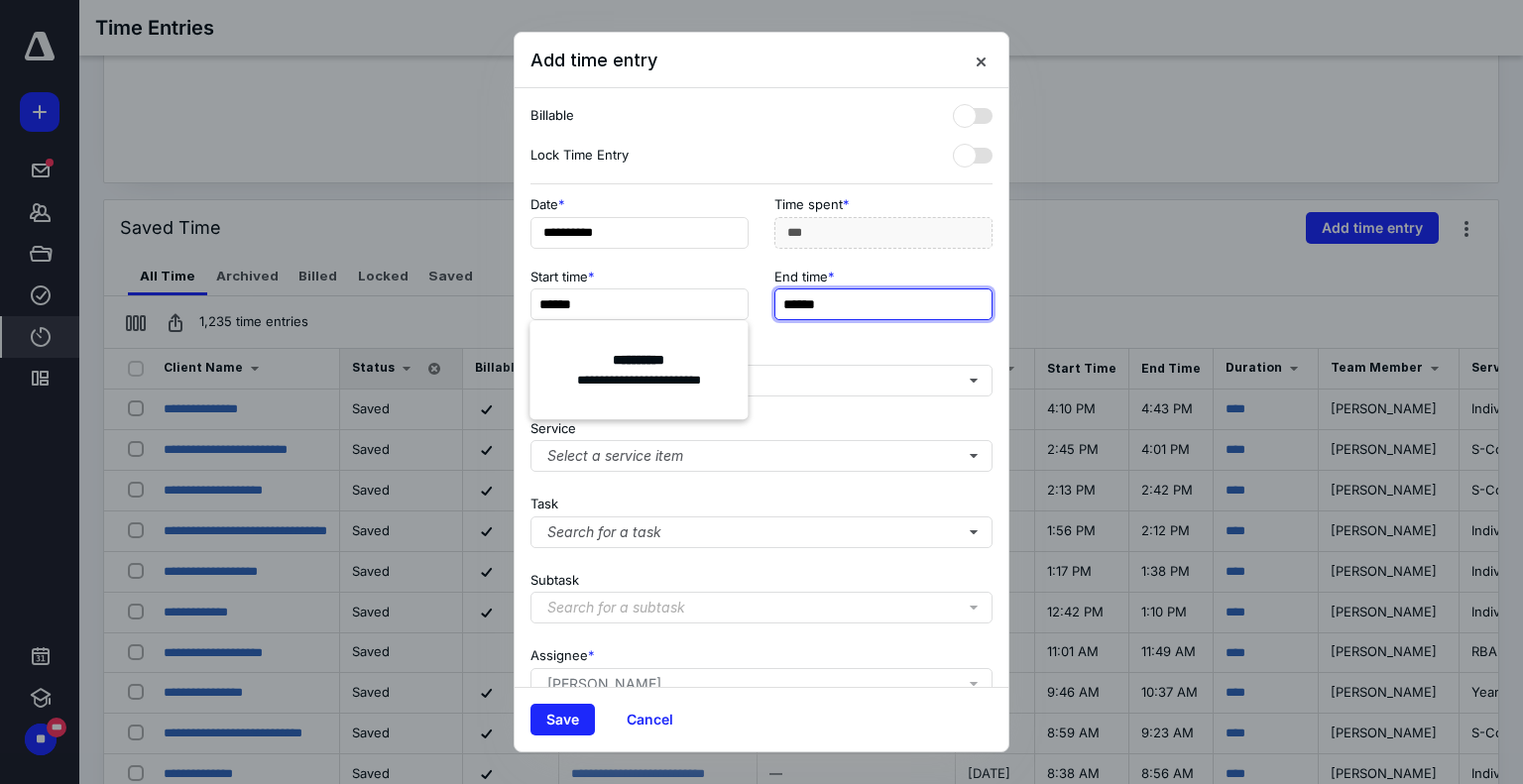 type on "*******" 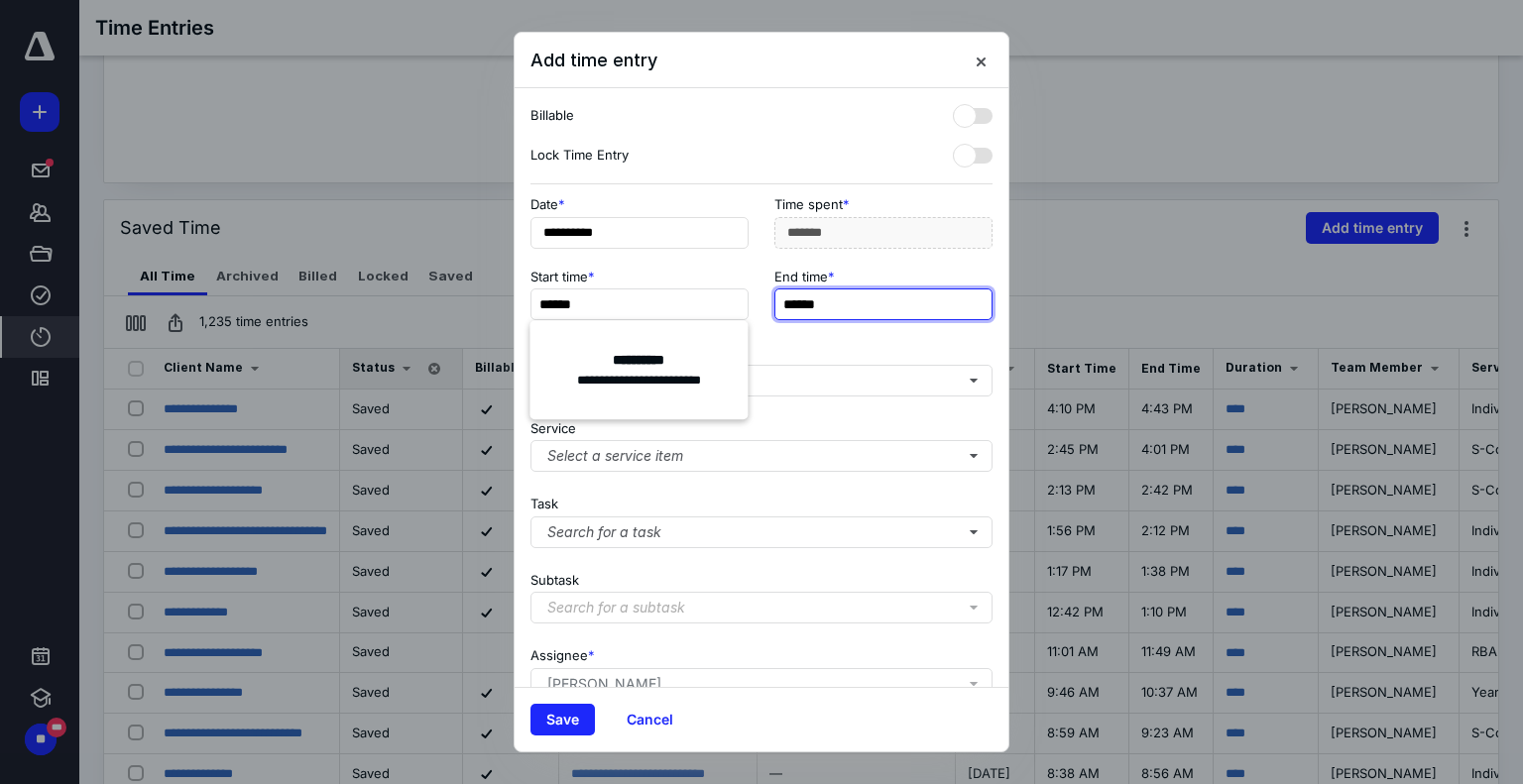 click on "******" at bounding box center [883, 304] 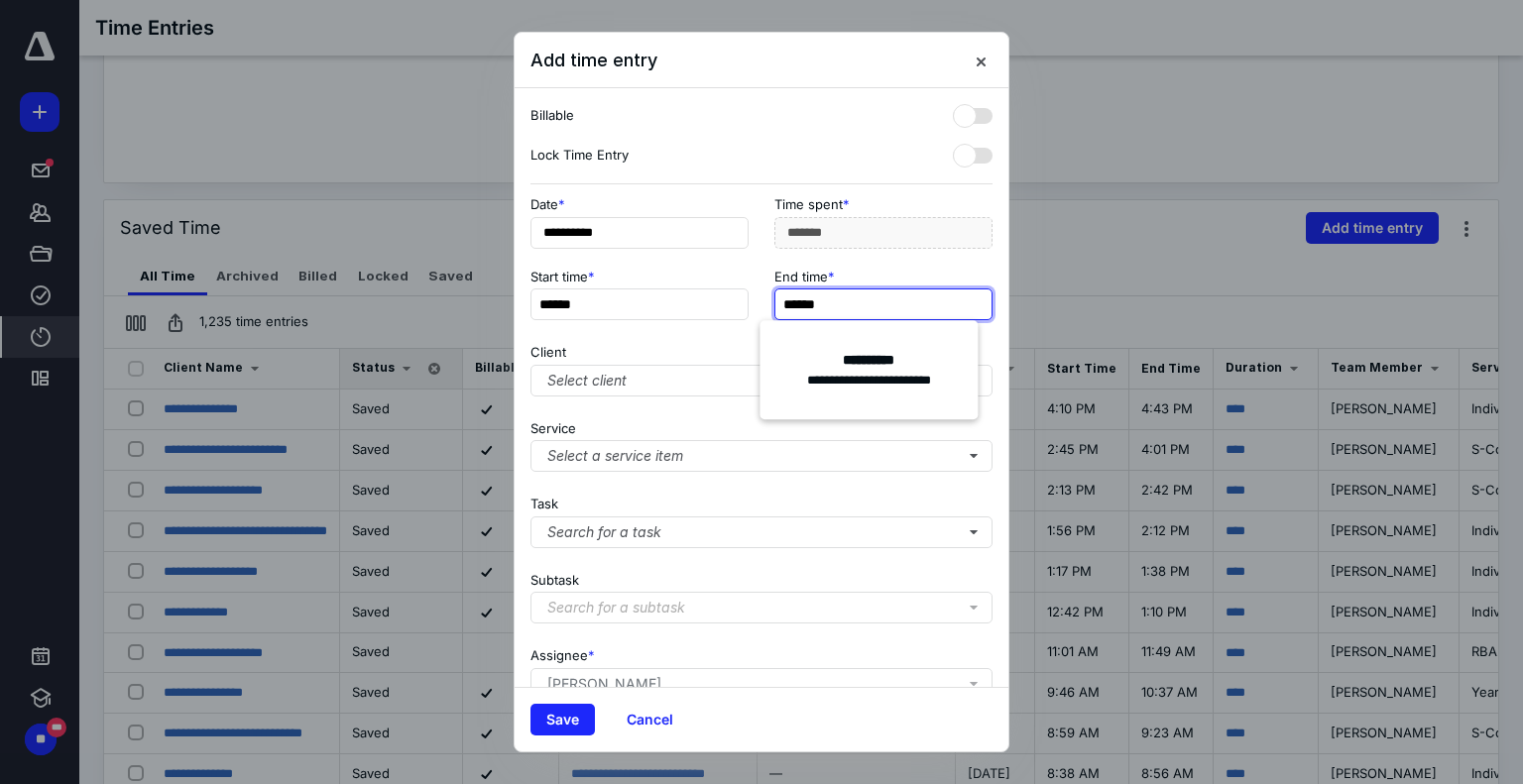 type on "******" 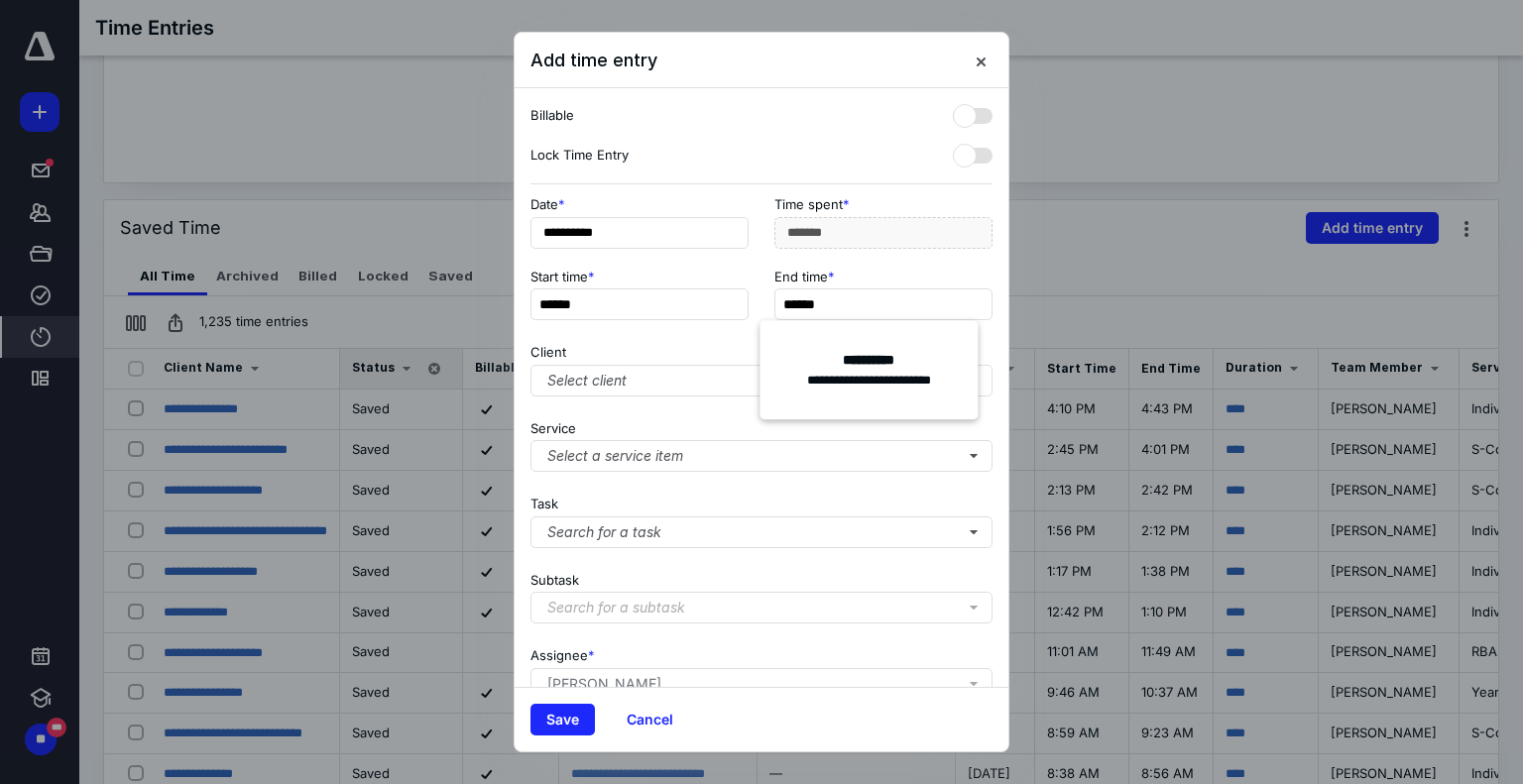 type on "***" 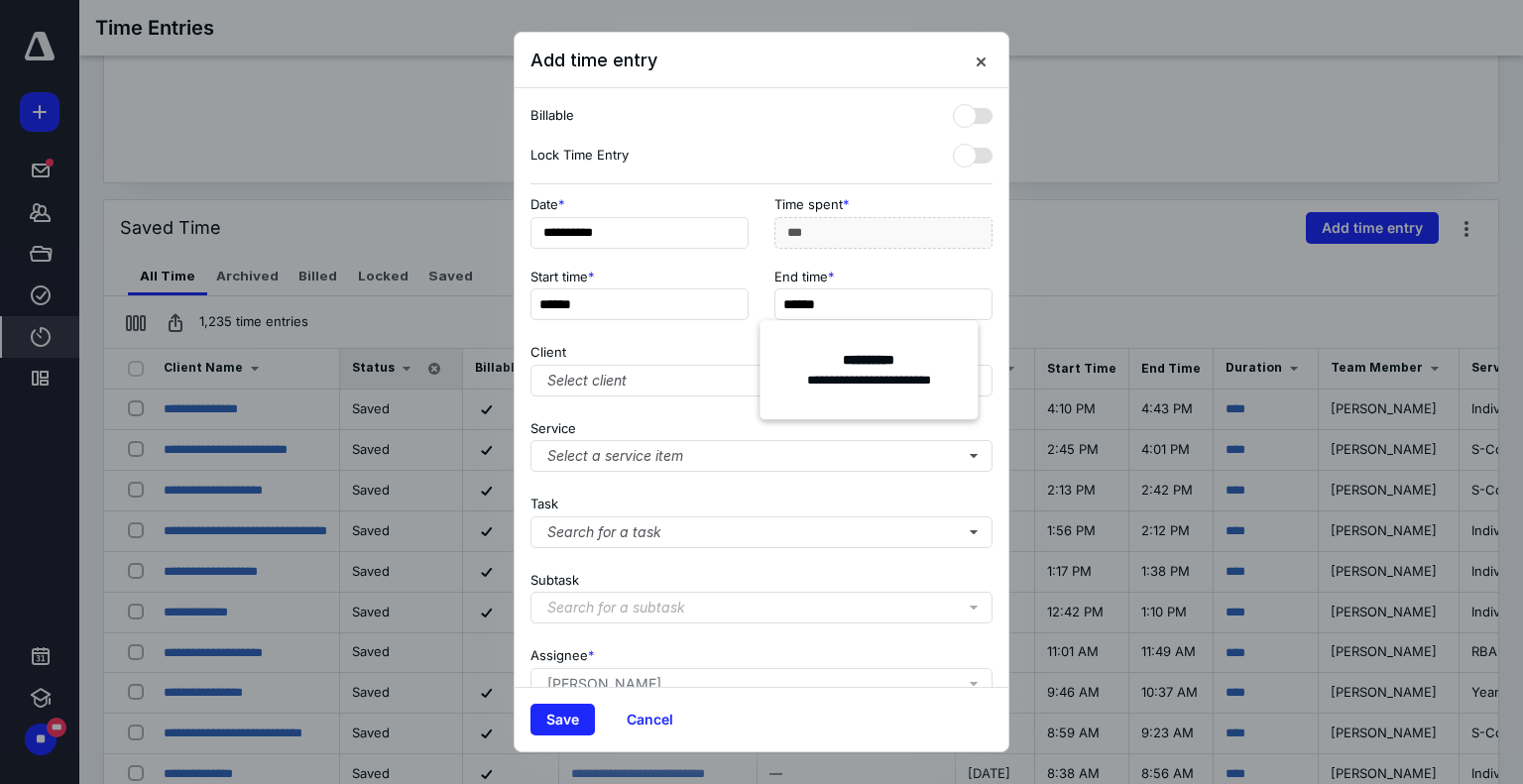 click on "Start time * ****** End time * ******" at bounding box center (762, 300) 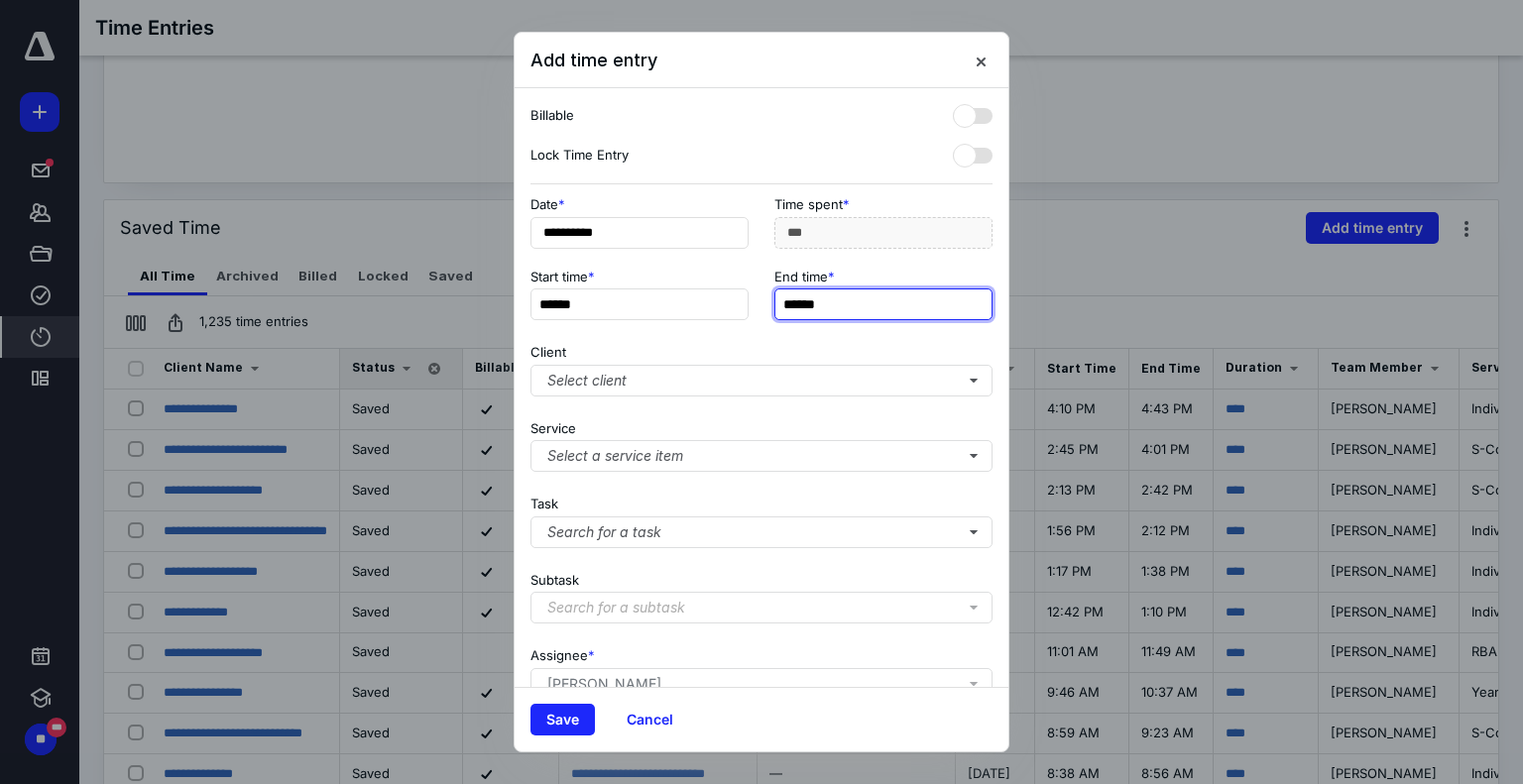 click on "******" at bounding box center [883, 304] 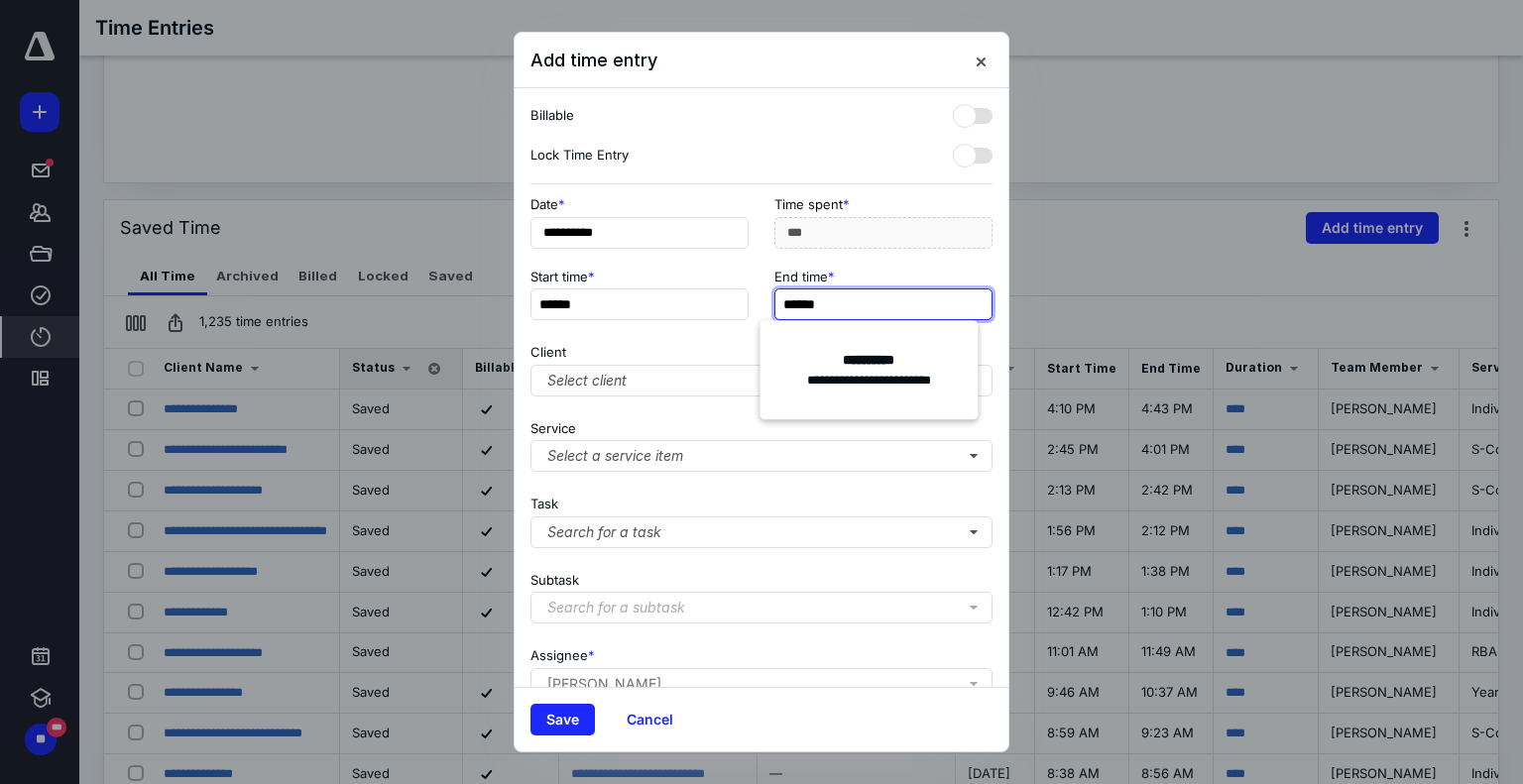 type on "******" 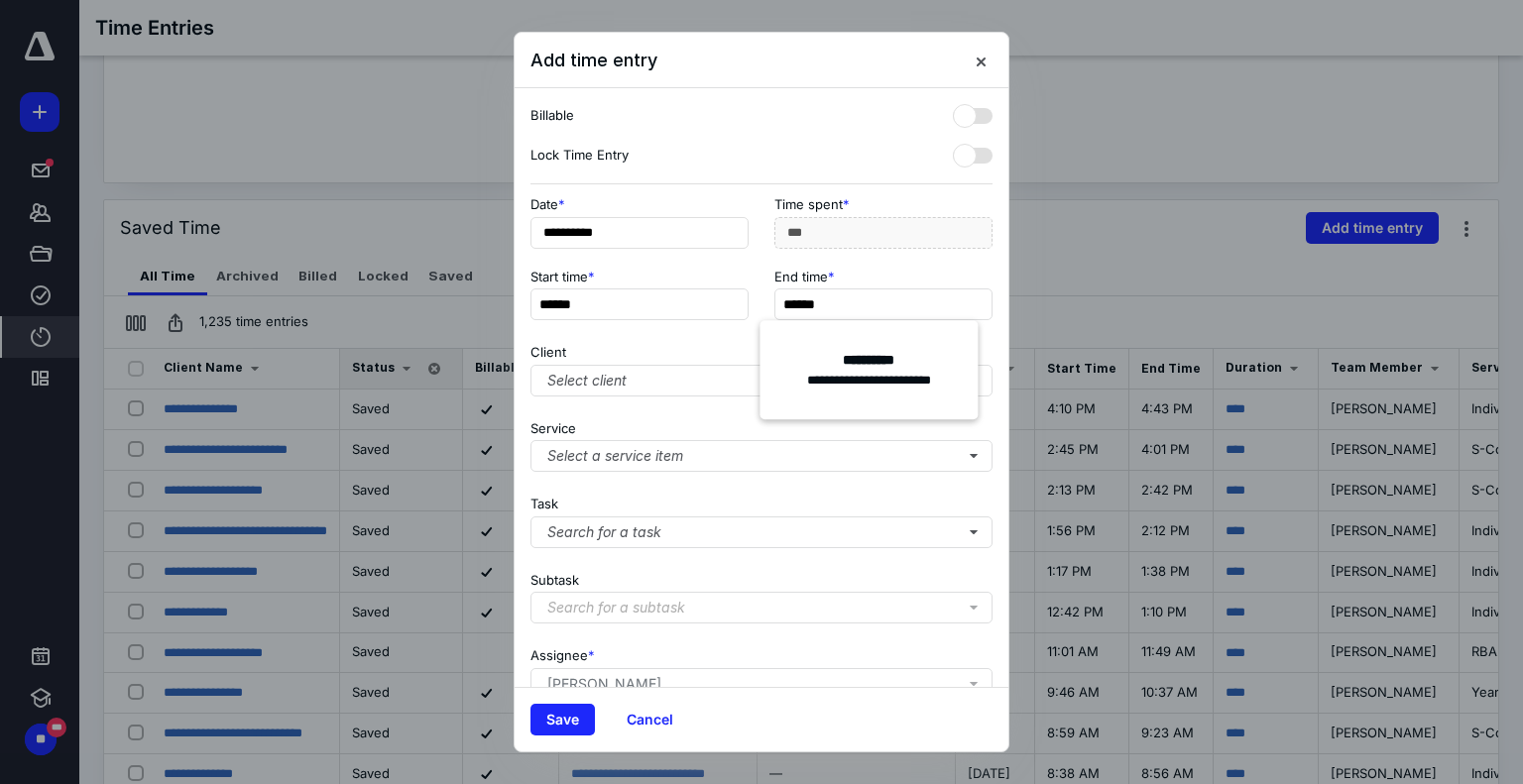 type on "***" 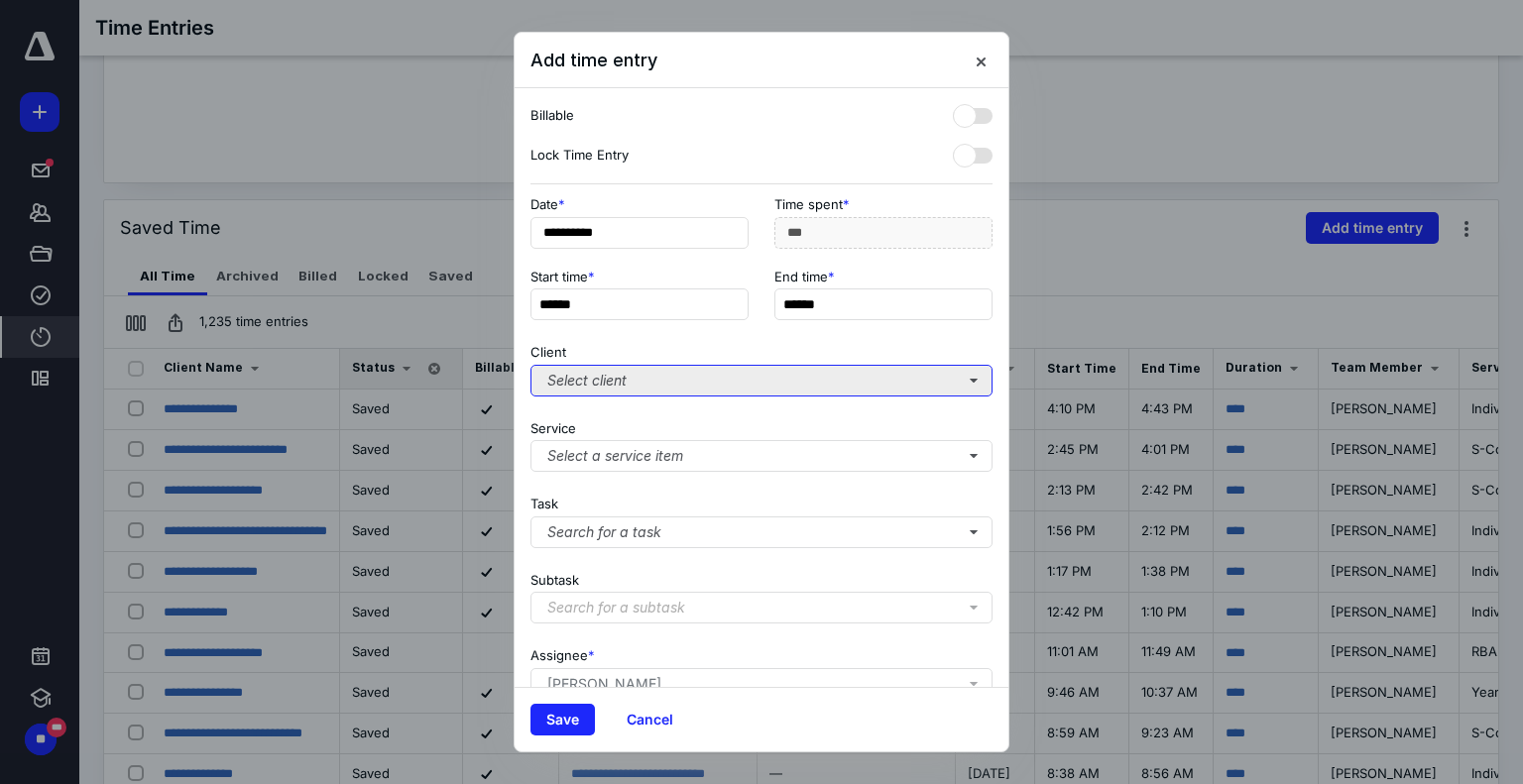 click on "Select client" at bounding box center (762, 381) 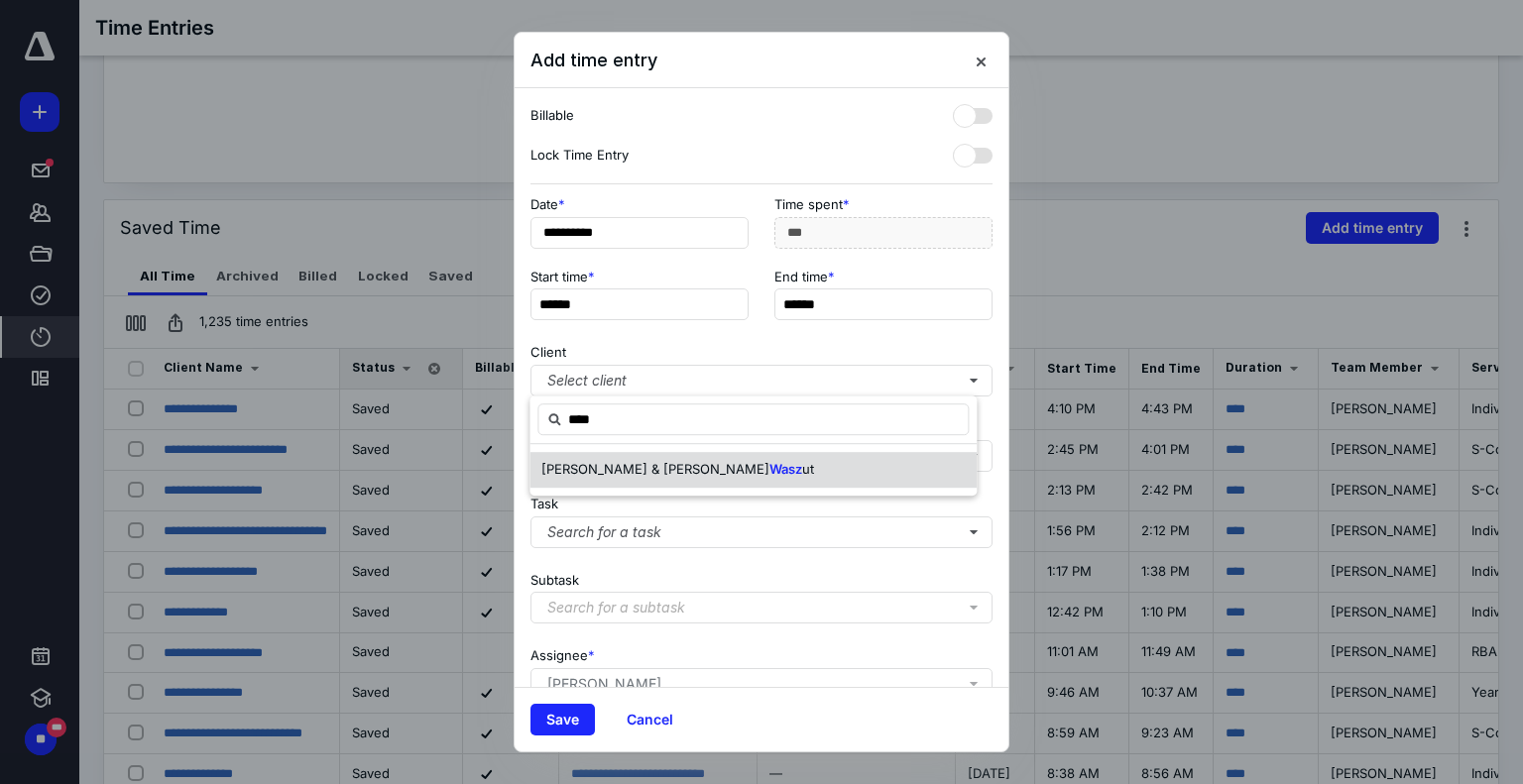 click on "[PERSON_NAME] & [PERSON_NAME] ut" at bounding box center (753, 470) 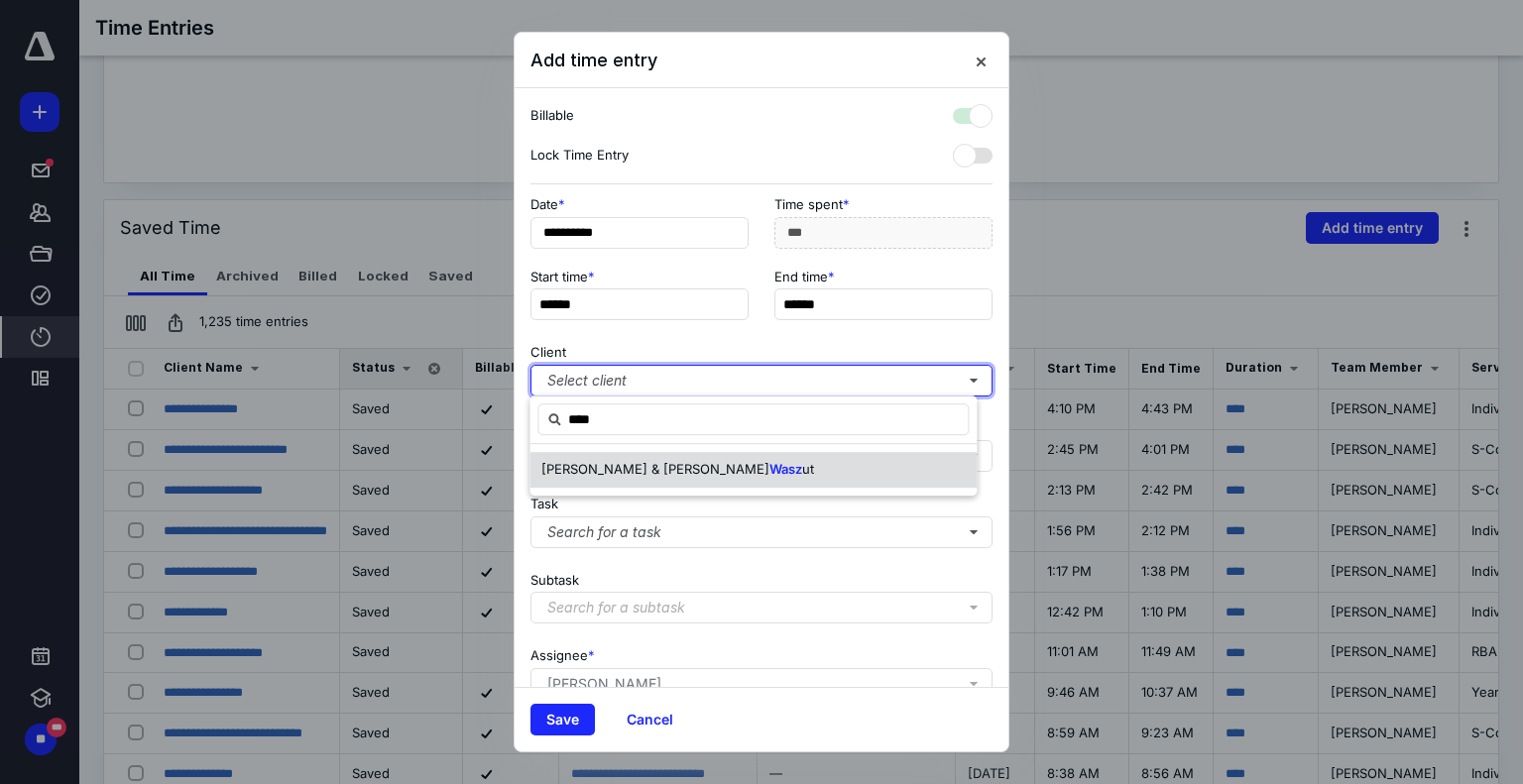 checkbox on "true" 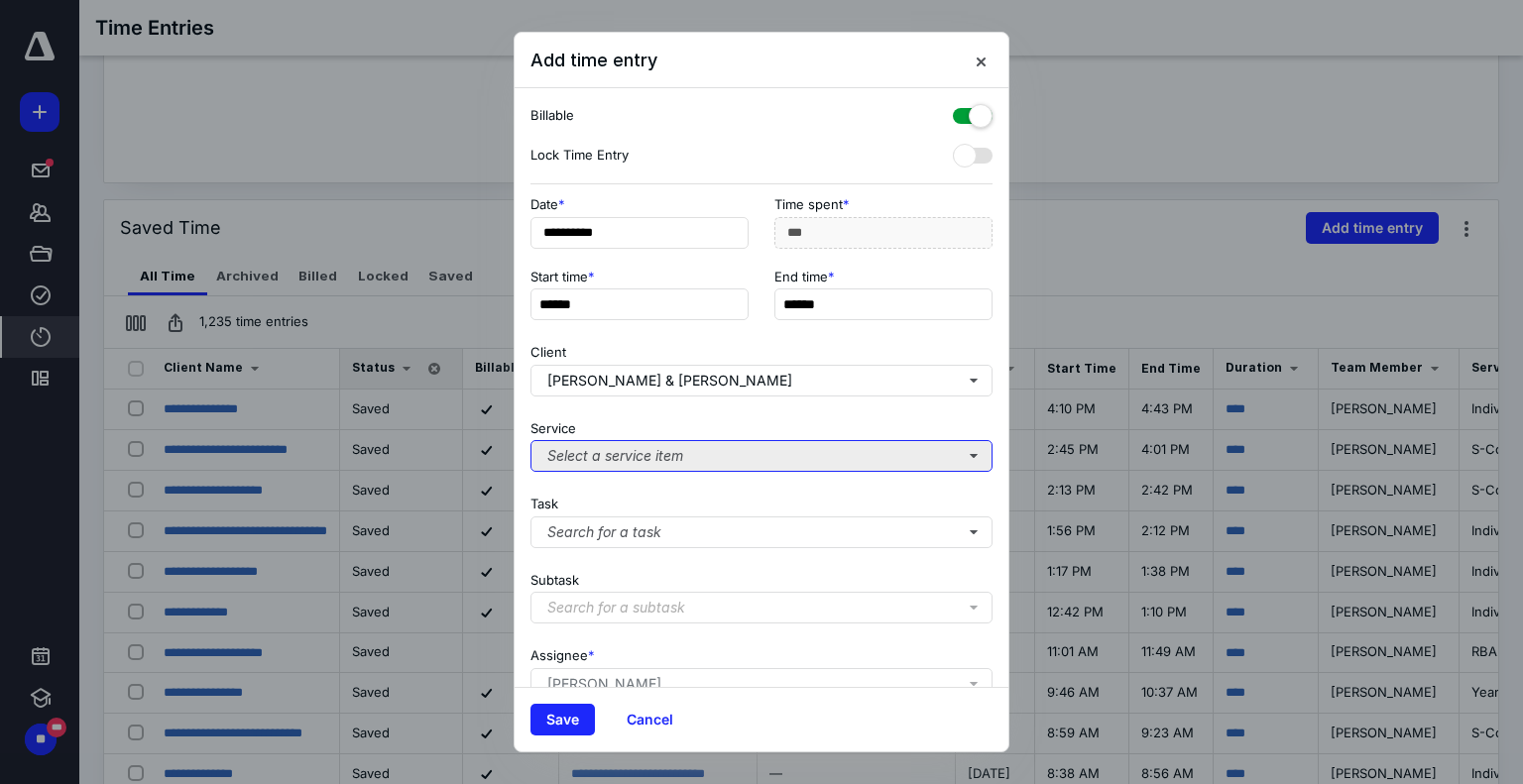 click on "Select a service item" at bounding box center [762, 456] 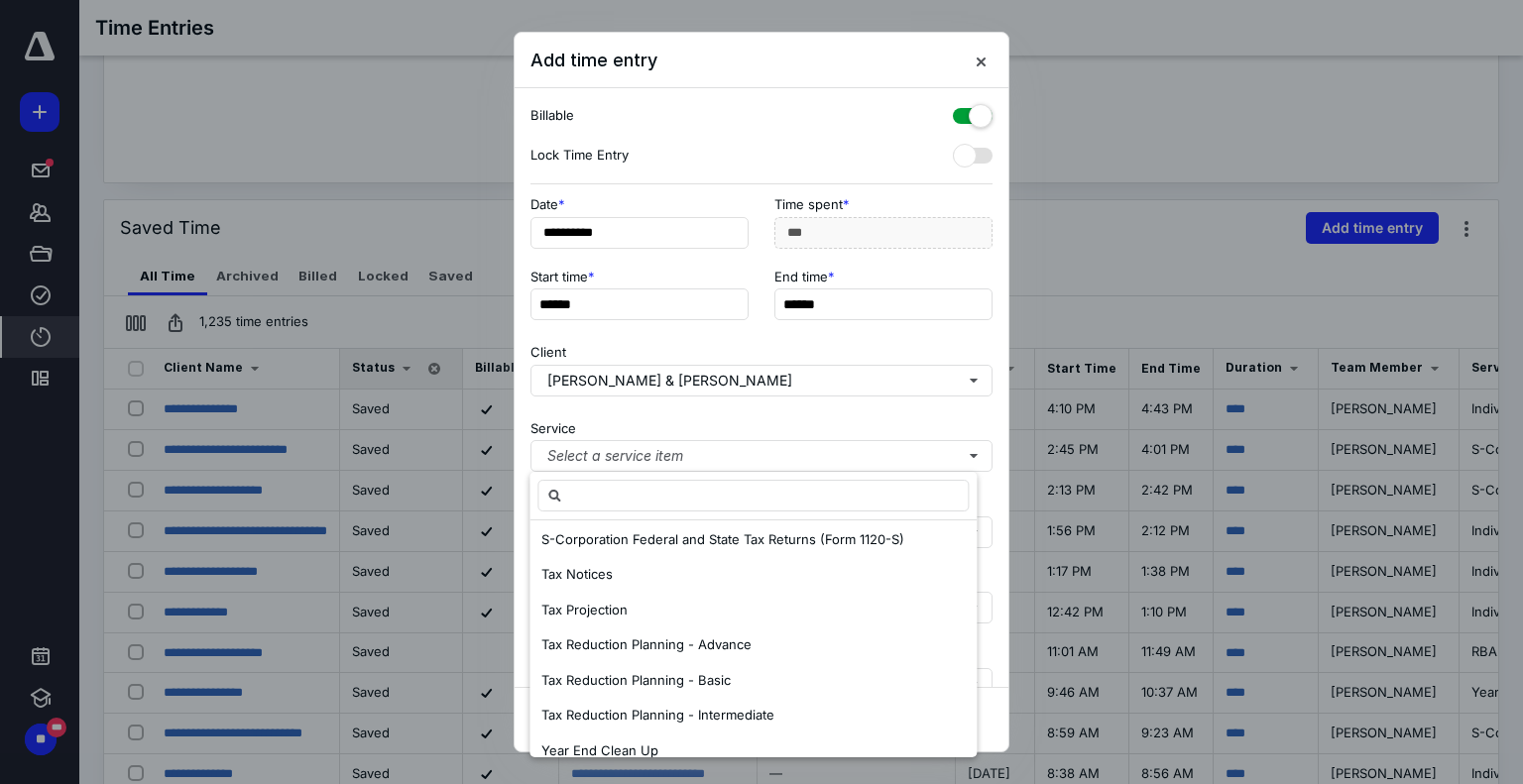 scroll, scrollTop: 975, scrollLeft: 0, axis: vertical 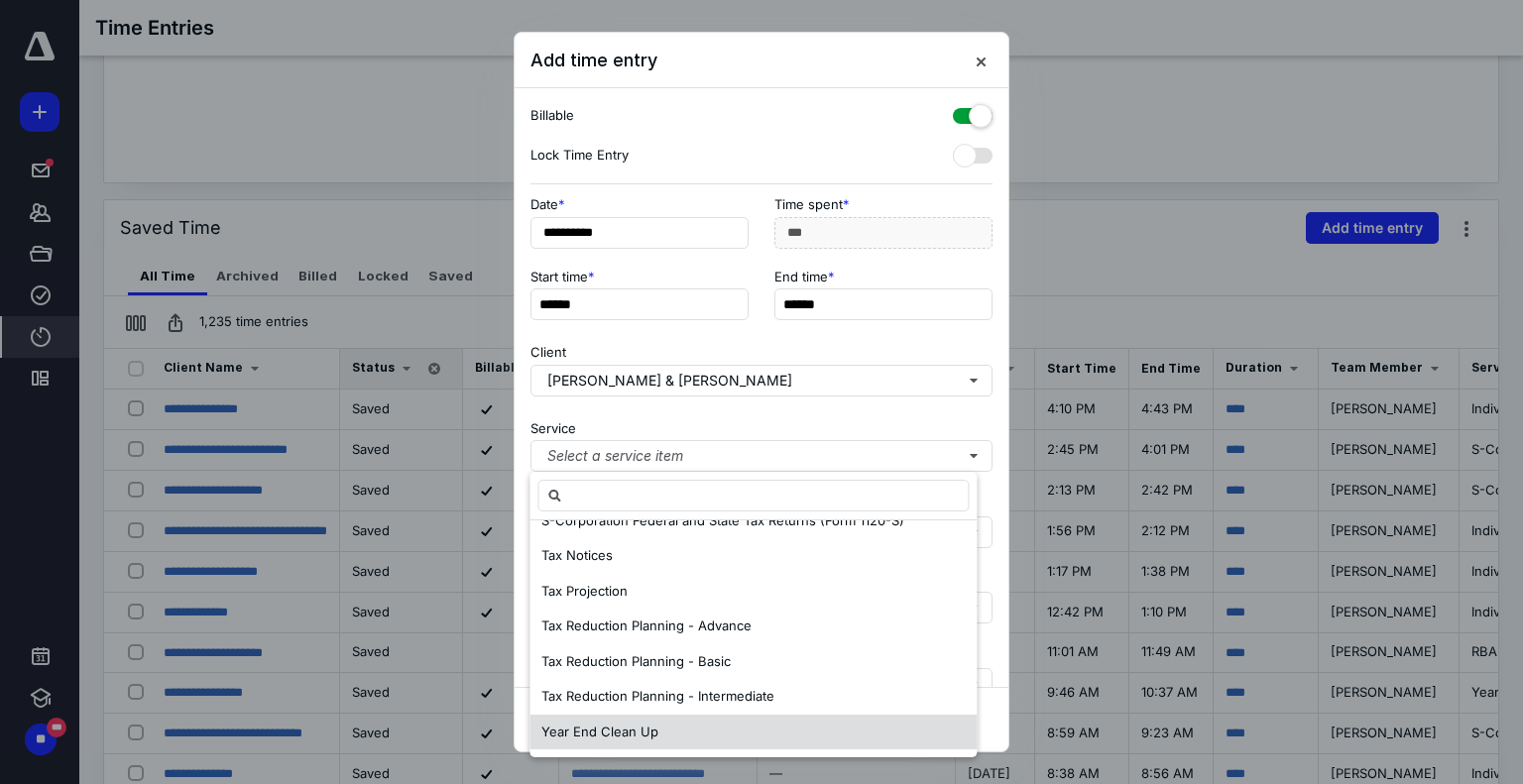 click on "Year End Clean Up" at bounding box center [600, 731] 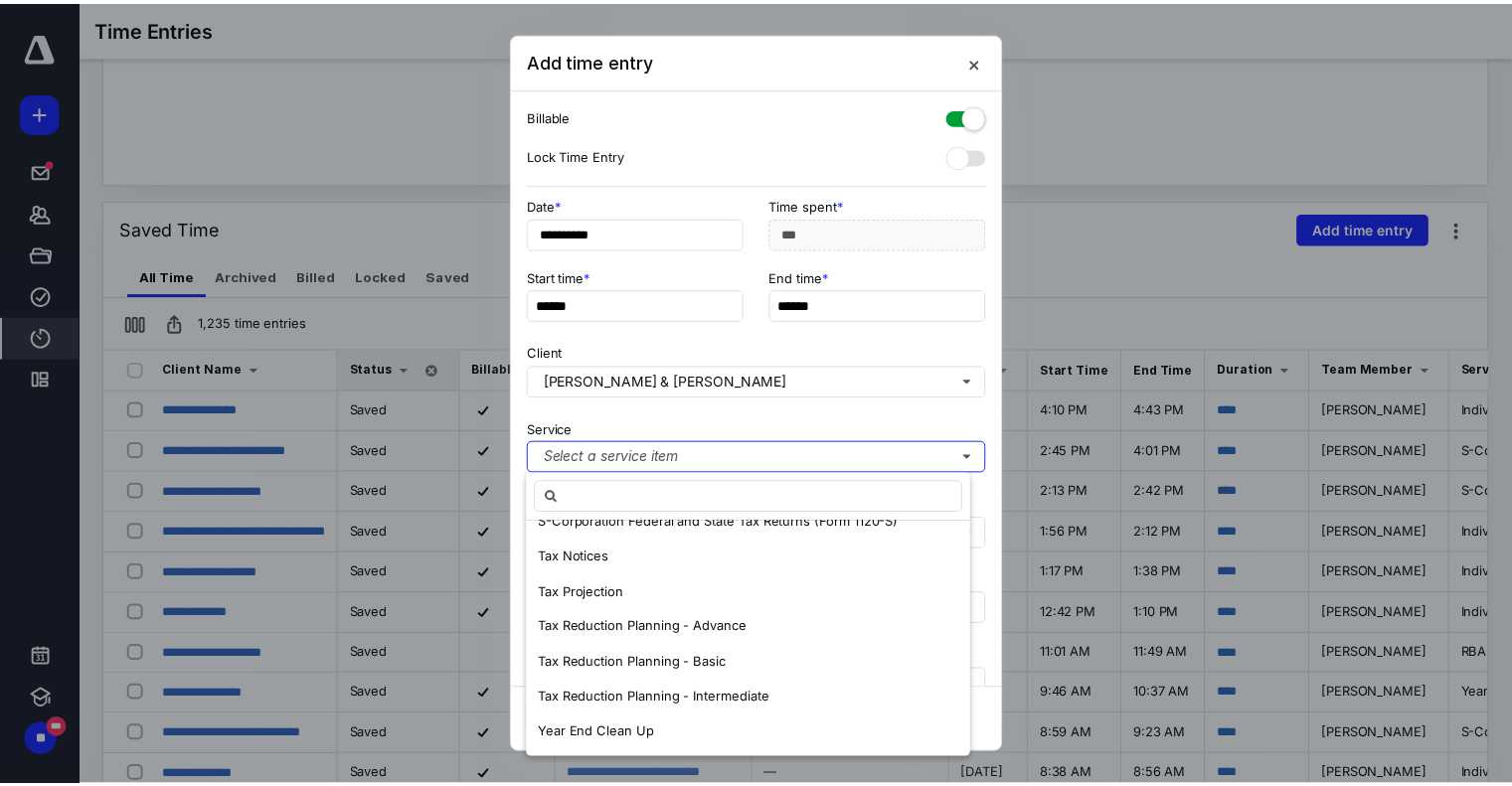 scroll, scrollTop: 0, scrollLeft: 0, axis: both 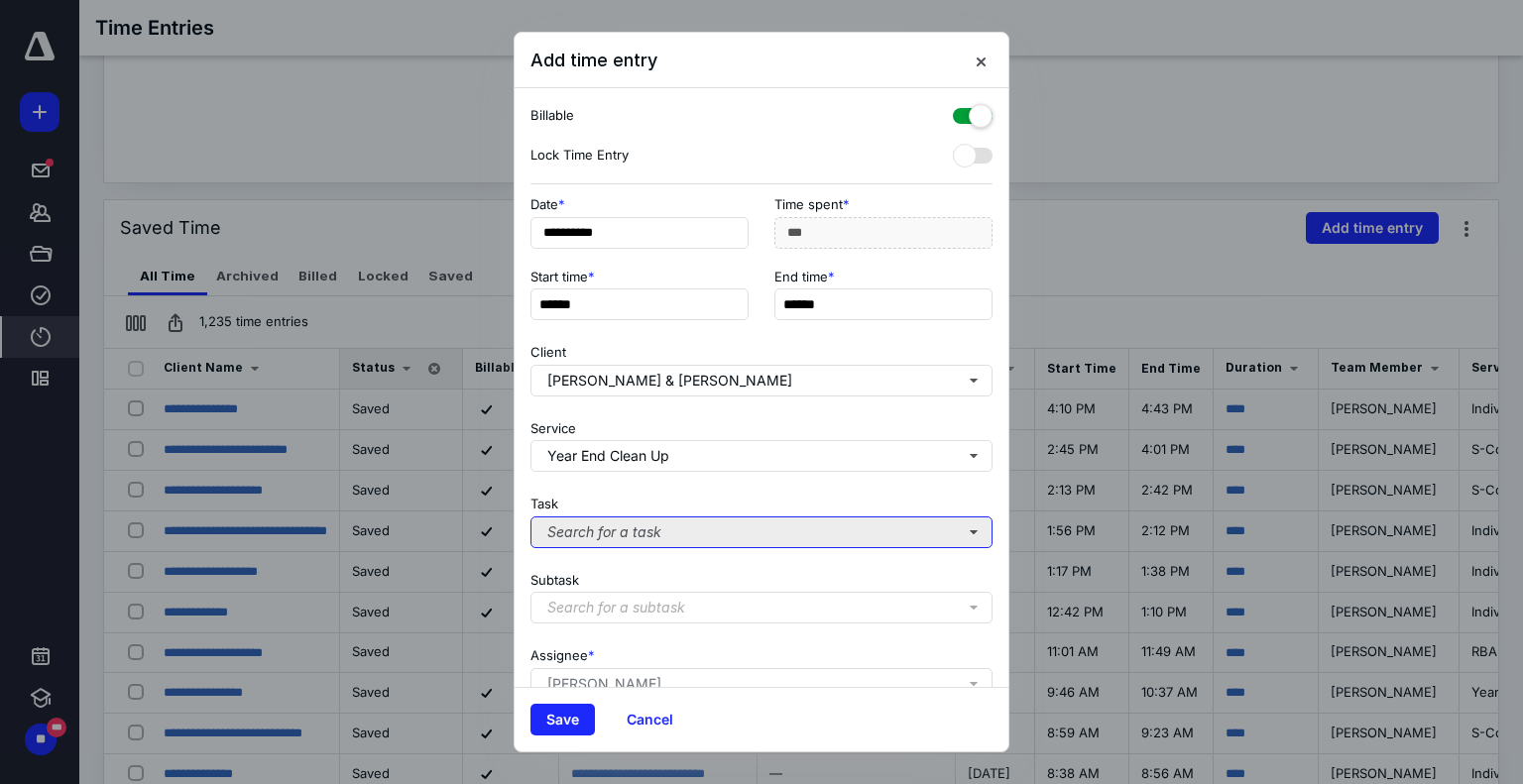click on "Search for a task" at bounding box center [762, 532] 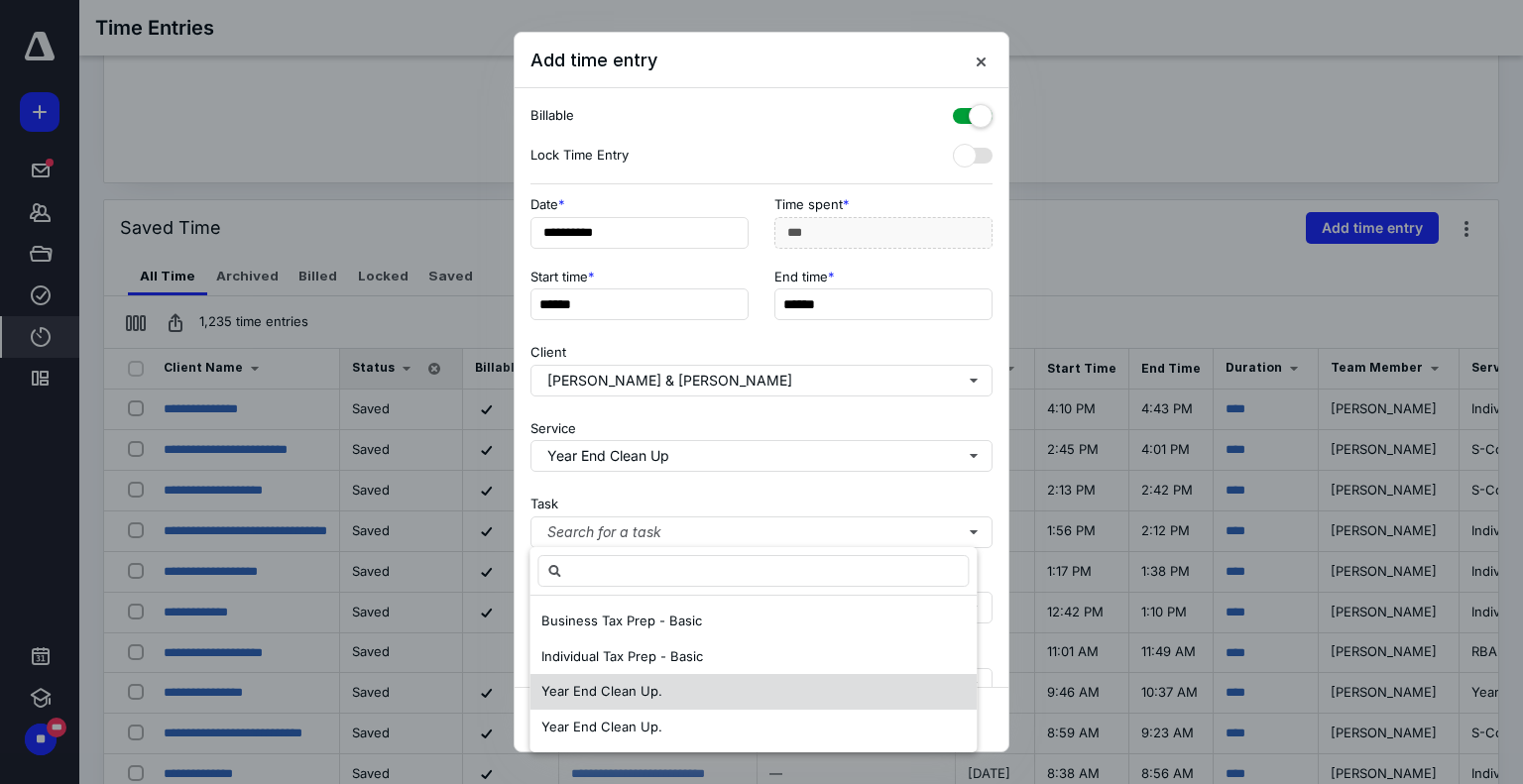 click on "Year End Clean Up." at bounding box center (602, 691) 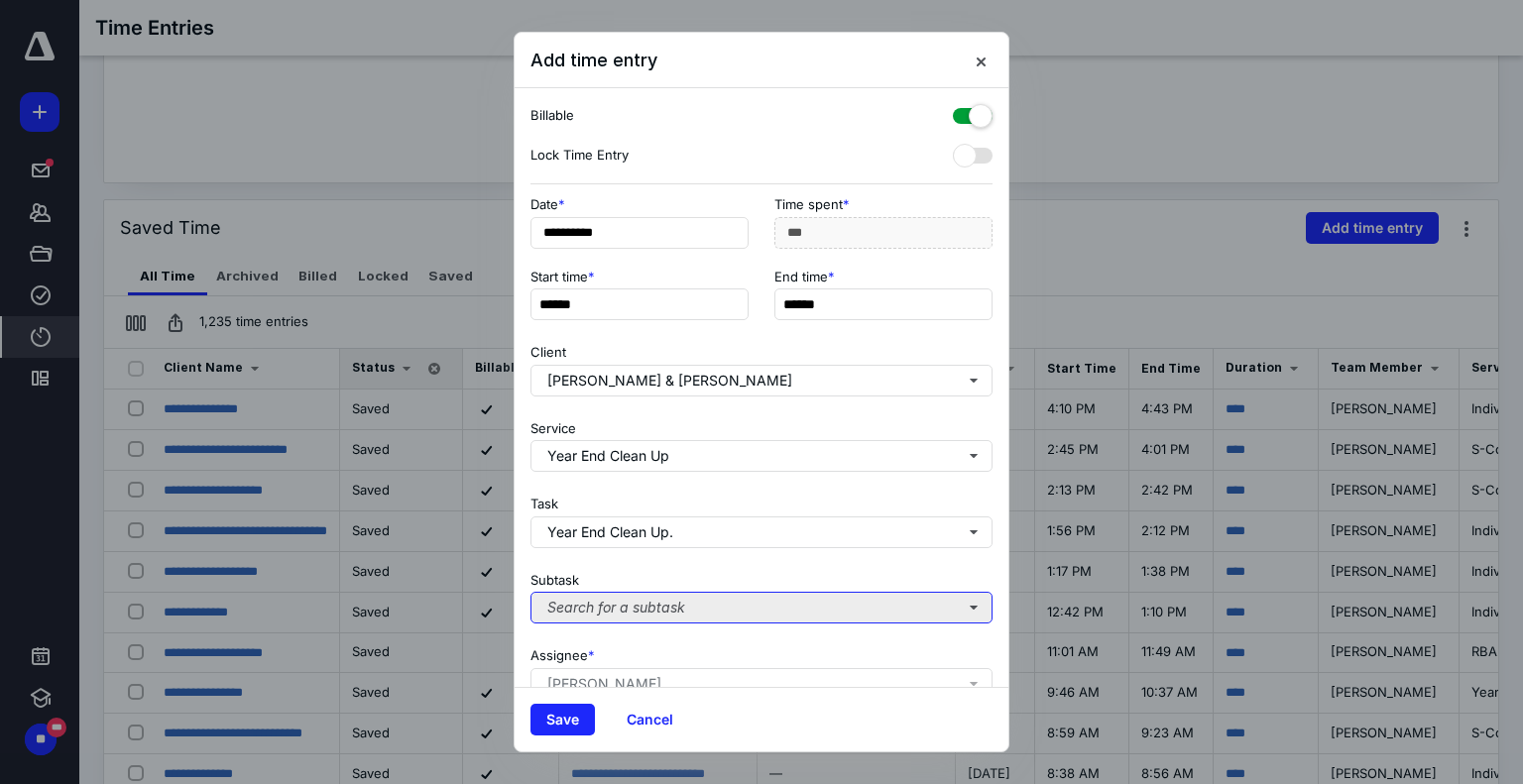 click on "Search for a subtask" at bounding box center (762, 608) 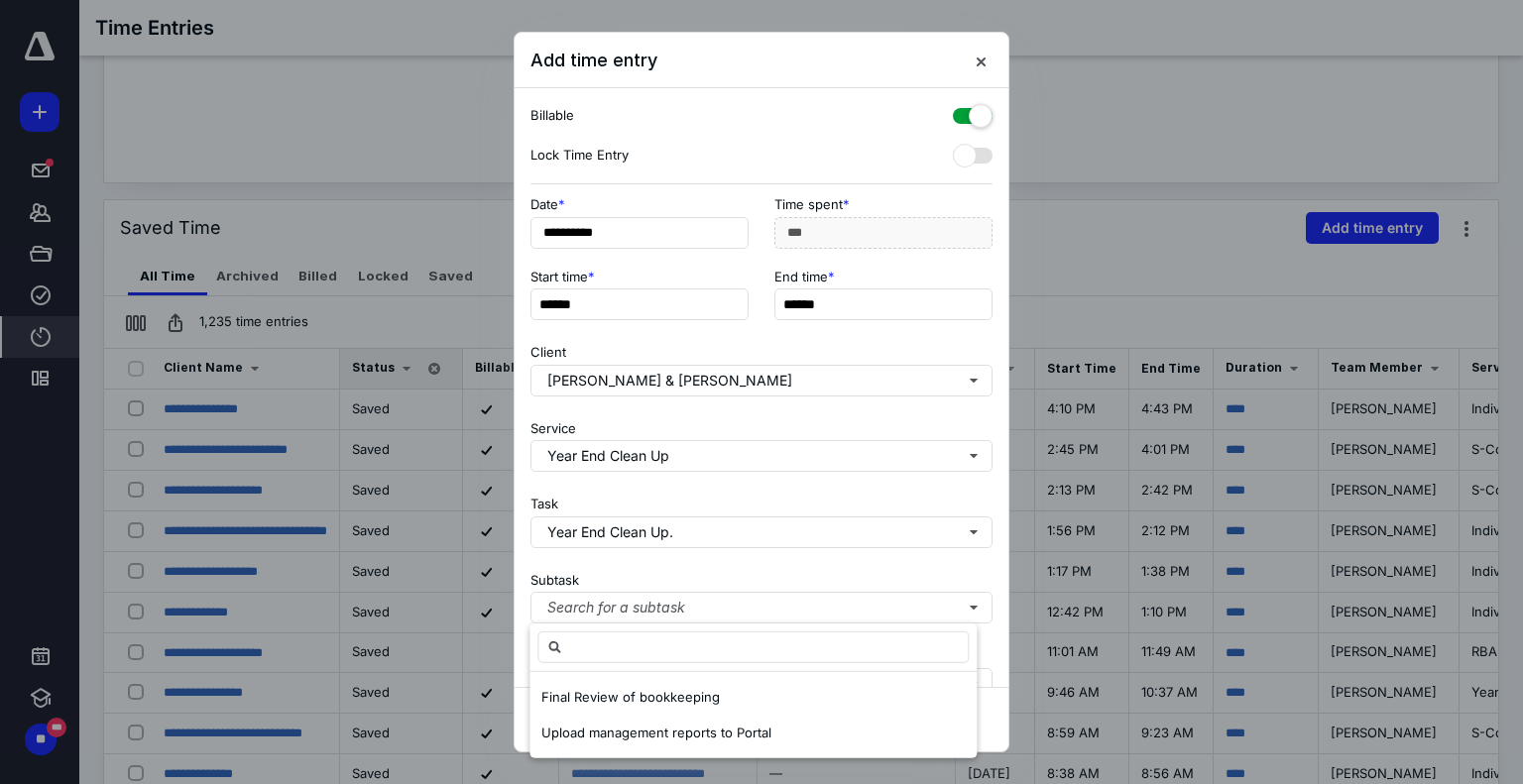 click on "**********" at bounding box center [762, 388] 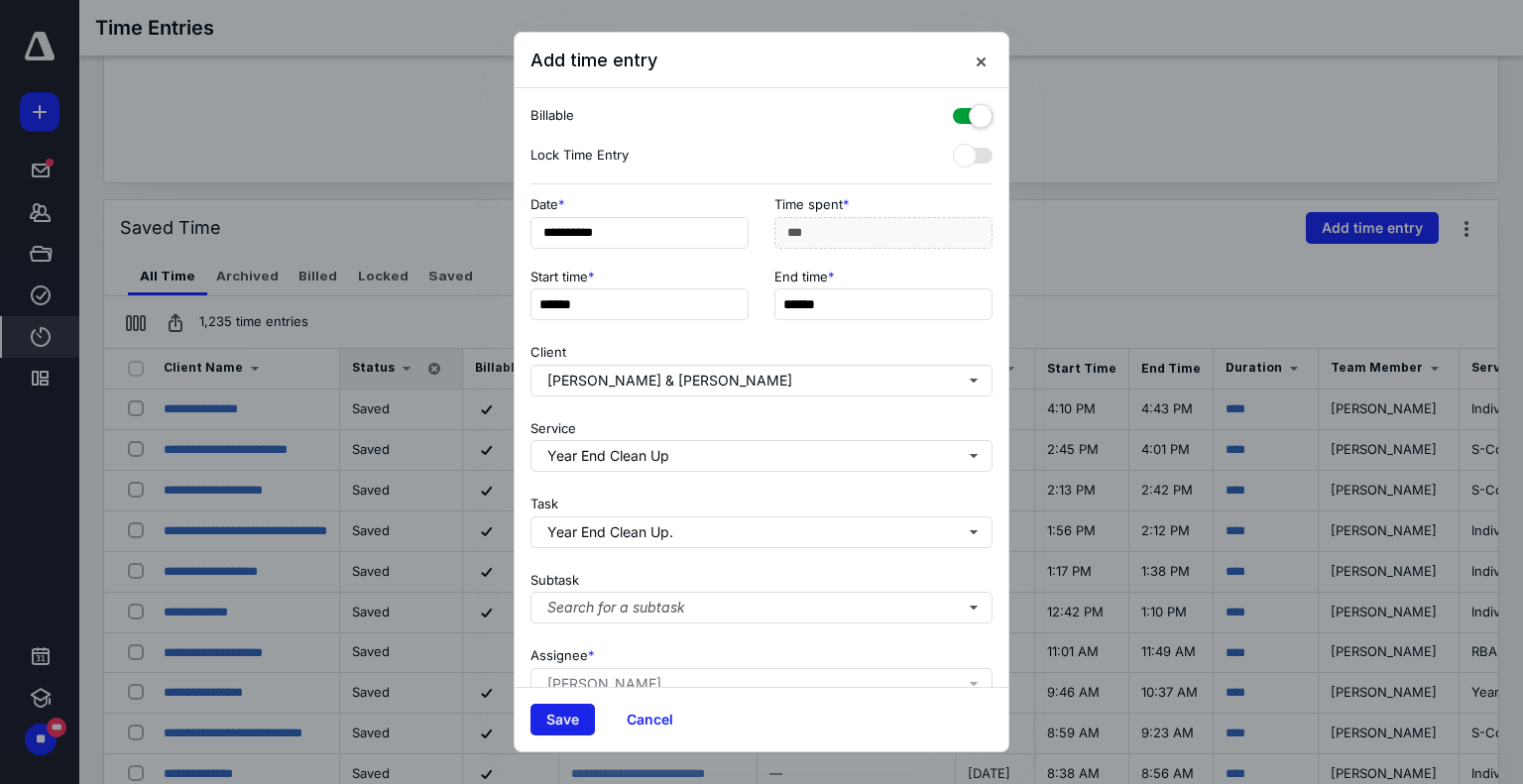 click on "Save" at bounding box center [562, 720] 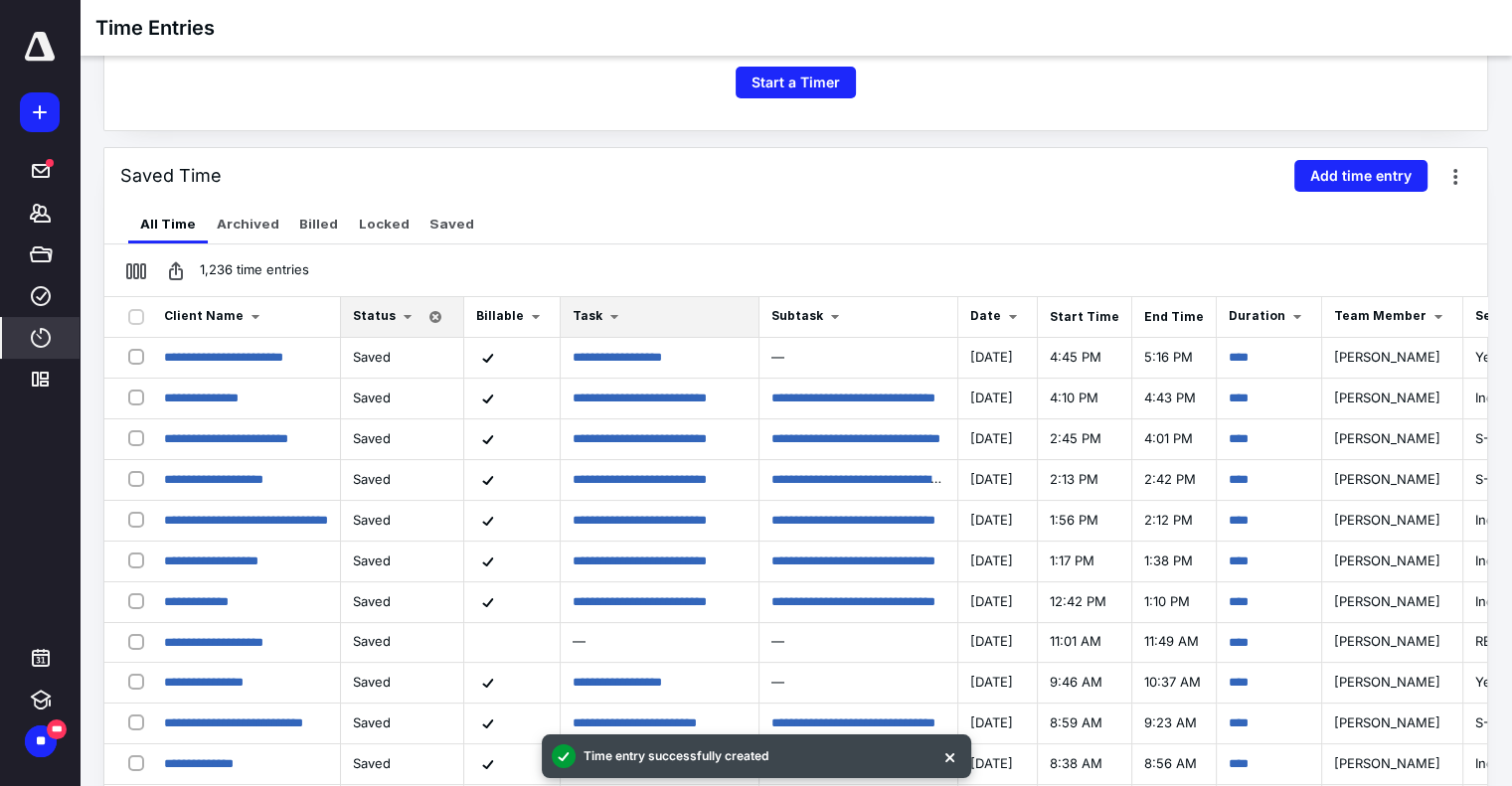 scroll, scrollTop: 397, scrollLeft: 0, axis: vertical 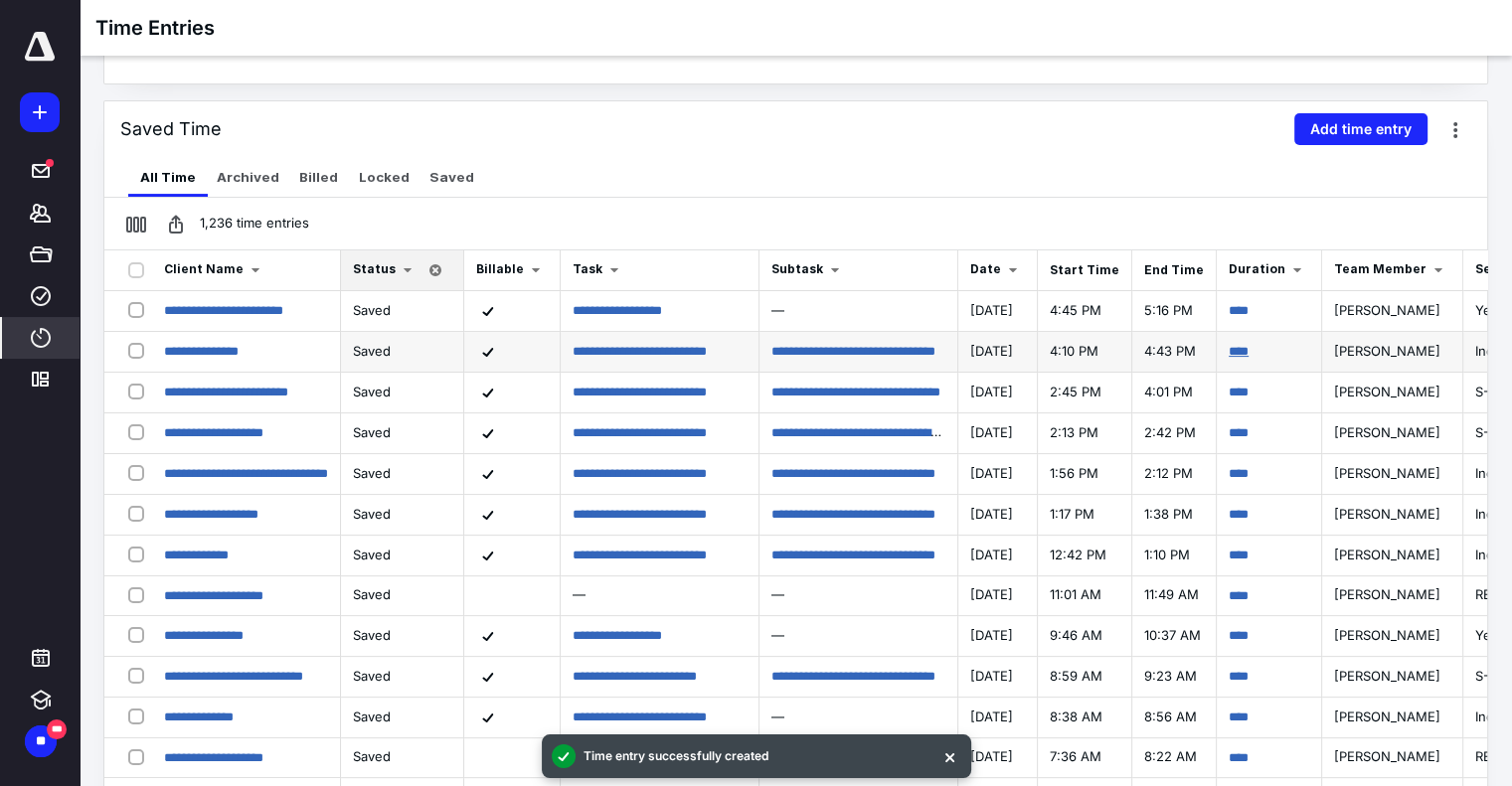 click on "****" at bounding box center [1239, 351] 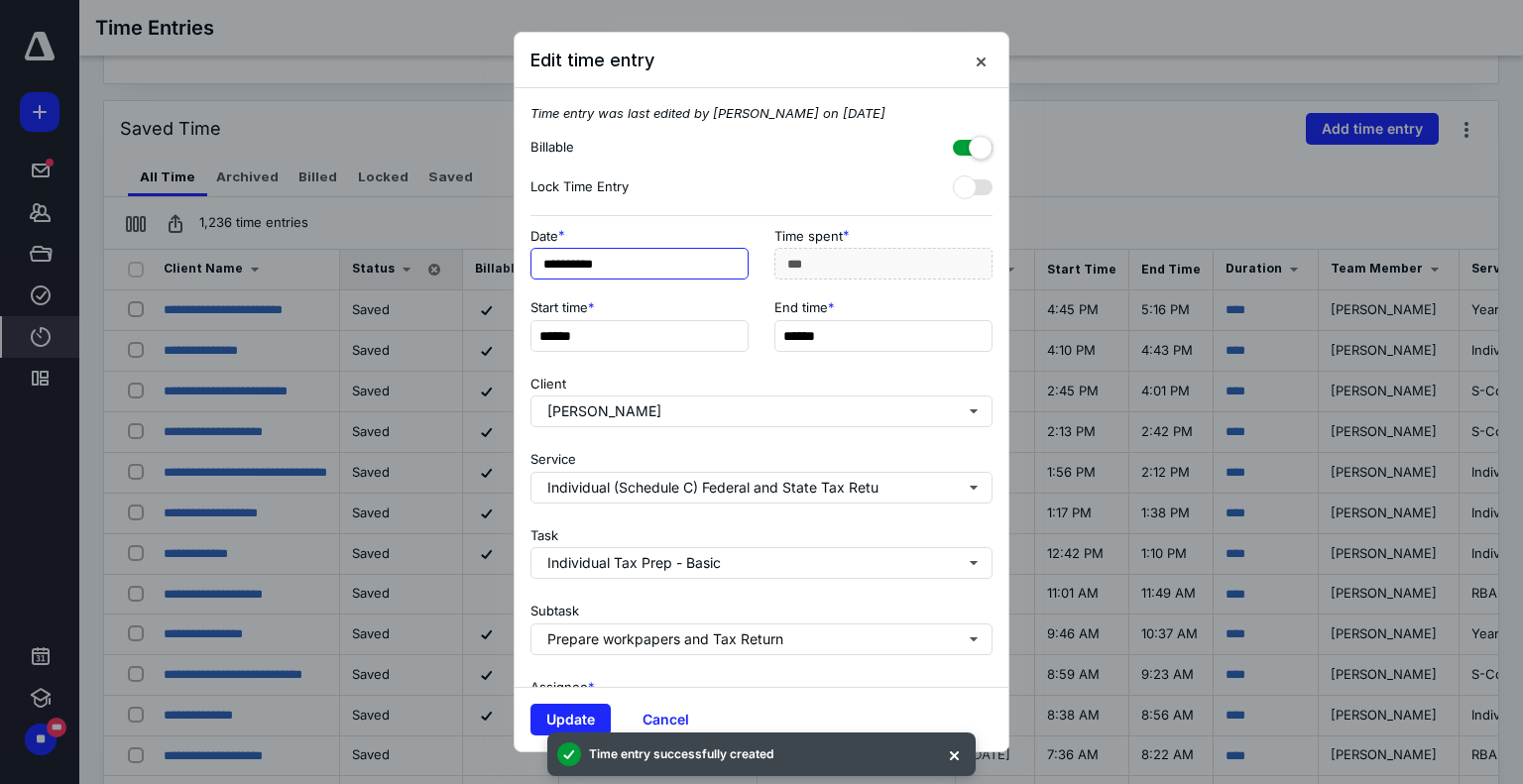click on "**********" at bounding box center [640, 264] 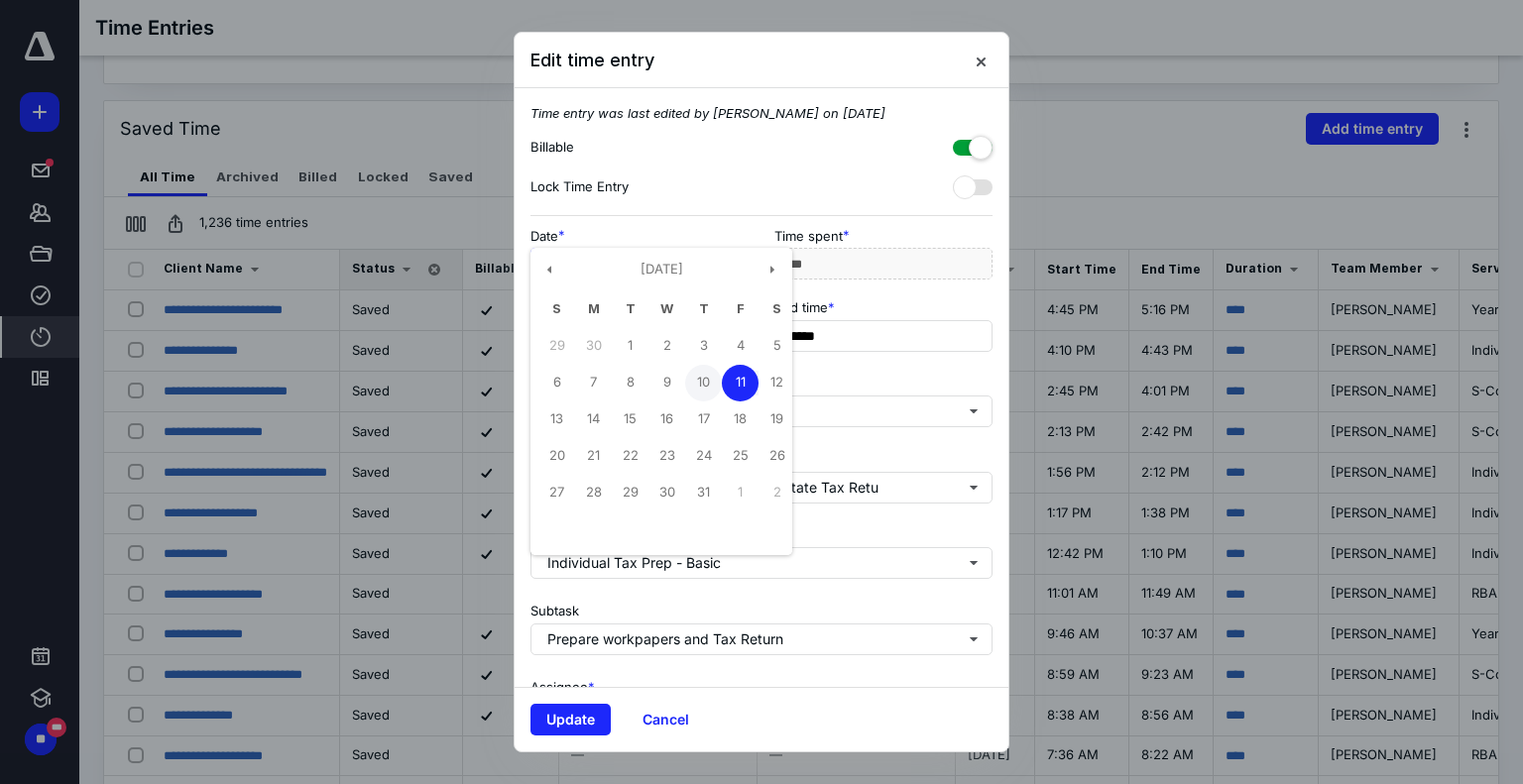 click on "10" at bounding box center (703, 383) 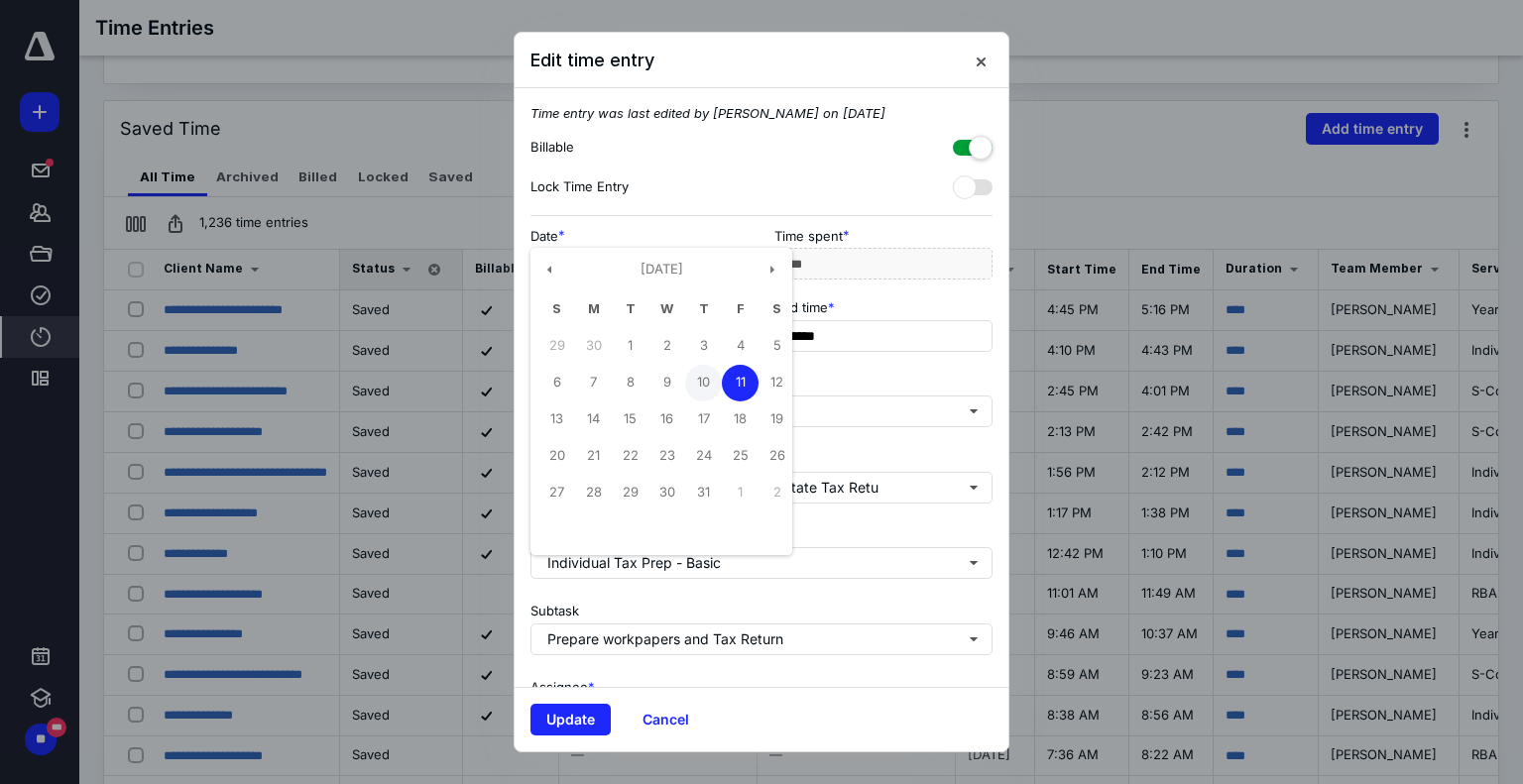 type on "**********" 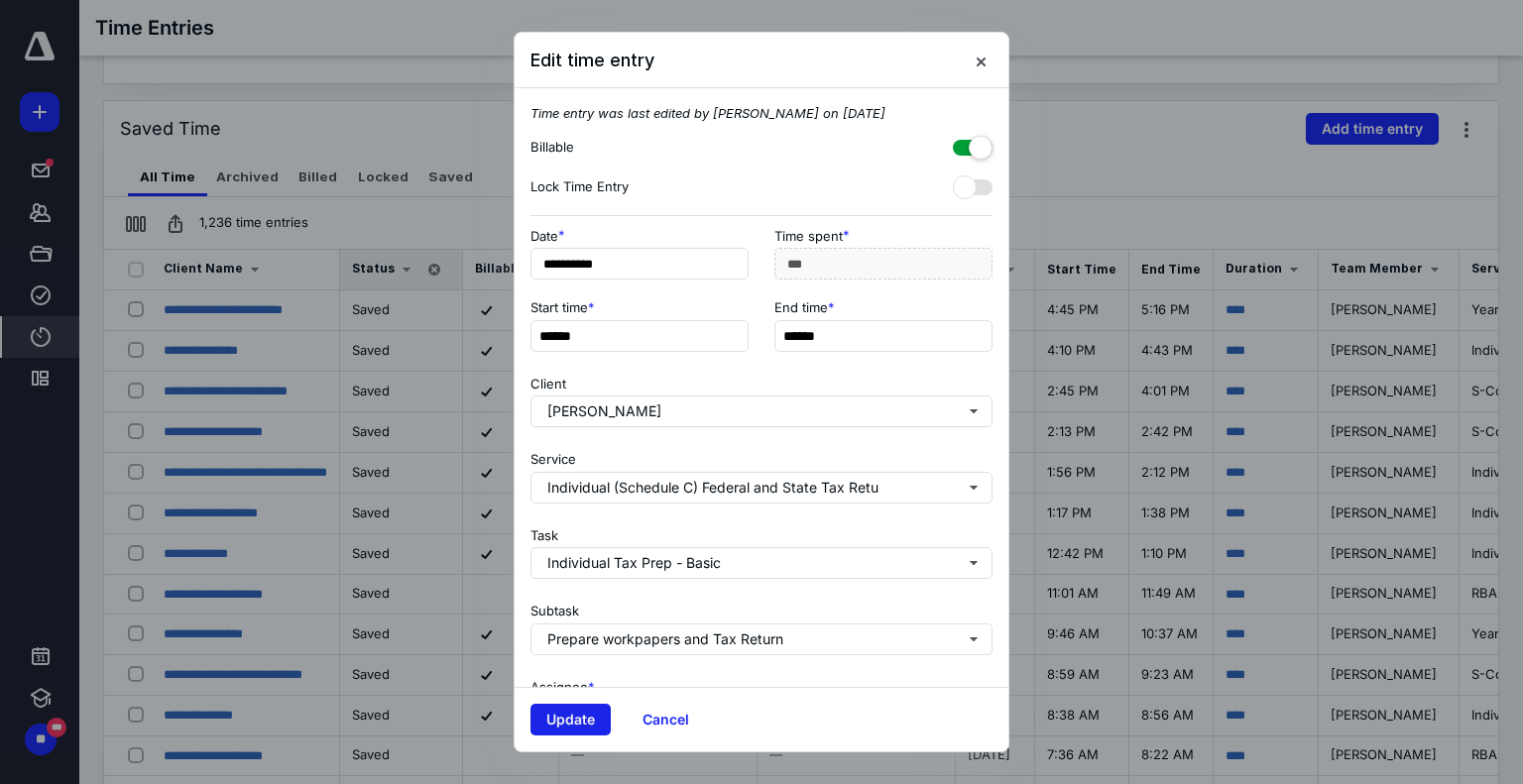 click on "Update" at bounding box center [570, 720] 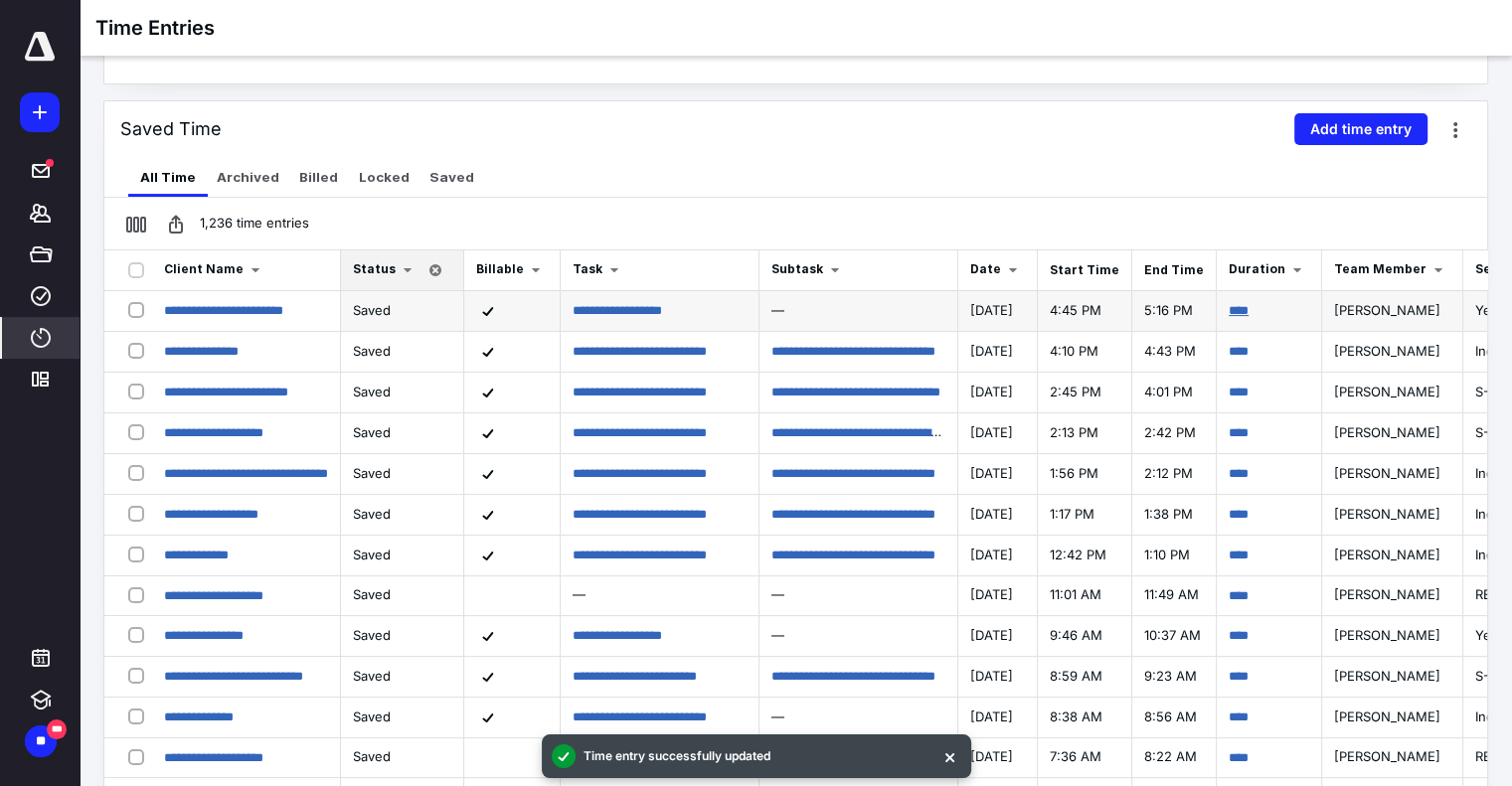 click on "****" at bounding box center (1239, 310) 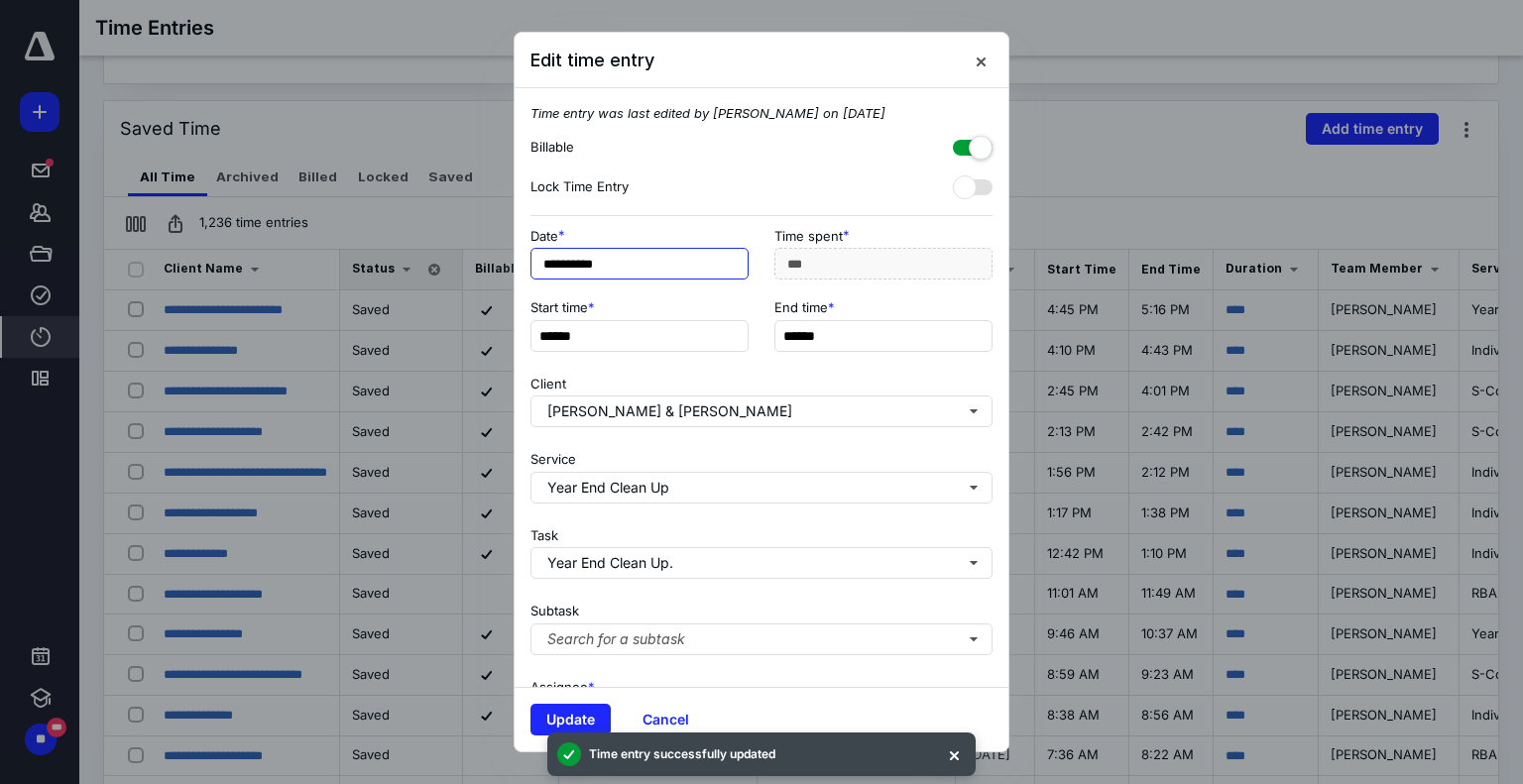 click on "**********" at bounding box center (640, 264) 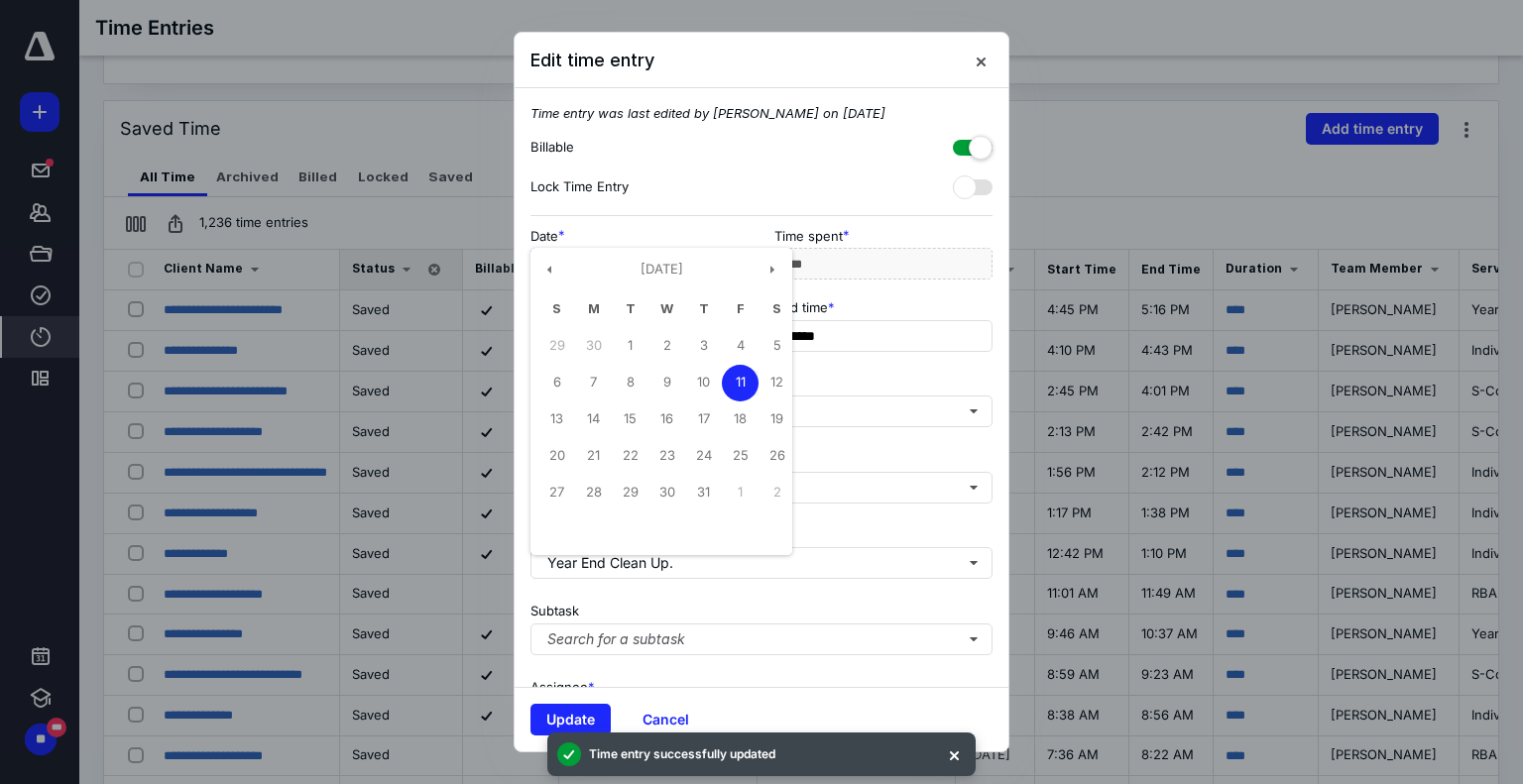 click on "10" at bounding box center [703, 383] 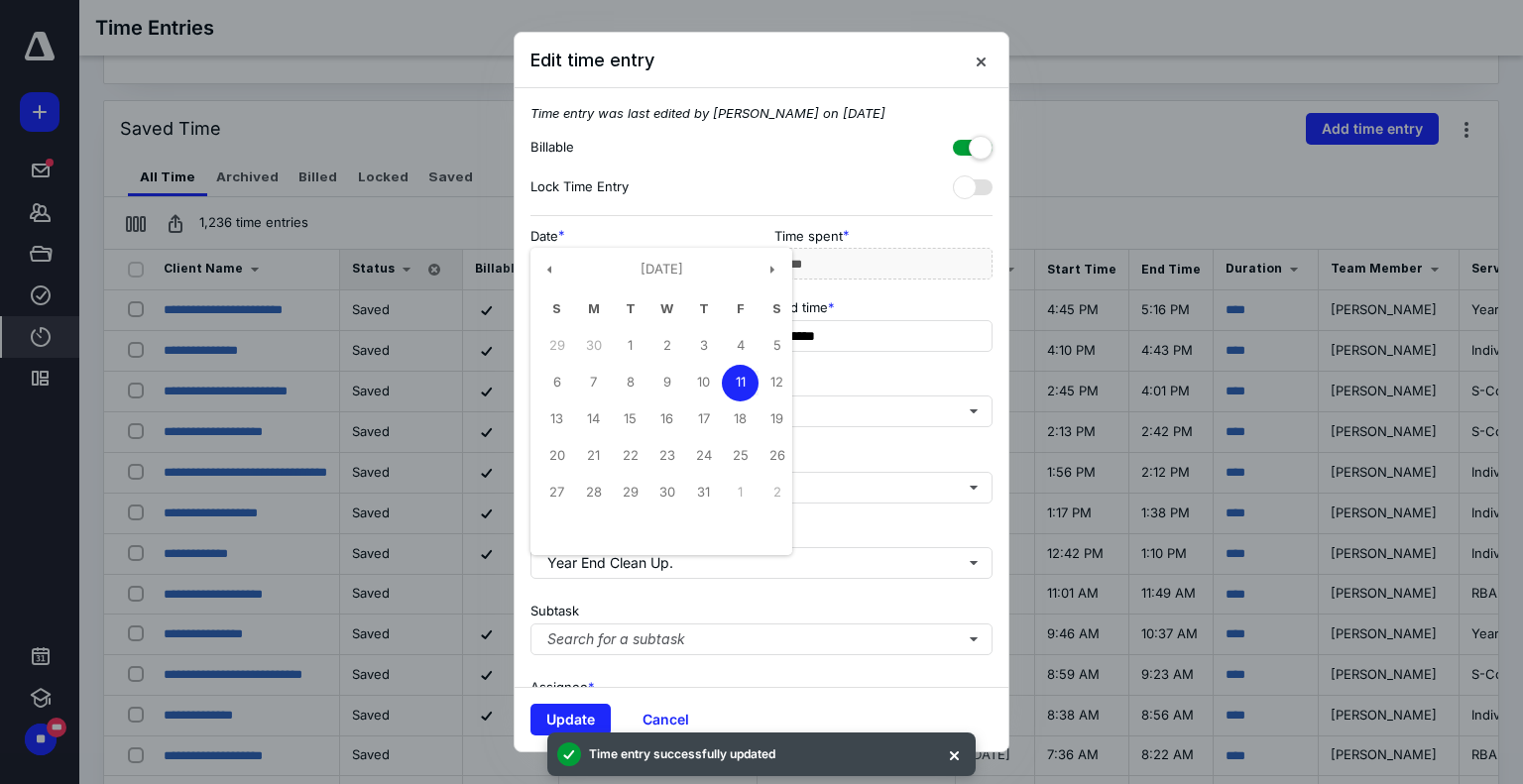 type on "**********" 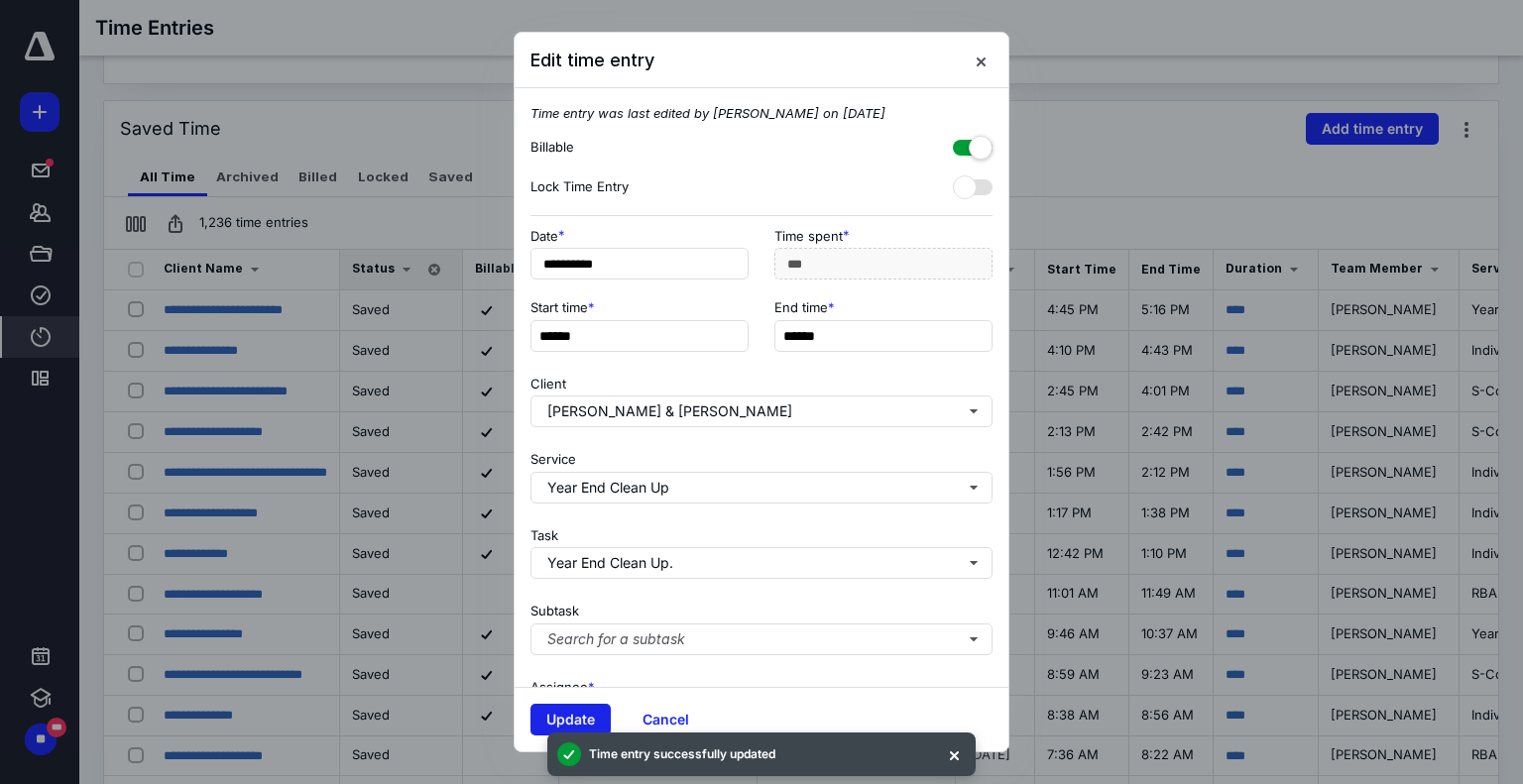 click on "Update" at bounding box center (570, 720) 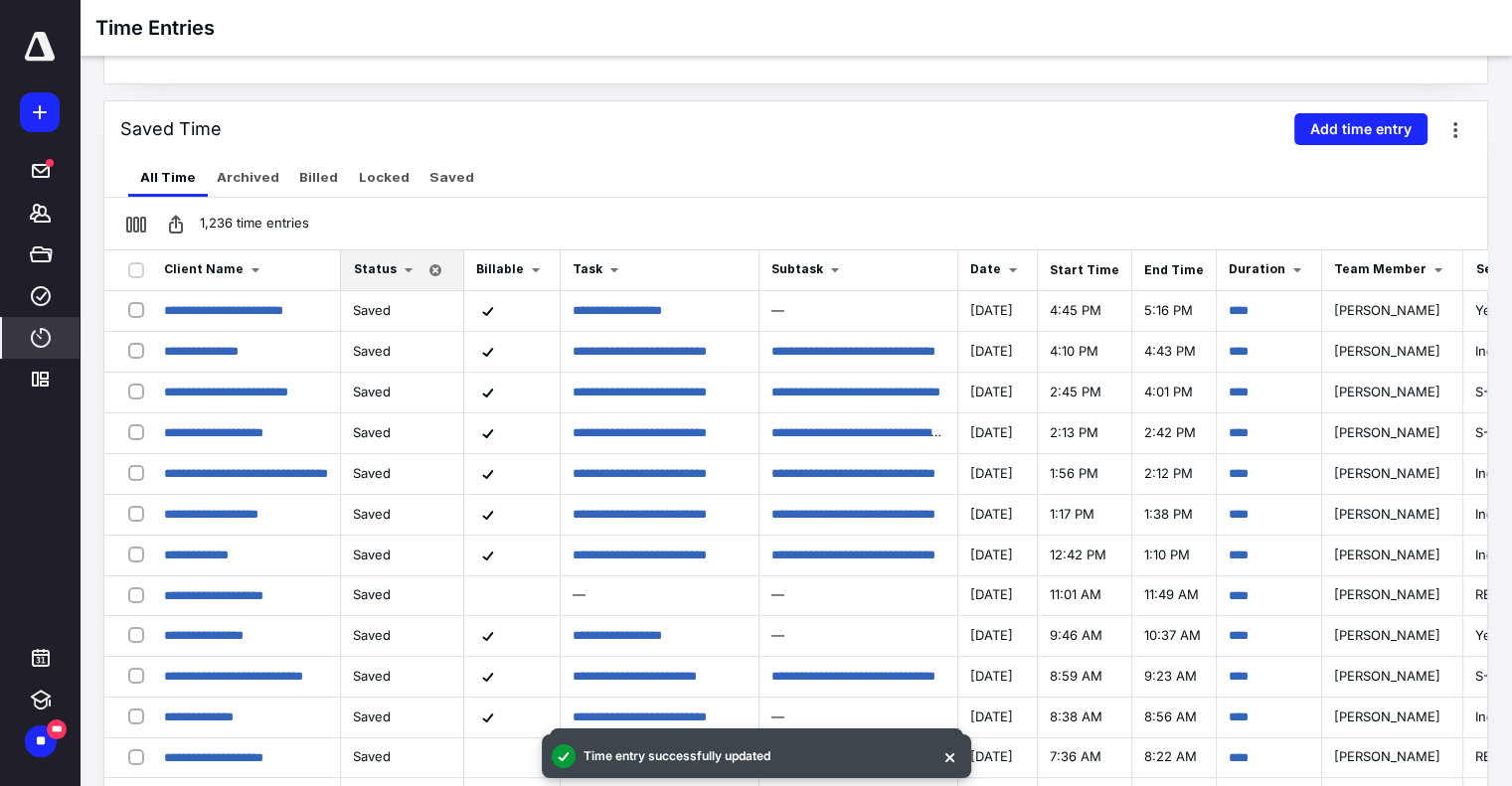 scroll, scrollTop: 439, scrollLeft: 0, axis: vertical 